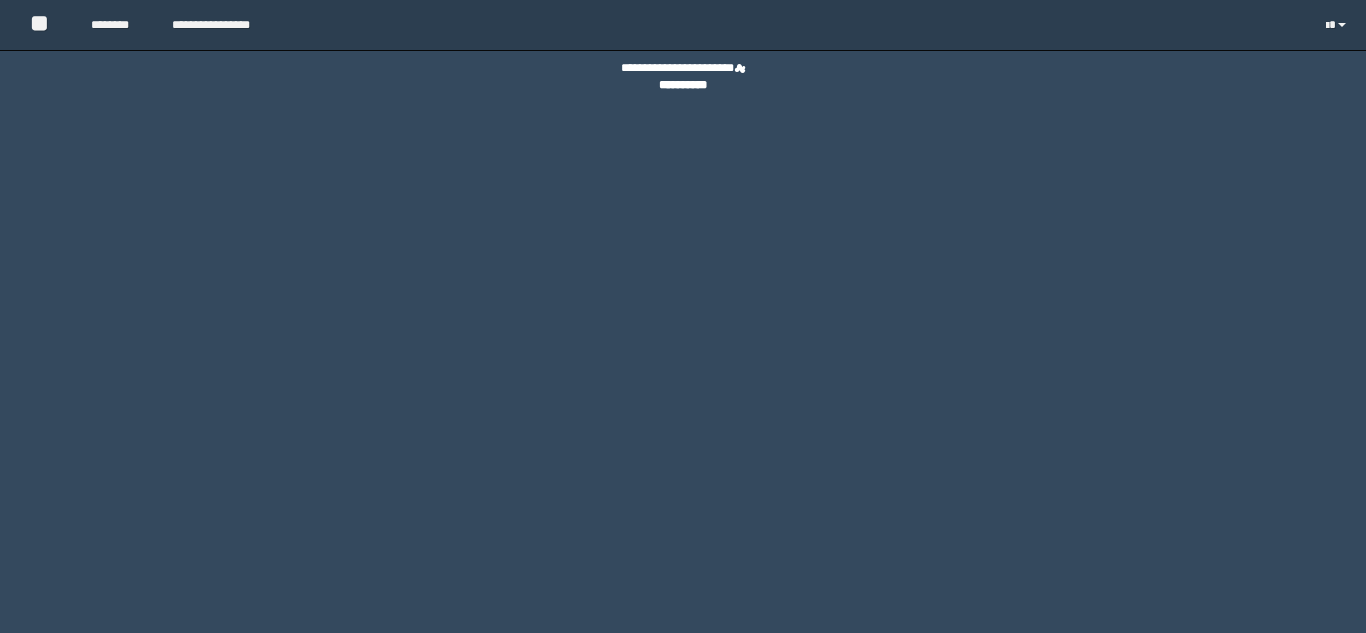 scroll, scrollTop: 0, scrollLeft: 0, axis: both 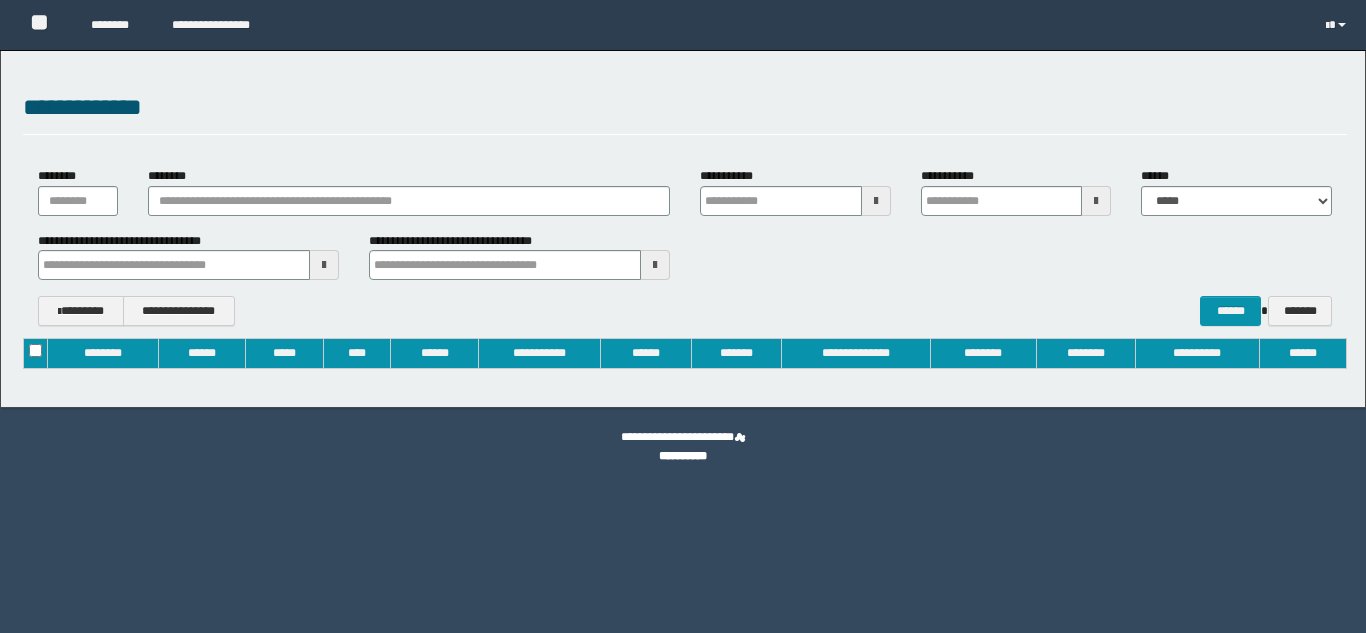 type on "**********" 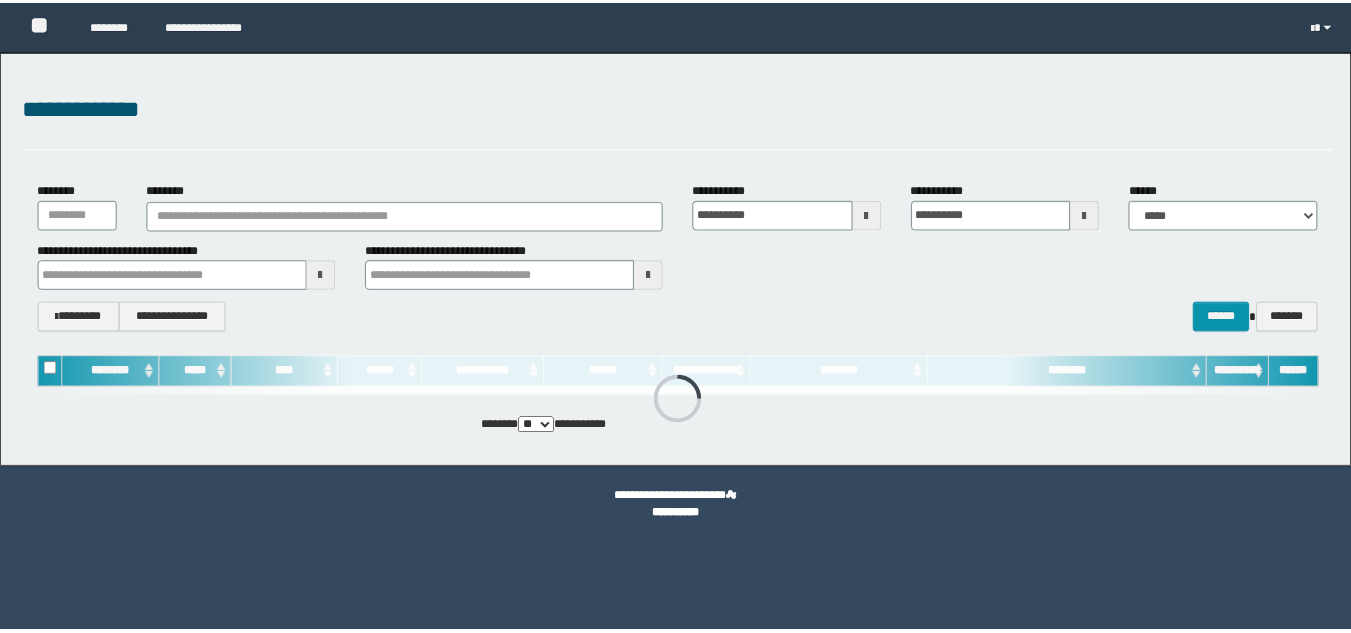 scroll, scrollTop: 0, scrollLeft: 0, axis: both 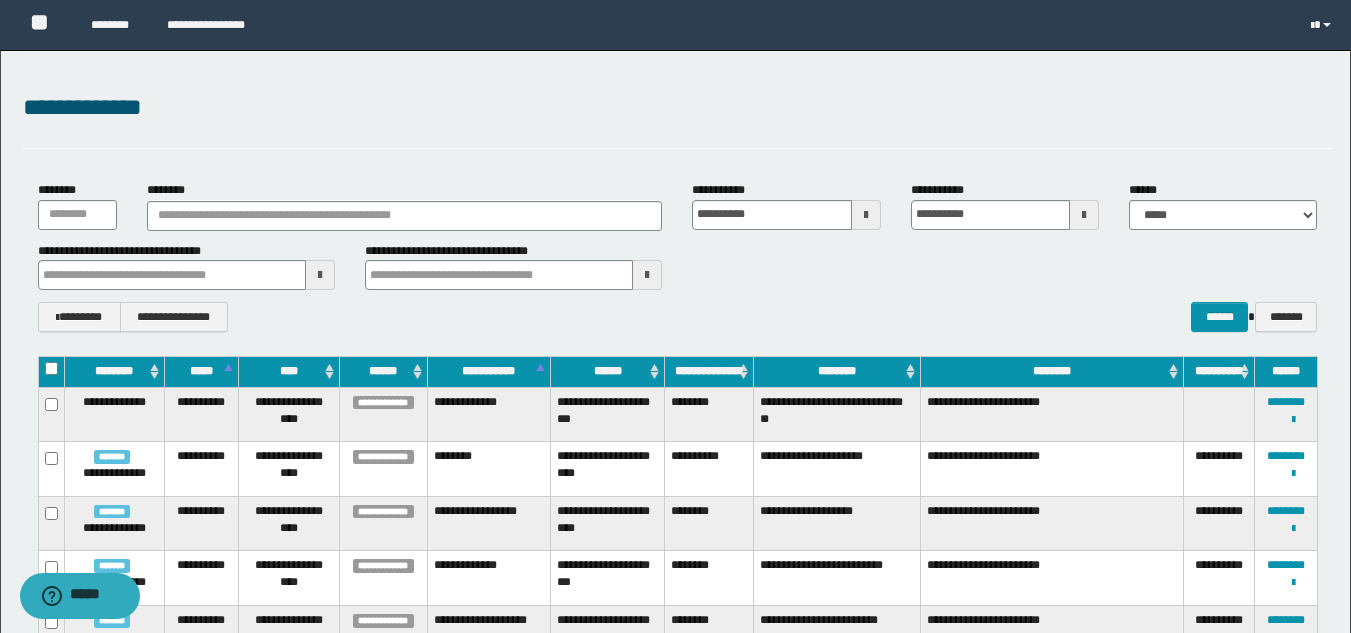 click at bounding box center (866, 215) 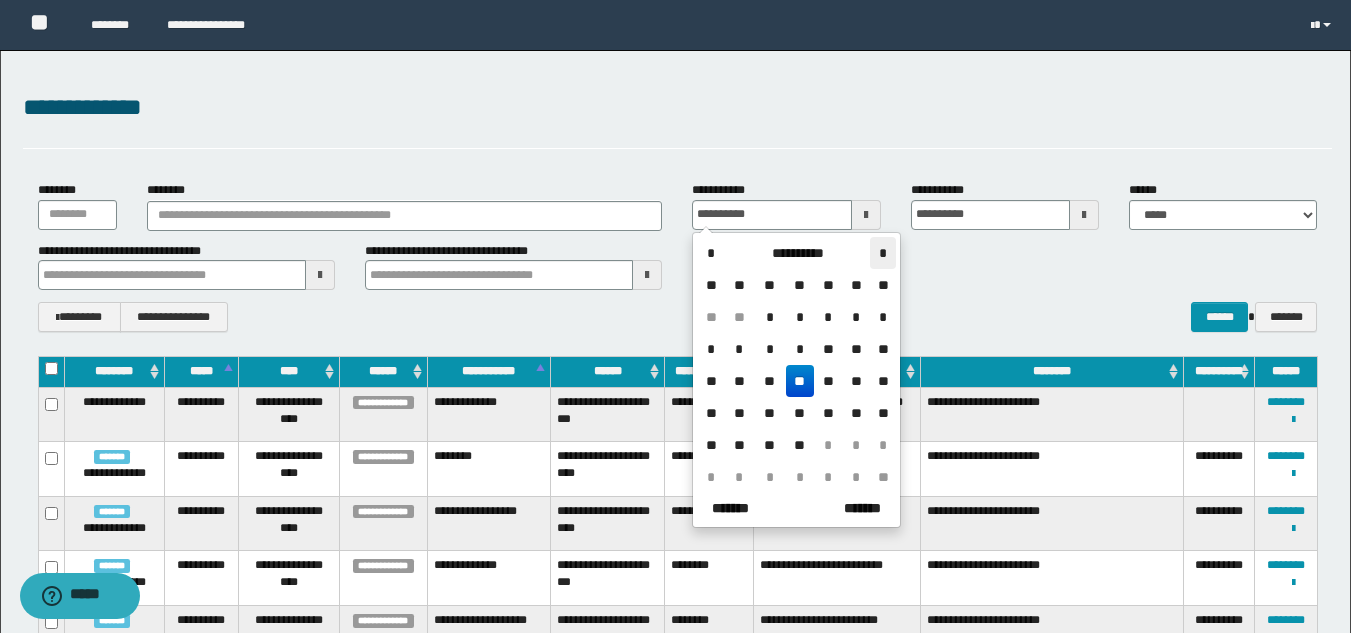 click on "*" at bounding box center [883, 253] 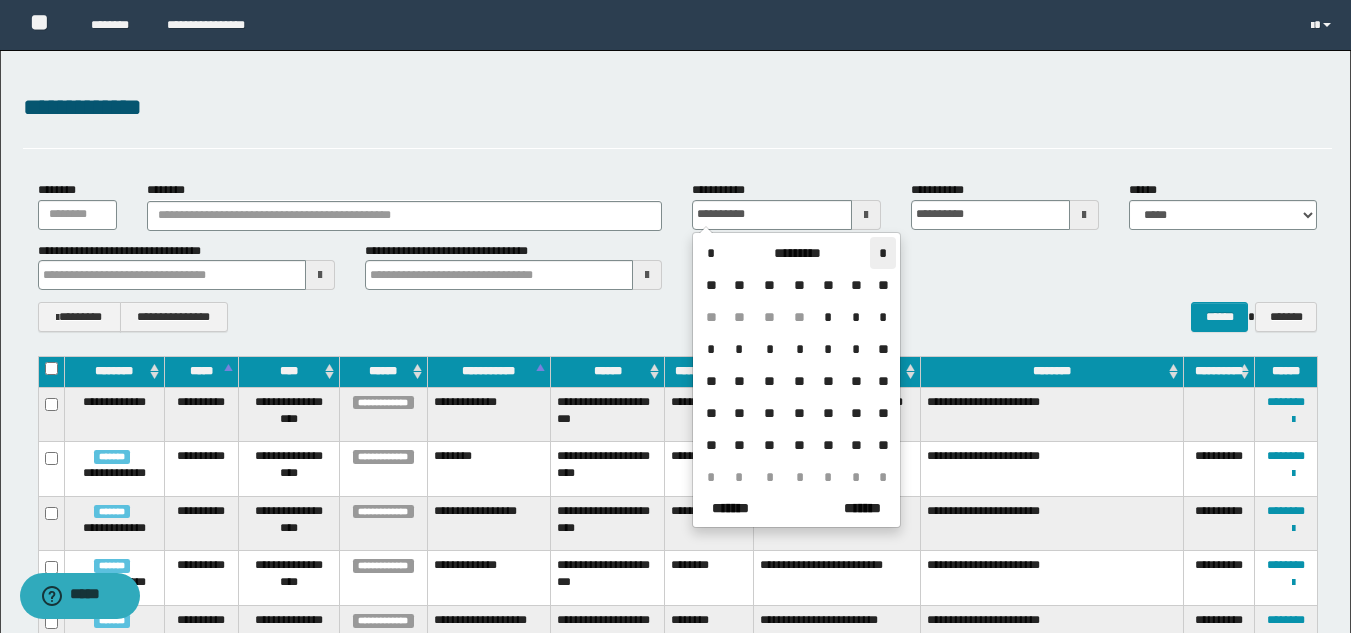 click on "*" at bounding box center (883, 253) 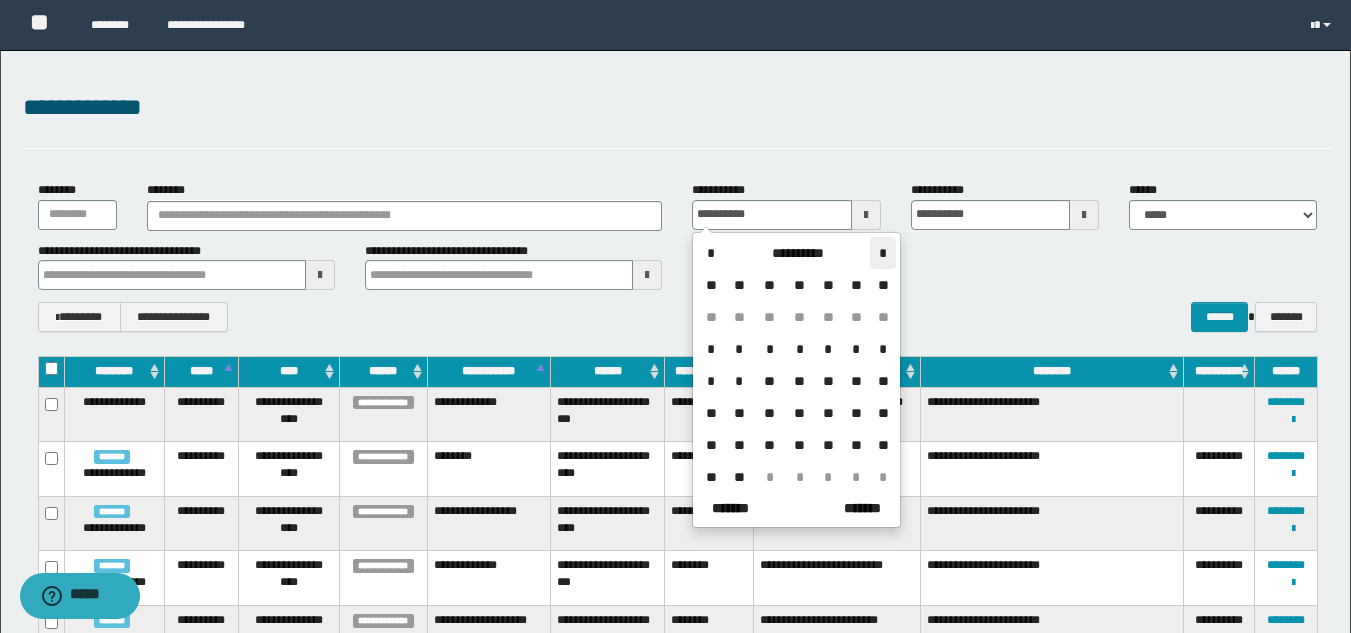 click on "*" at bounding box center (883, 253) 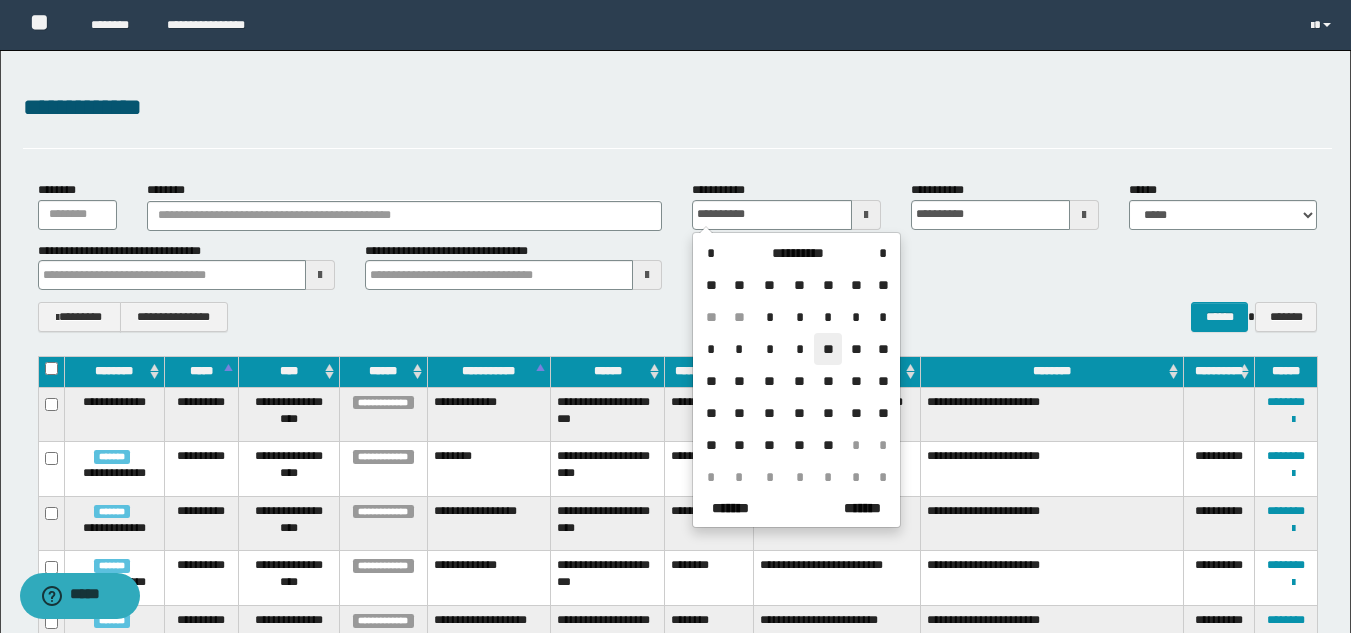 click on "**" at bounding box center (828, 349) 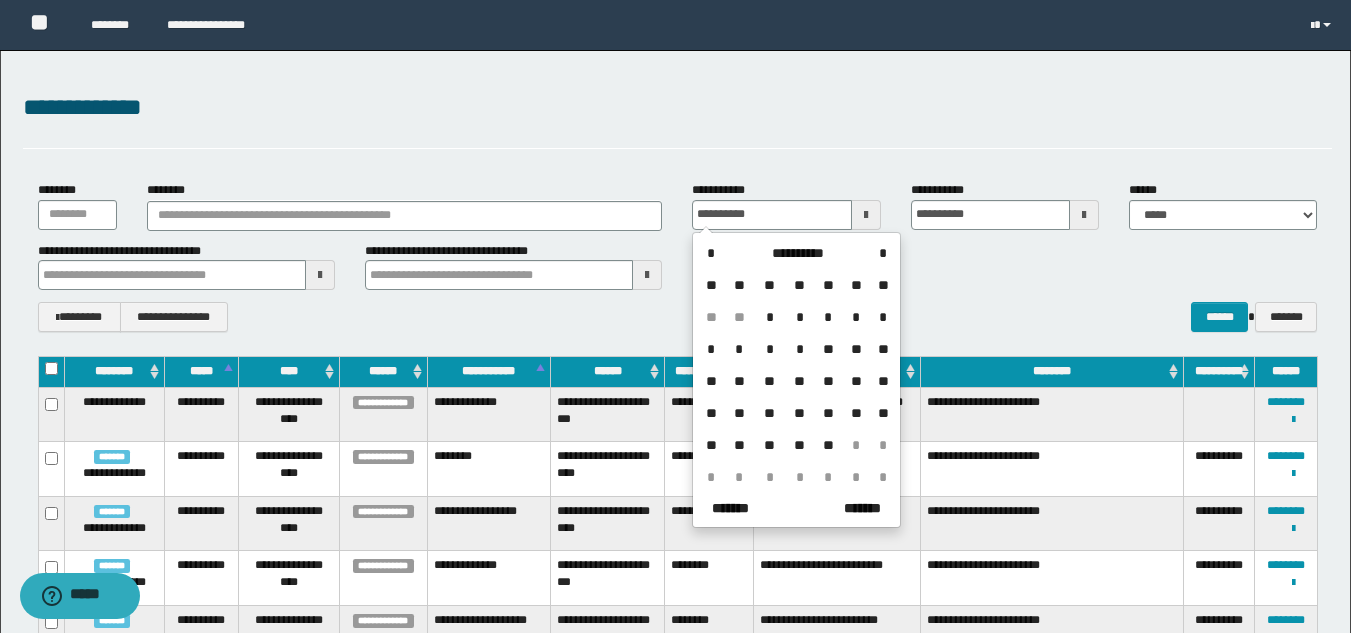 type on "**********" 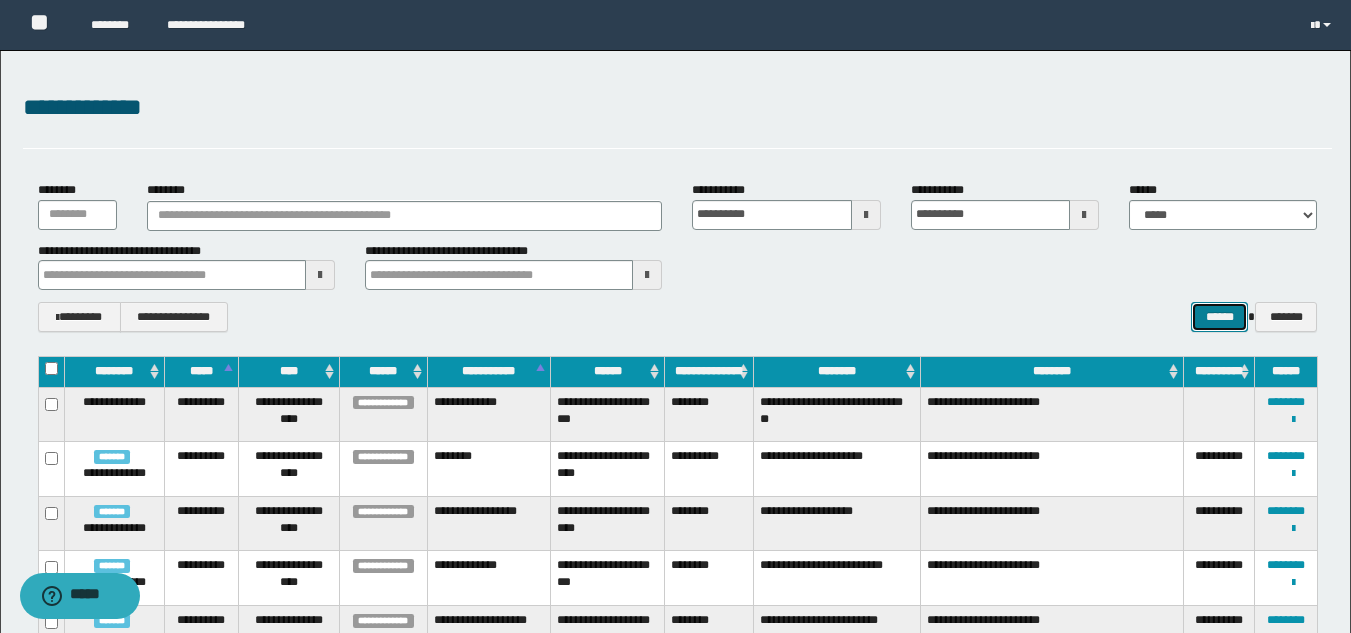 click on "******" at bounding box center (1219, 317) 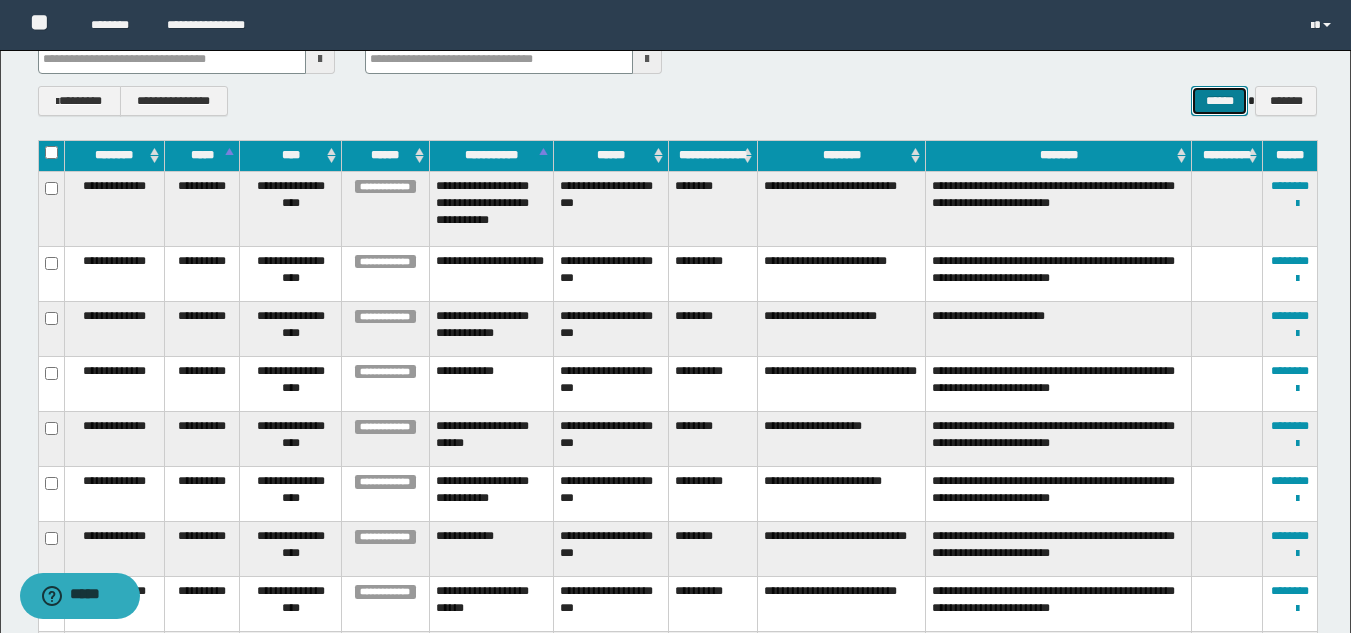 scroll, scrollTop: 251, scrollLeft: 0, axis: vertical 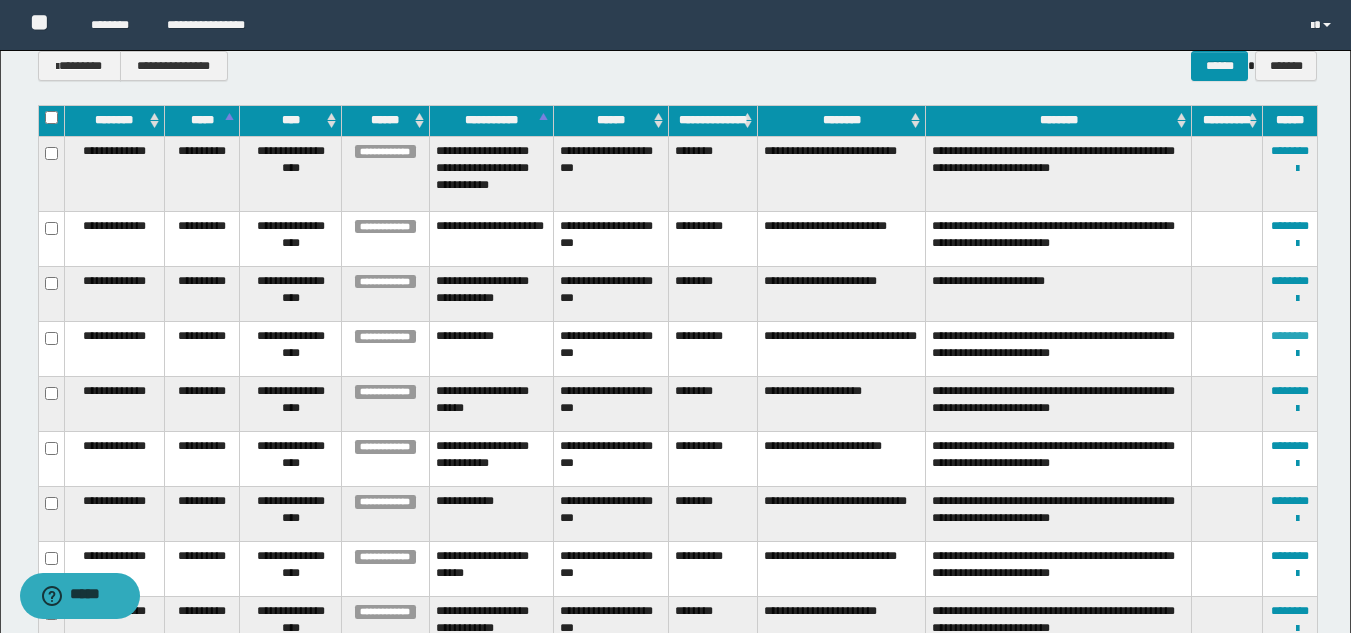 click on "********" at bounding box center (1290, 336) 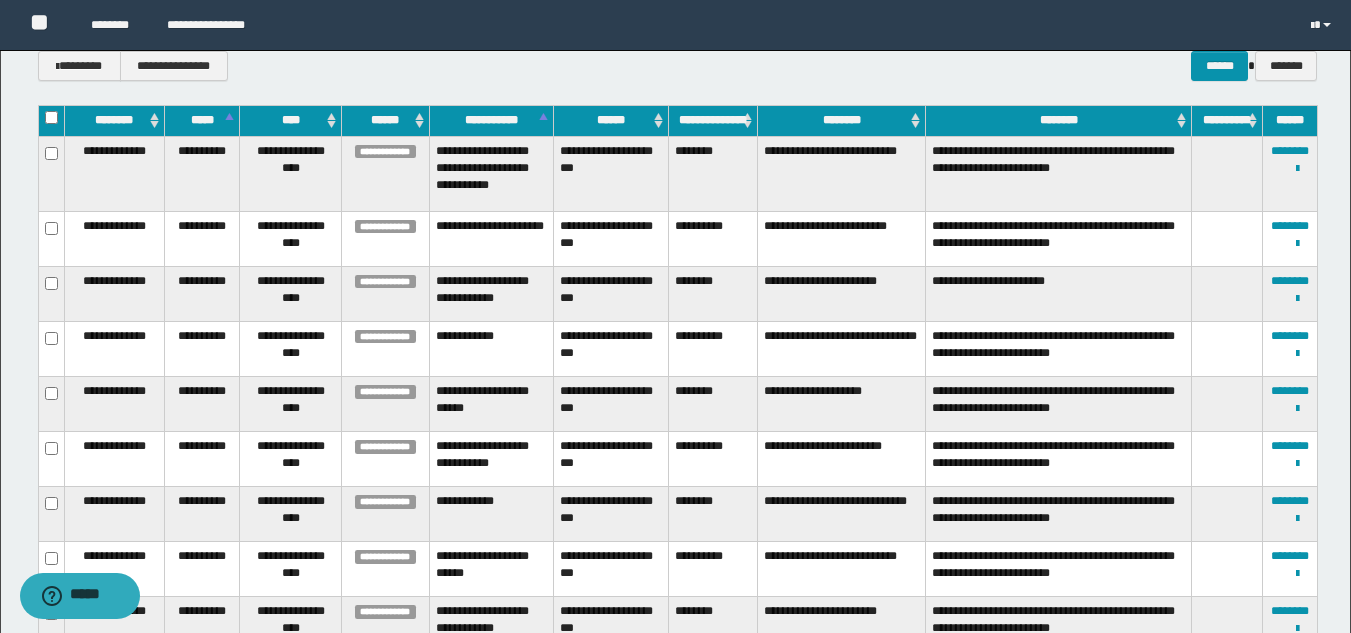 scroll, scrollTop: 0, scrollLeft: 0, axis: both 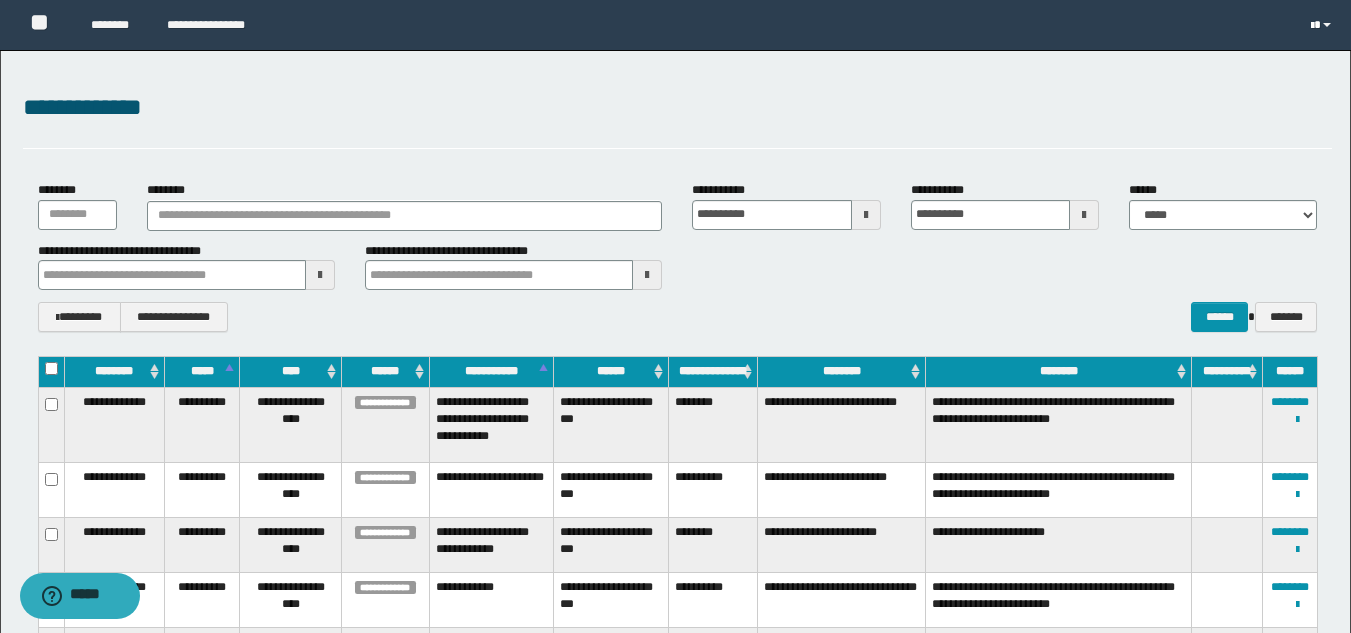 click at bounding box center (1323, 25) 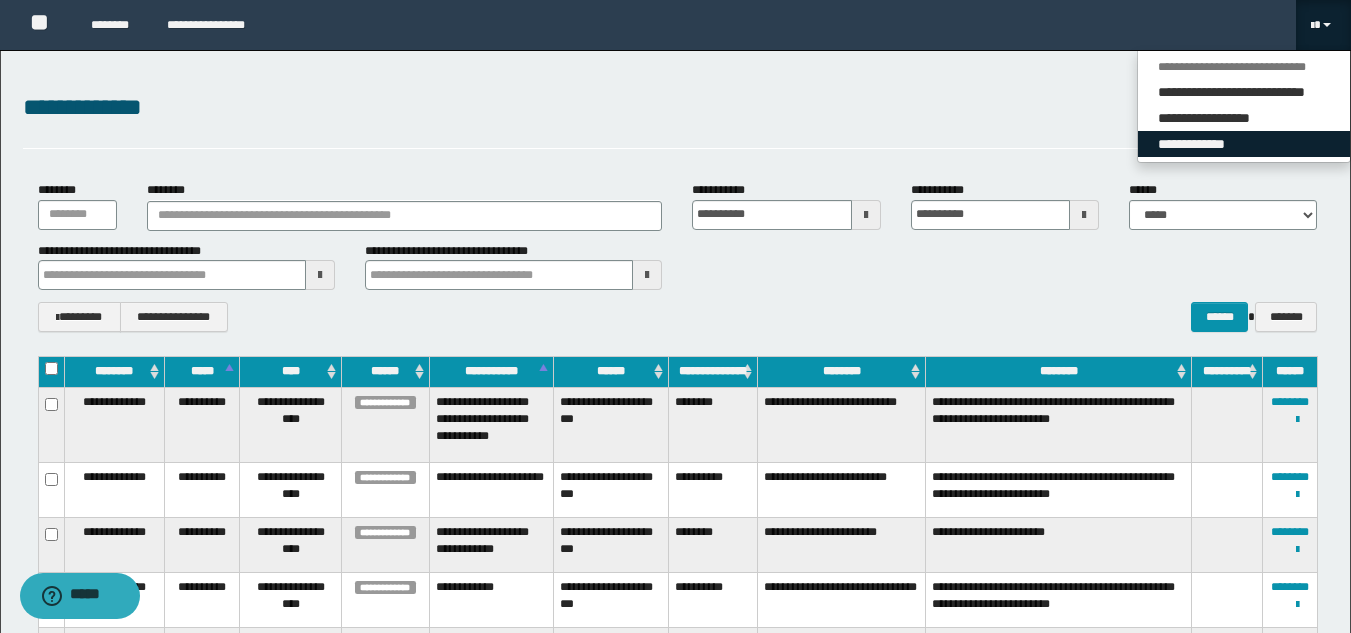 click on "**********" at bounding box center [1244, 144] 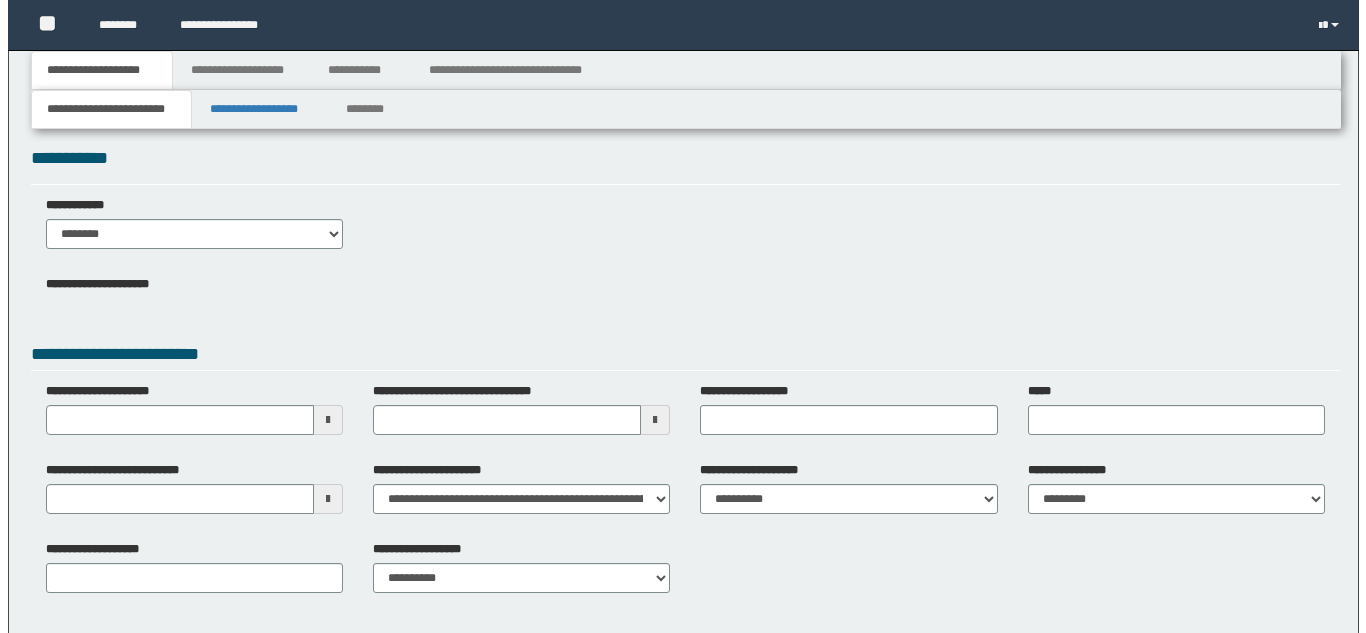 scroll, scrollTop: 0, scrollLeft: 0, axis: both 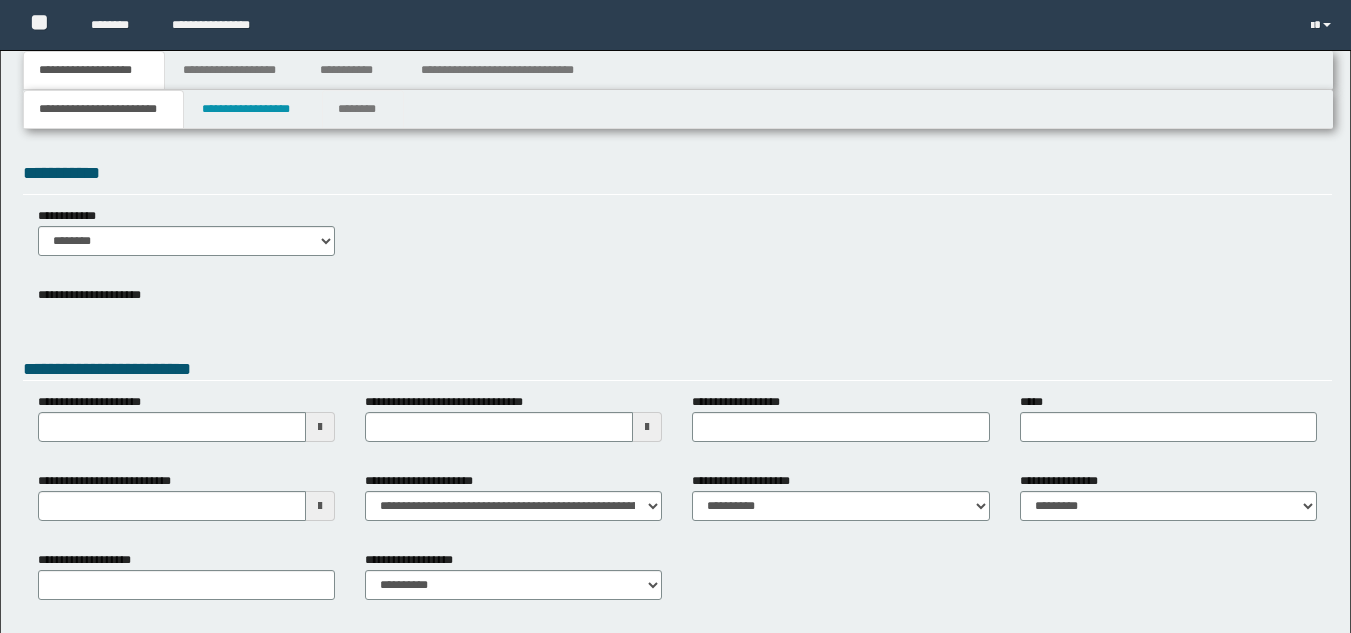 type 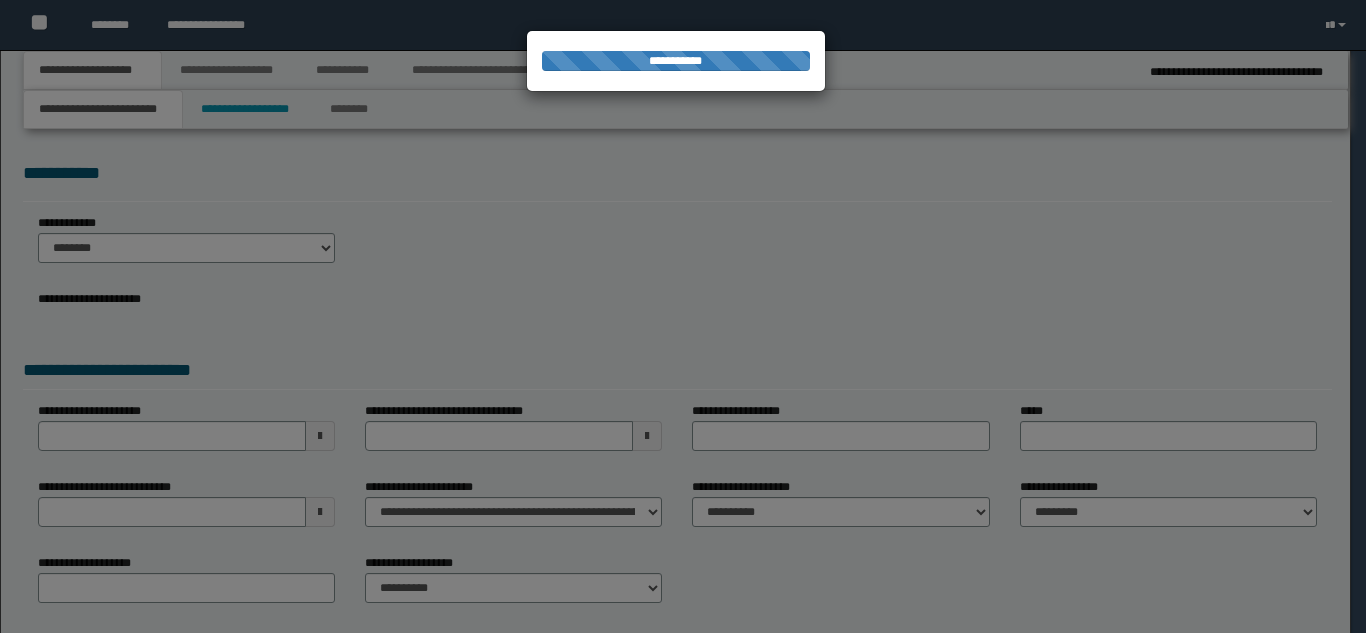 type on "**********" 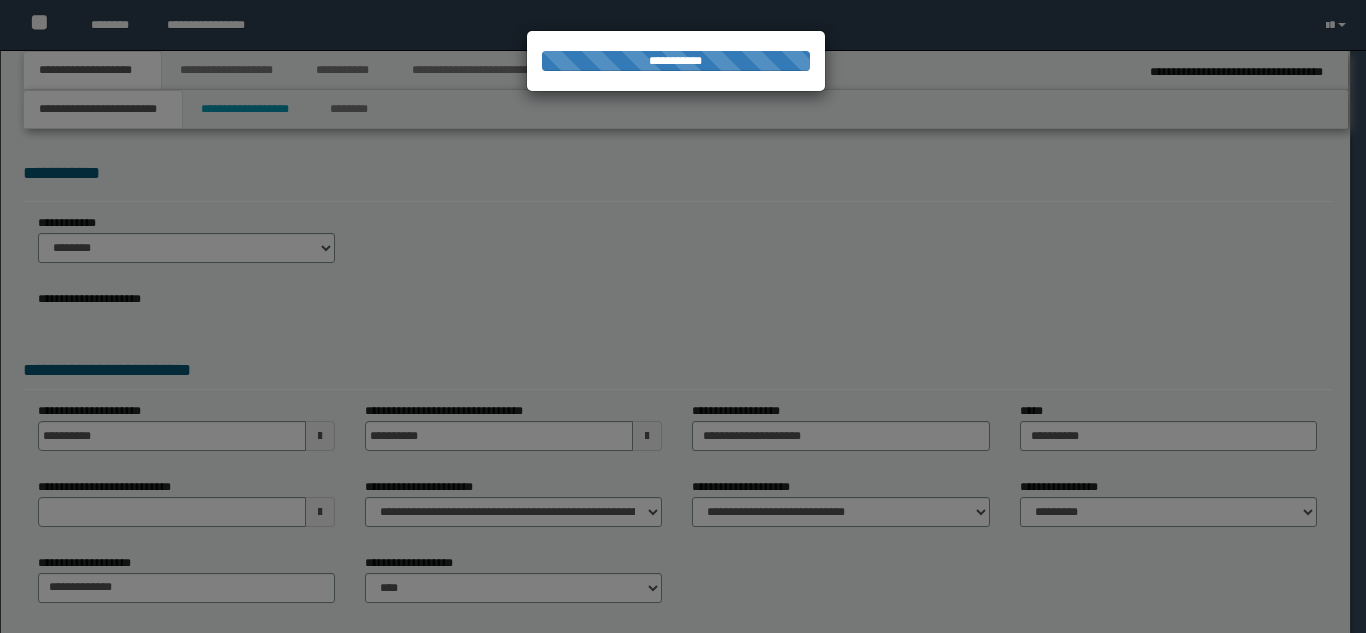 scroll, scrollTop: 0, scrollLeft: 0, axis: both 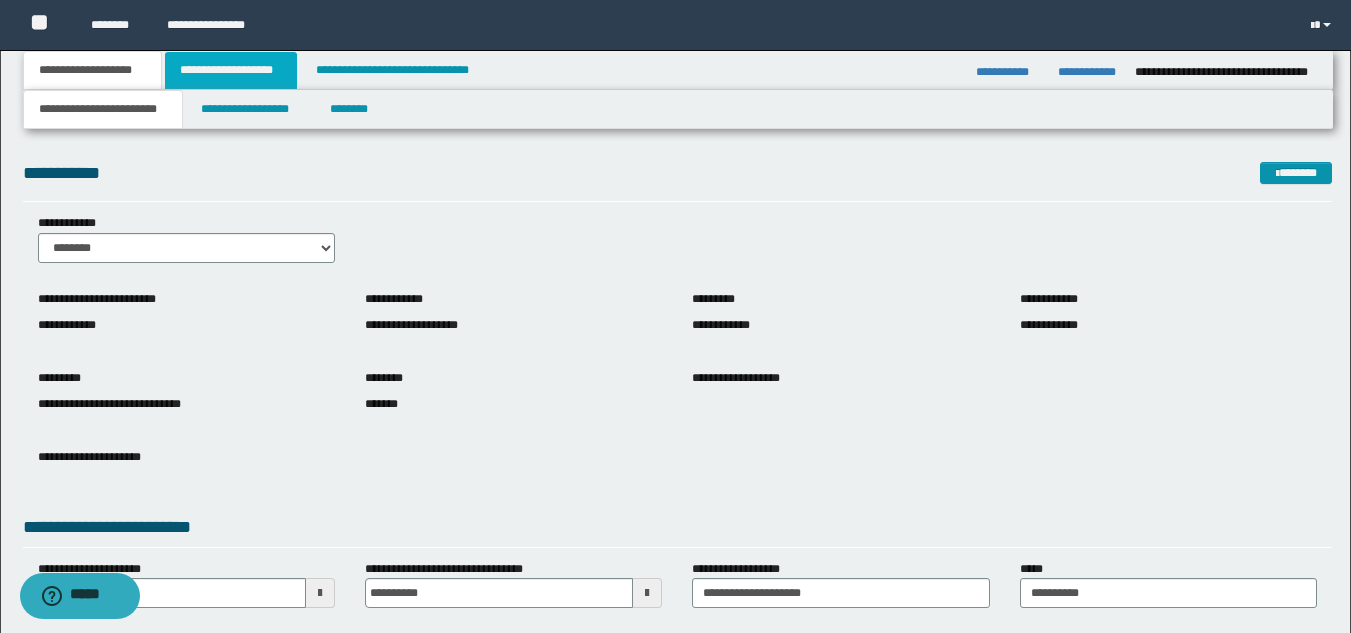 click on "**********" at bounding box center [231, 70] 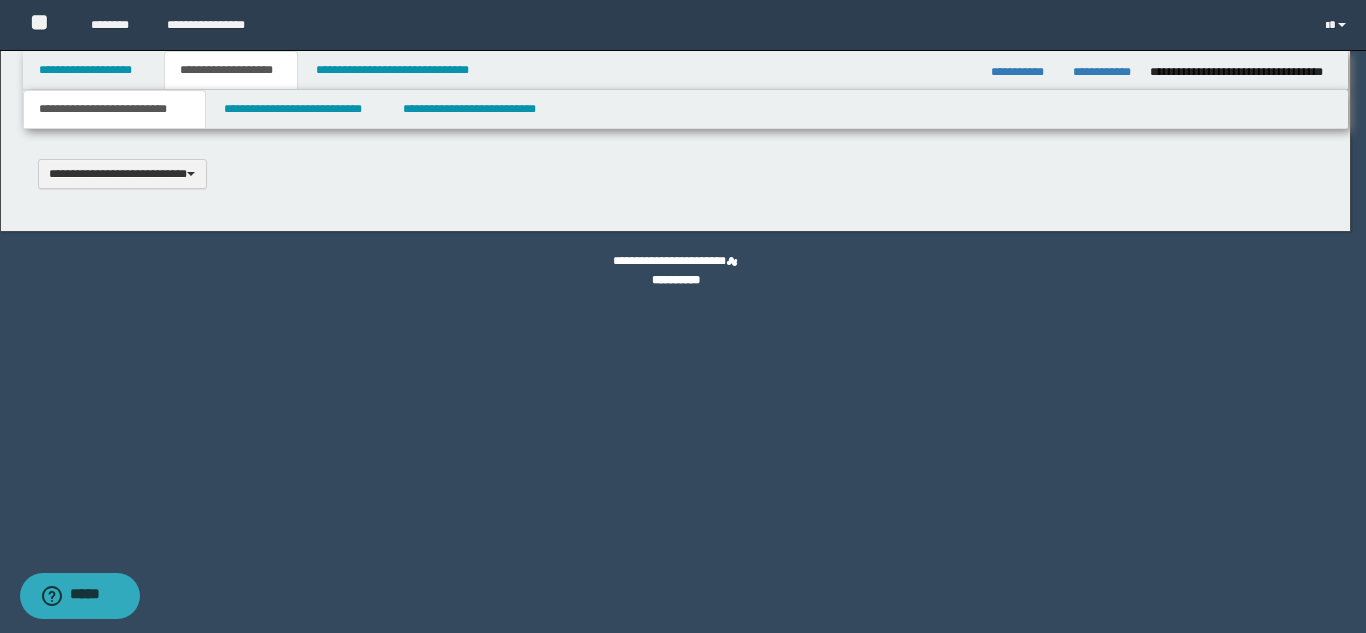 type 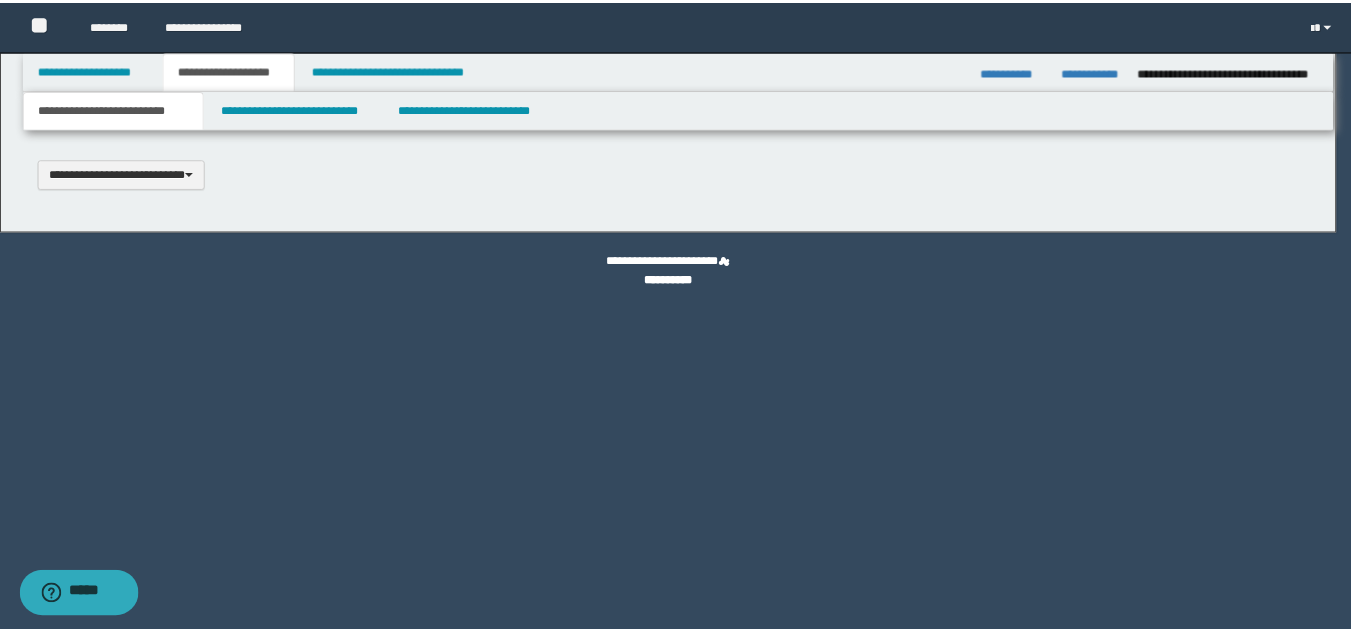 scroll, scrollTop: 0, scrollLeft: 0, axis: both 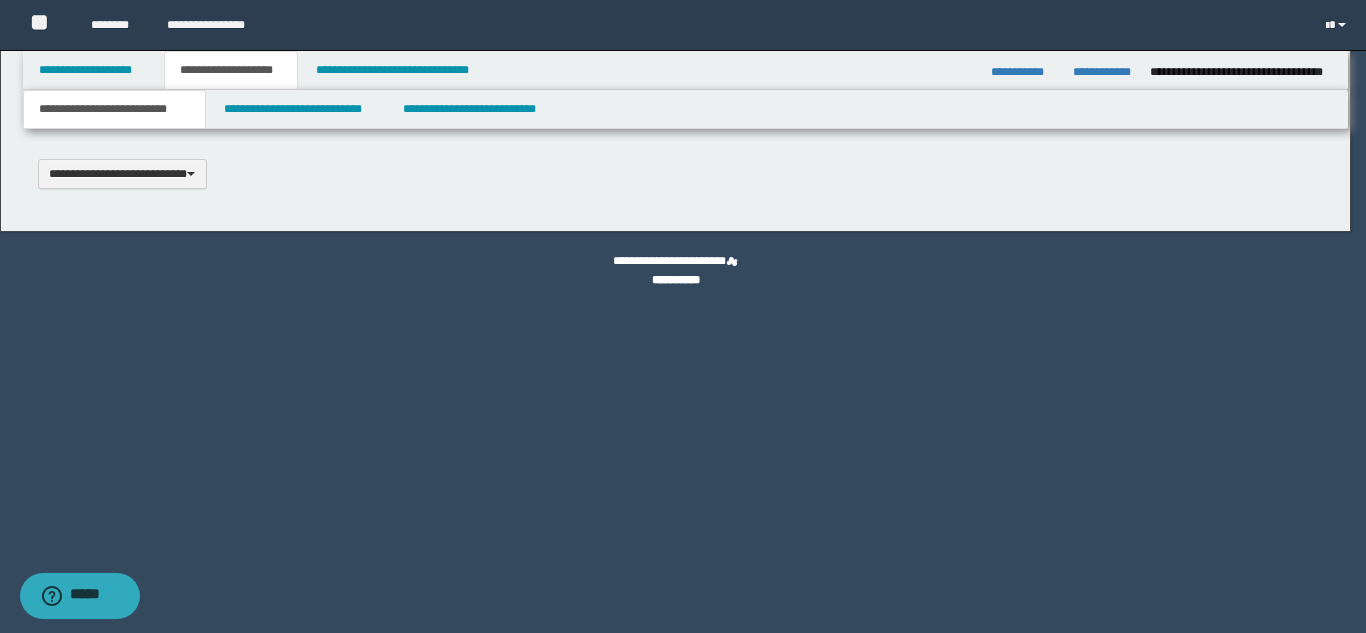 select on "*" 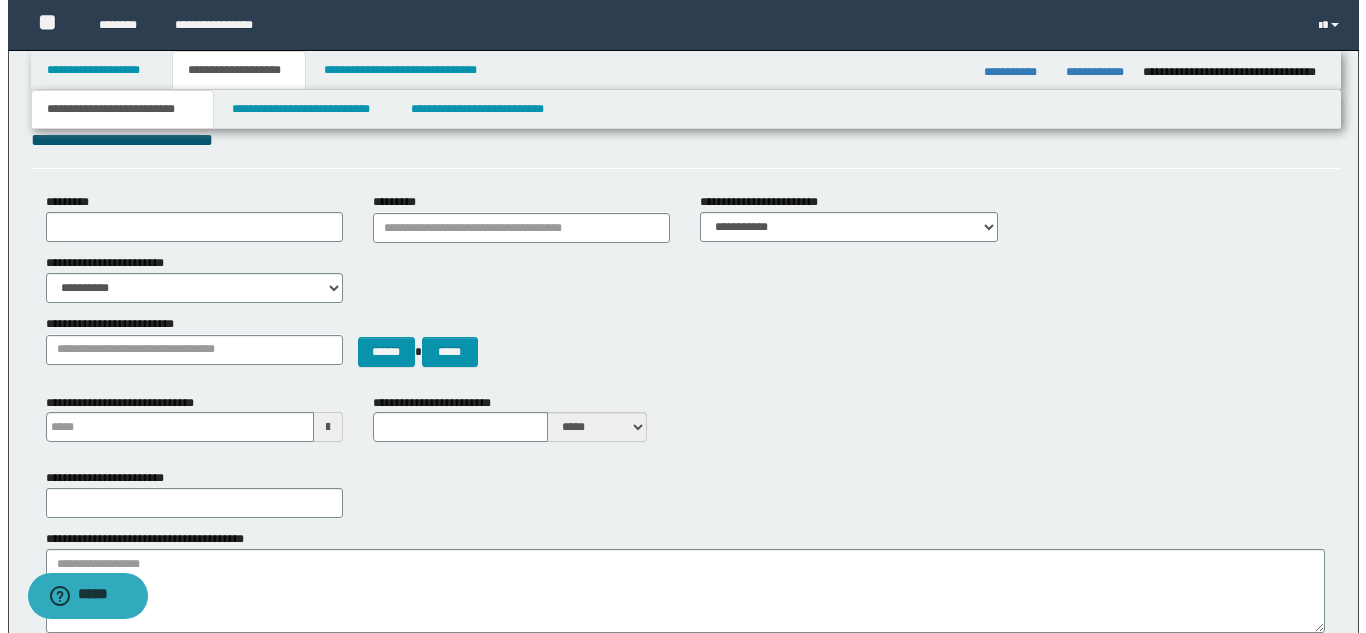 scroll, scrollTop: 0, scrollLeft: 0, axis: both 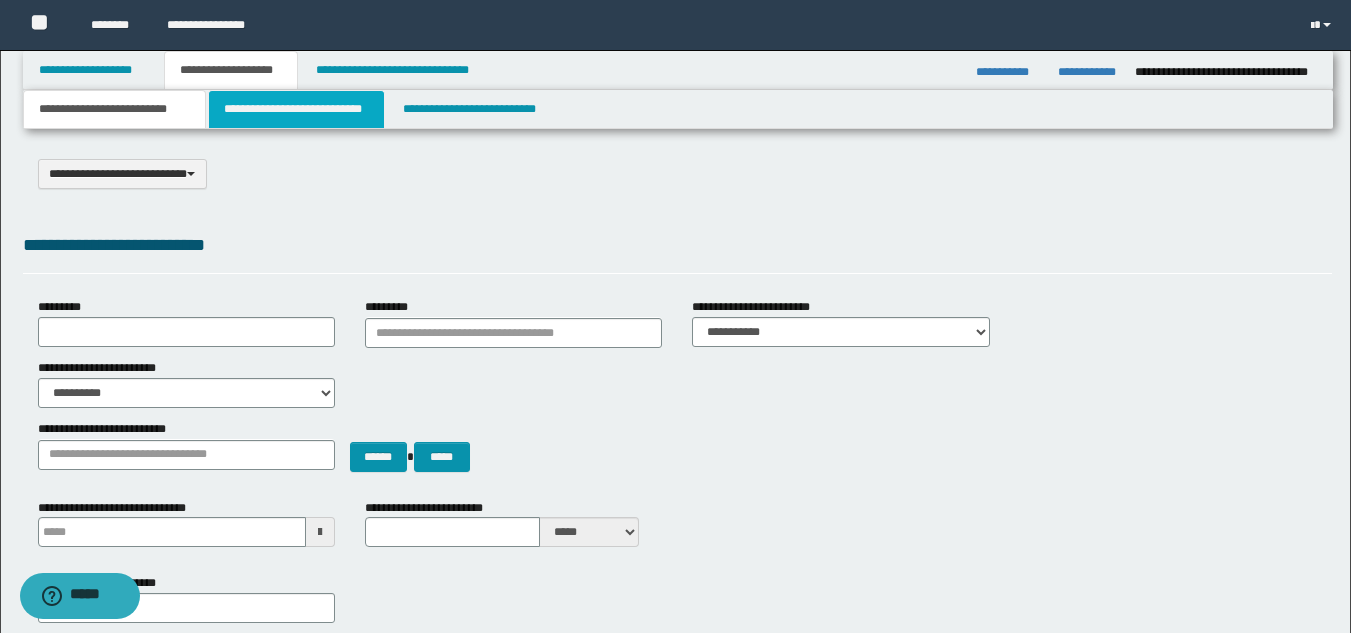 click on "**********" at bounding box center [296, 109] 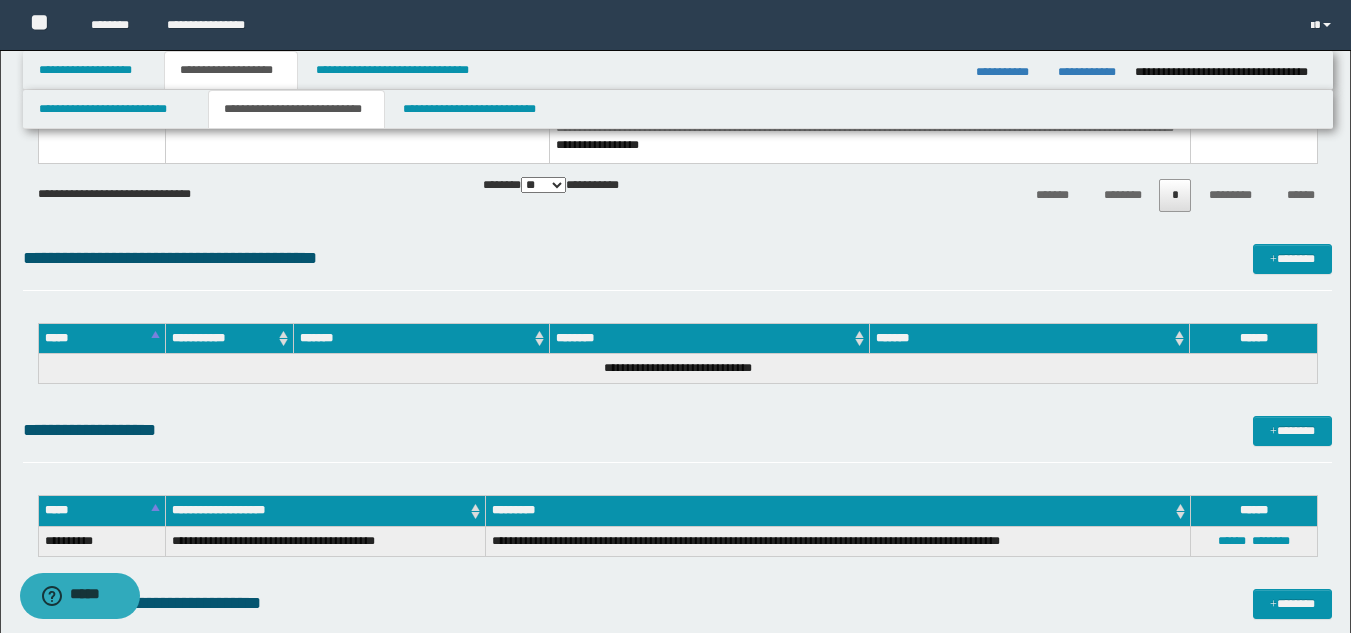 scroll, scrollTop: 600, scrollLeft: 0, axis: vertical 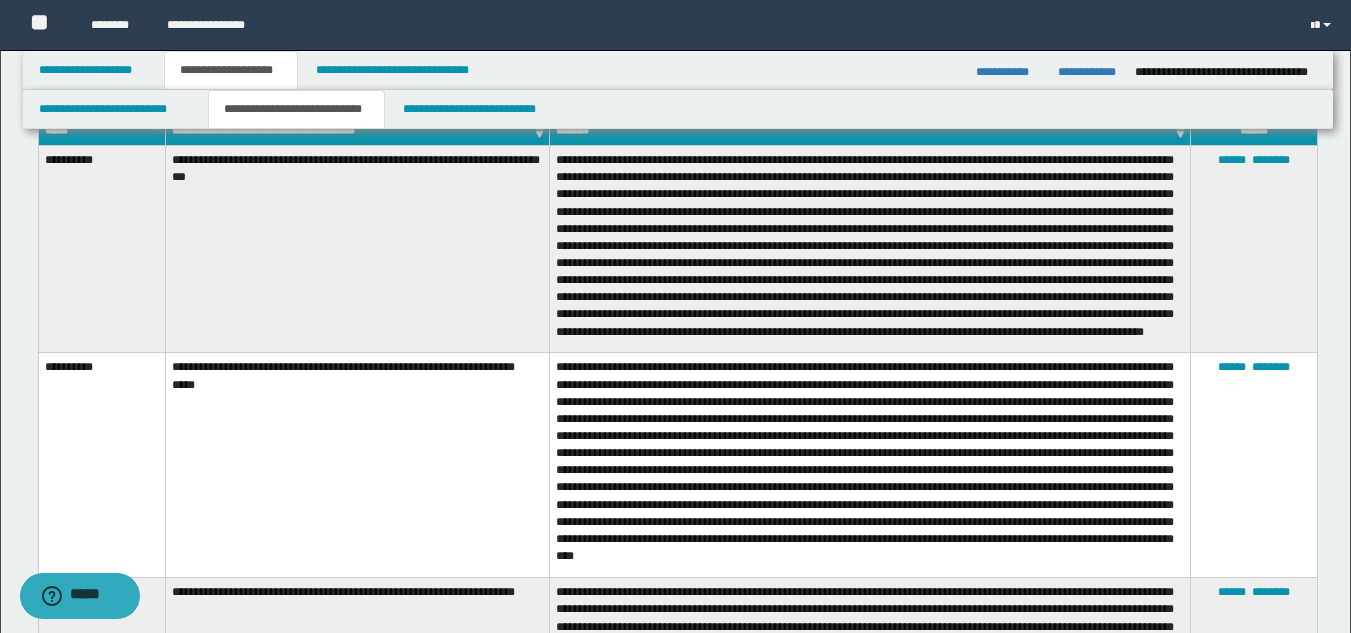 click at bounding box center [869, 249] 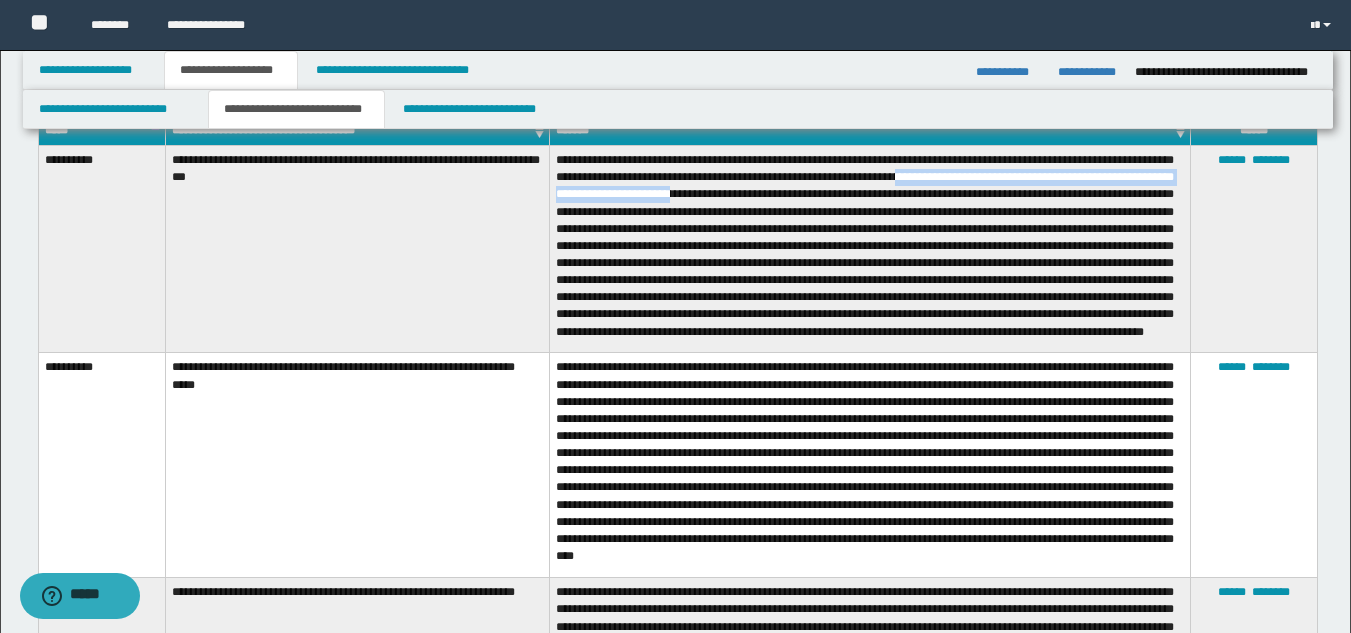 drag, startPoint x: 989, startPoint y: 179, endPoint x: 836, endPoint y: 189, distance: 153.32645 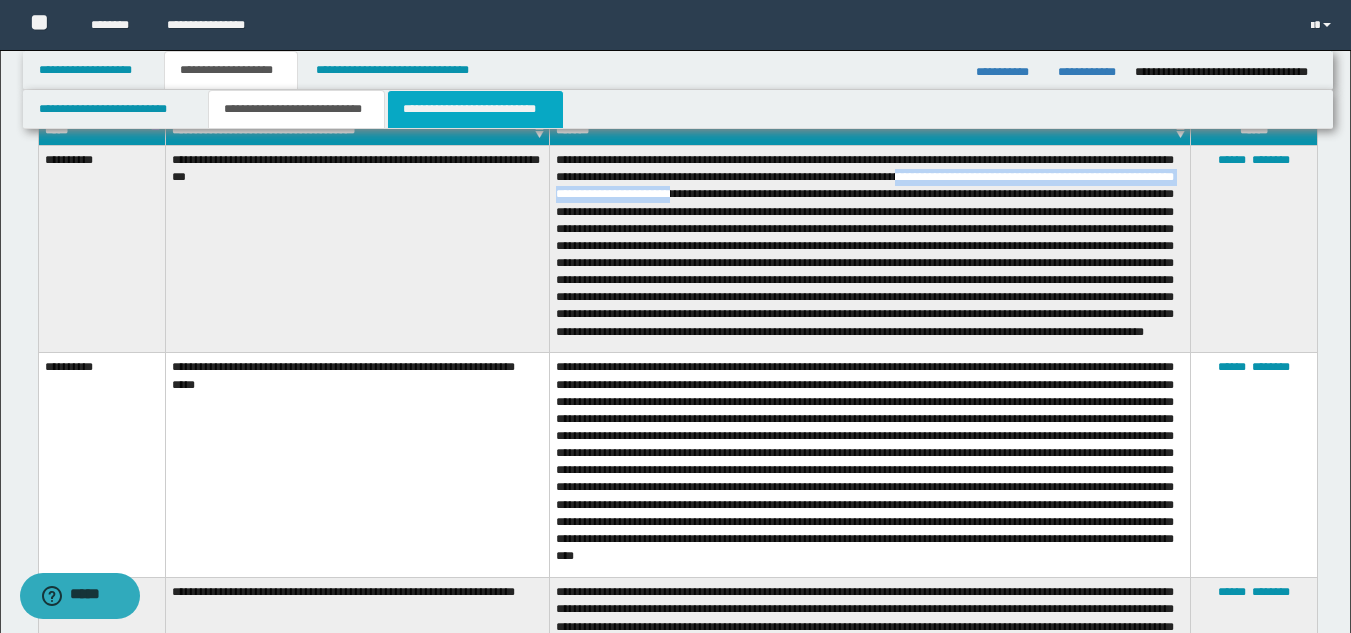 click on "**********" at bounding box center (475, 109) 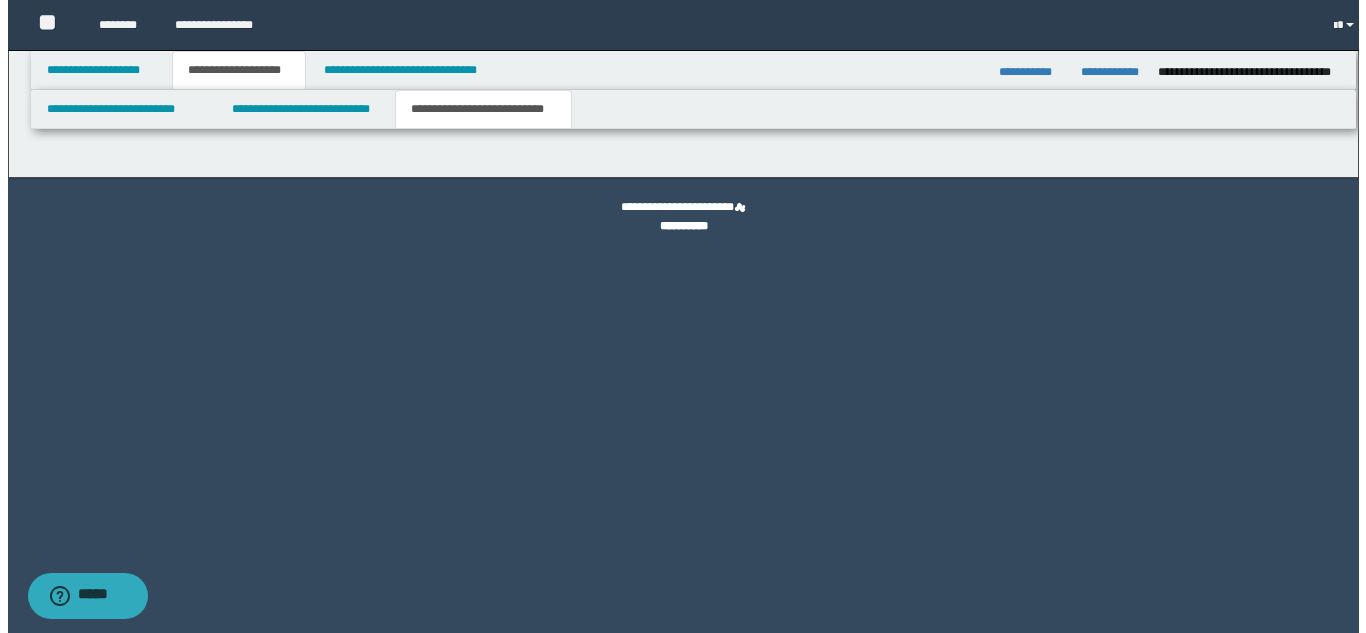 scroll, scrollTop: 0, scrollLeft: 0, axis: both 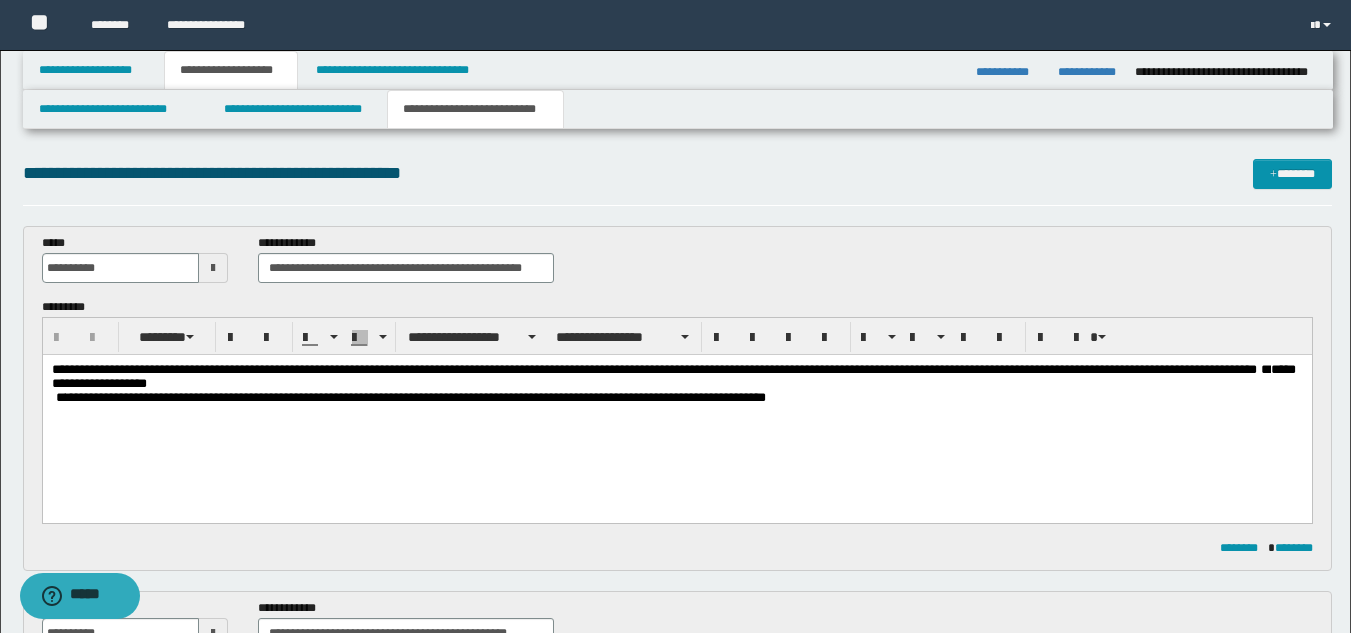click on "**********" at bounding box center (676, 377) 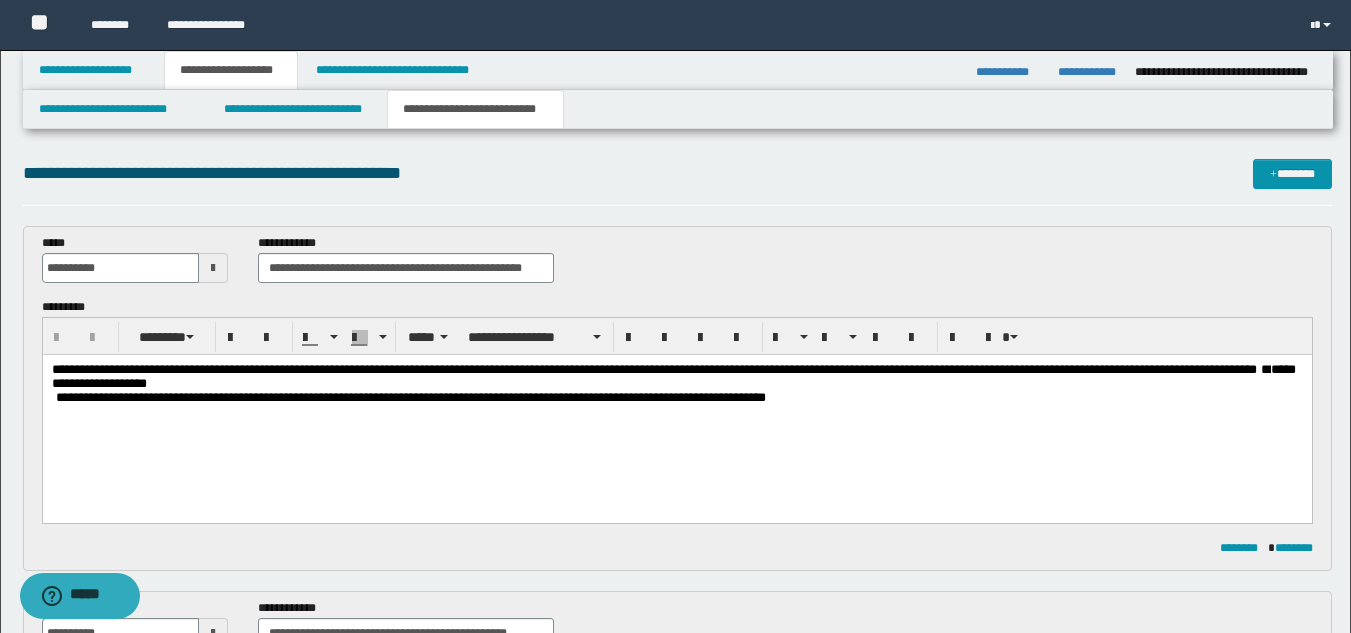 type 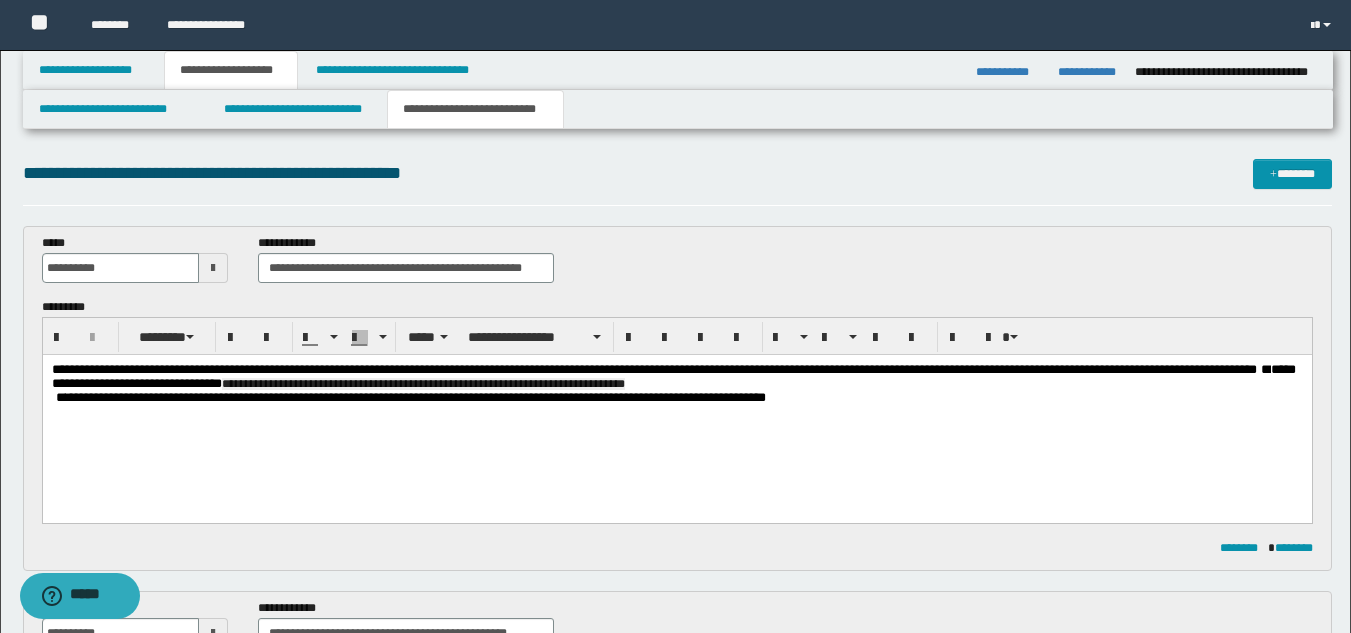 click on "**********" at bounding box center (673, 376) 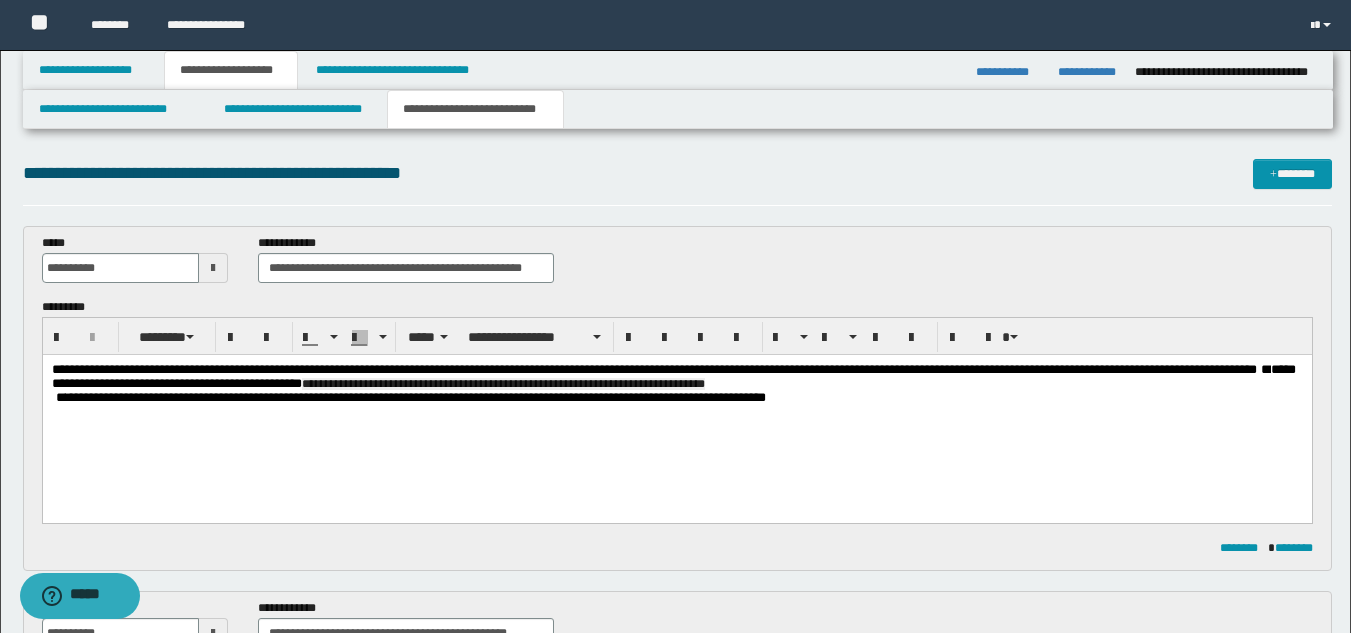 click on "**********" at bounding box center (673, 376) 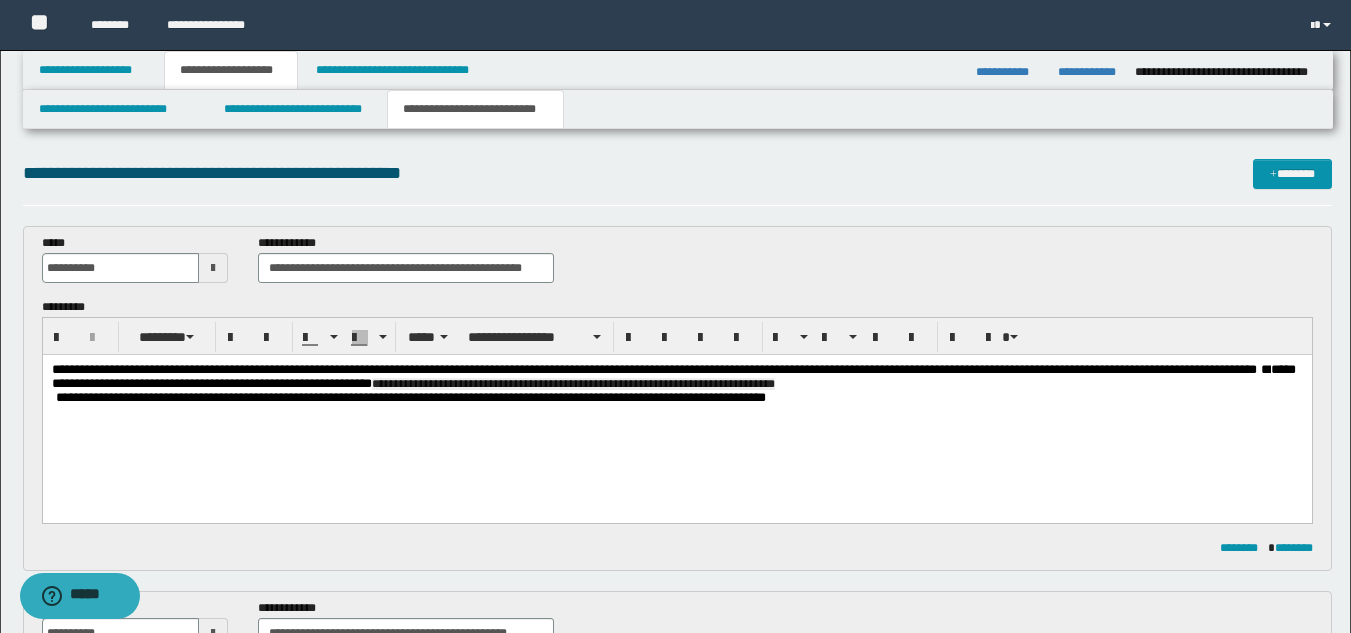 click on "**********" at bounding box center (676, 377) 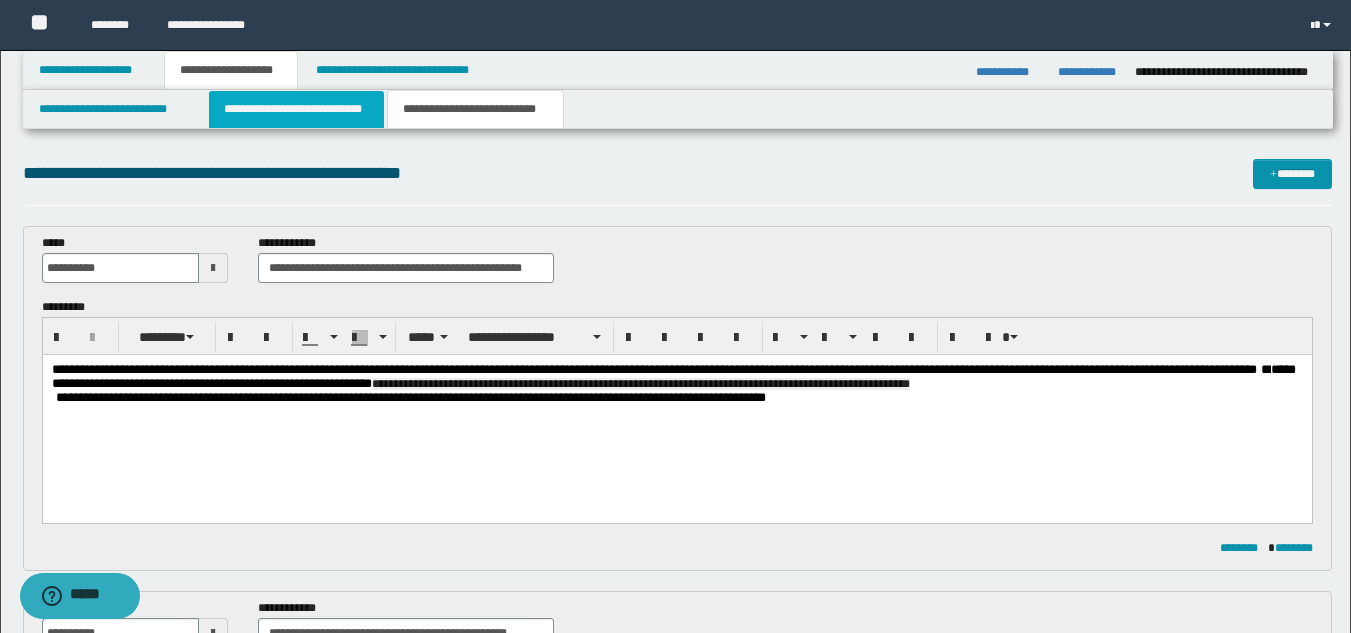 click on "**********" at bounding box center [296, 109] 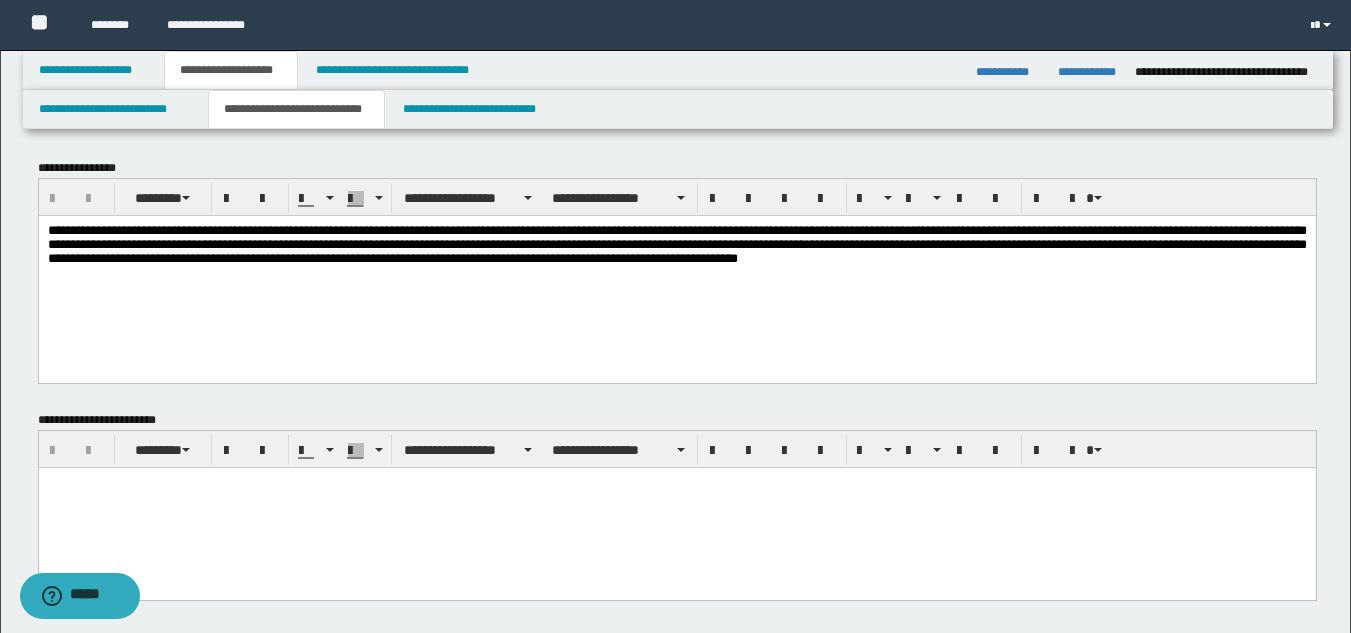 scroll, scrollTop: 600, scrollLeft: 0, axis: vertical 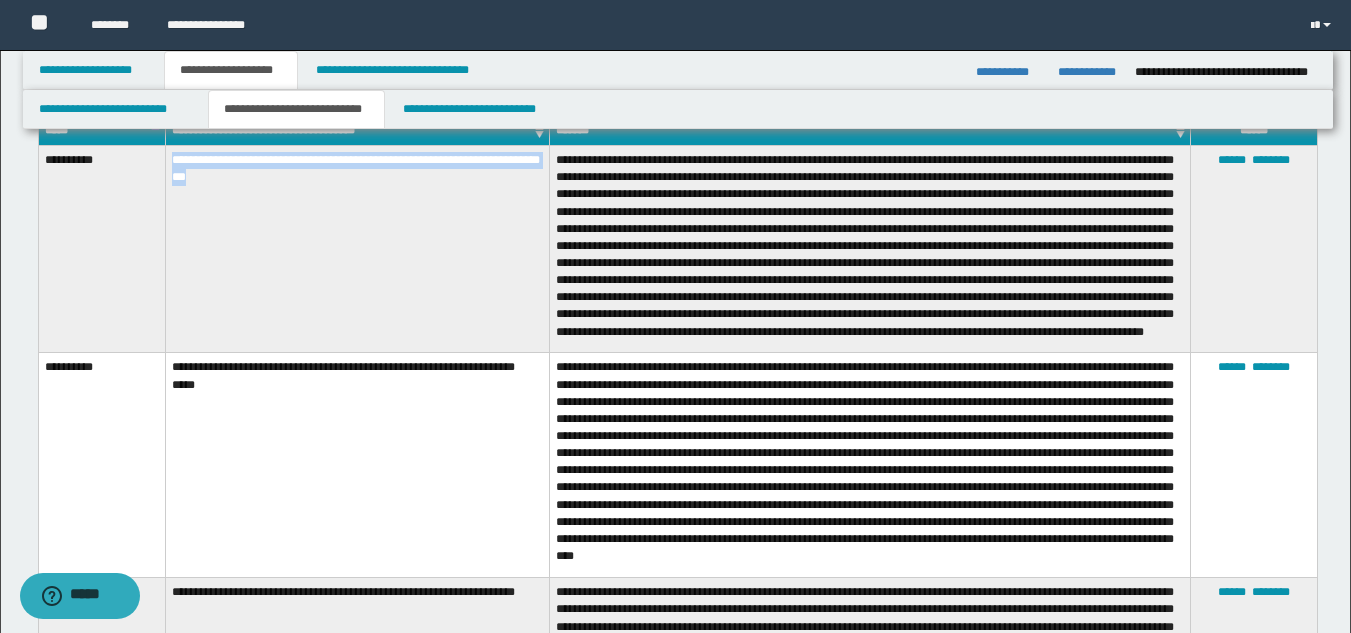 drag, startPoint x: 171, startPoint y: 156, endPoint x: 276, endPoint y: 158, distance: 105.01904 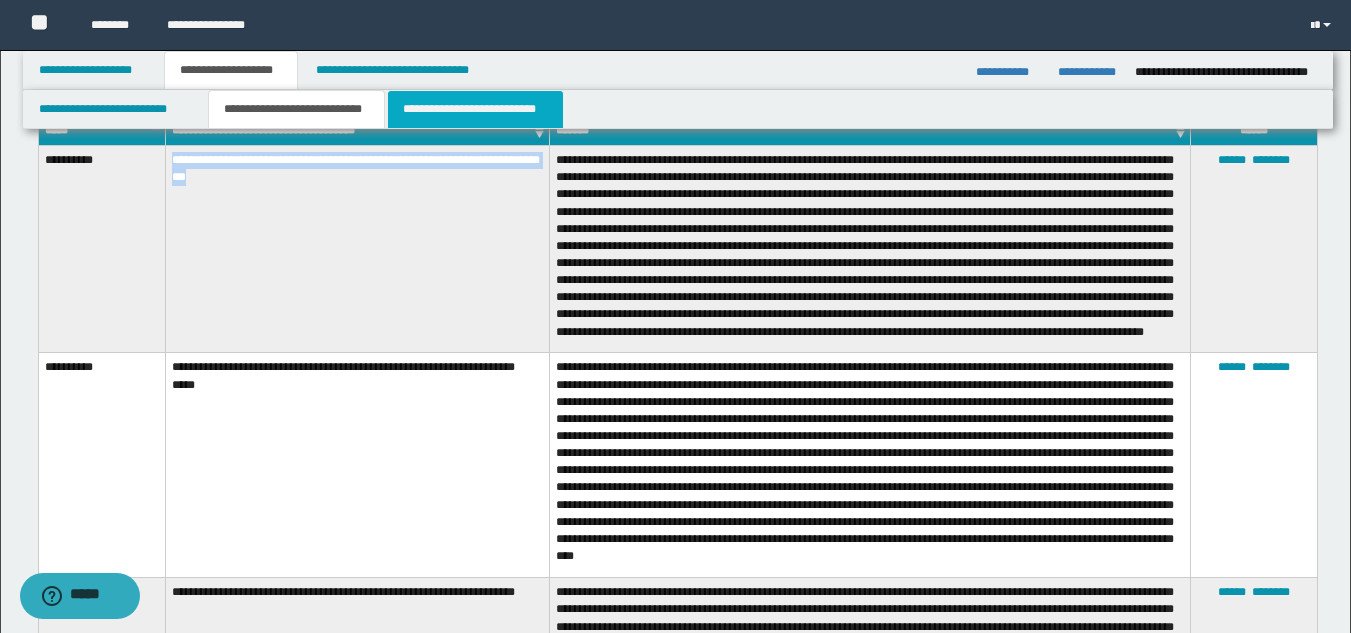 click on "**********" at bounding box center [475, 109] 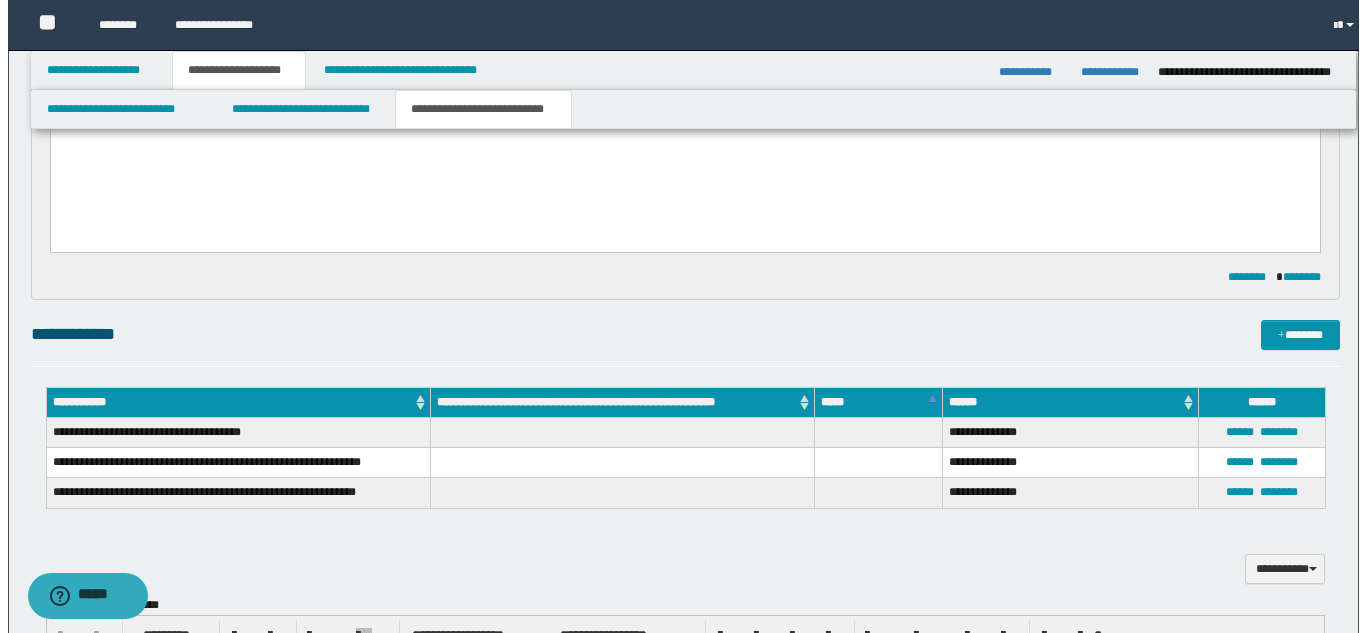 scroll, scrollTop: 0, scrollLeft: 0, axis: both 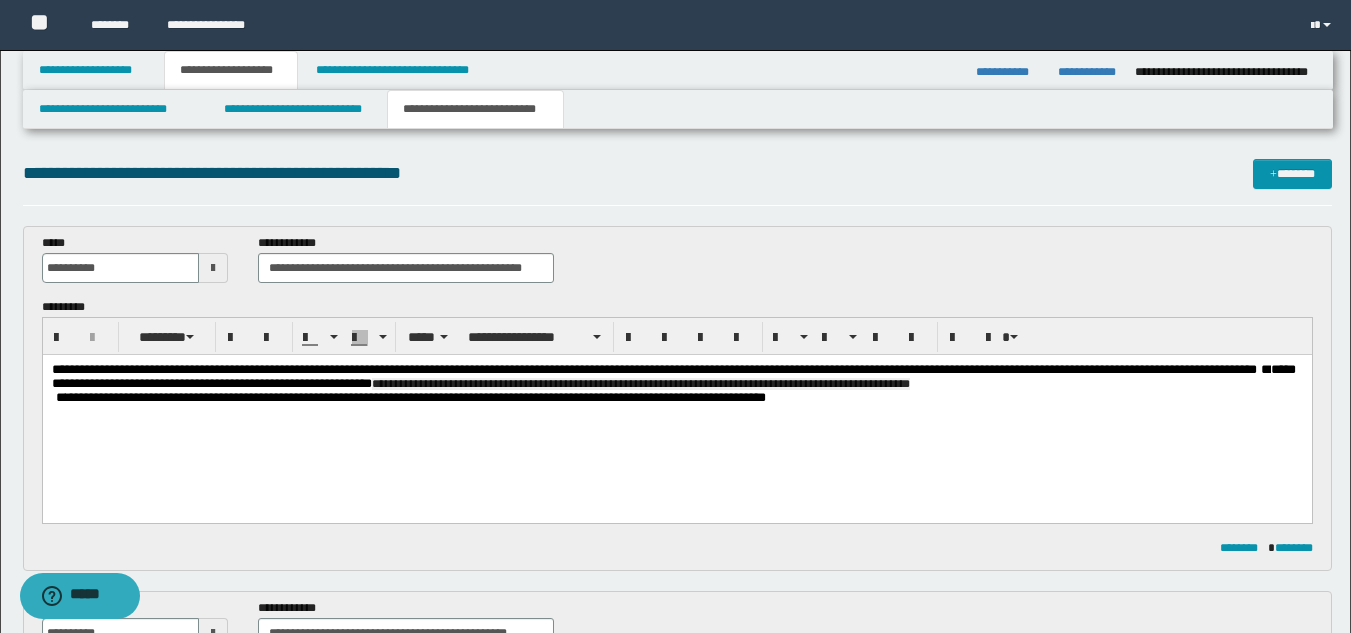 click on "**********" at bounding box center (676, 377) 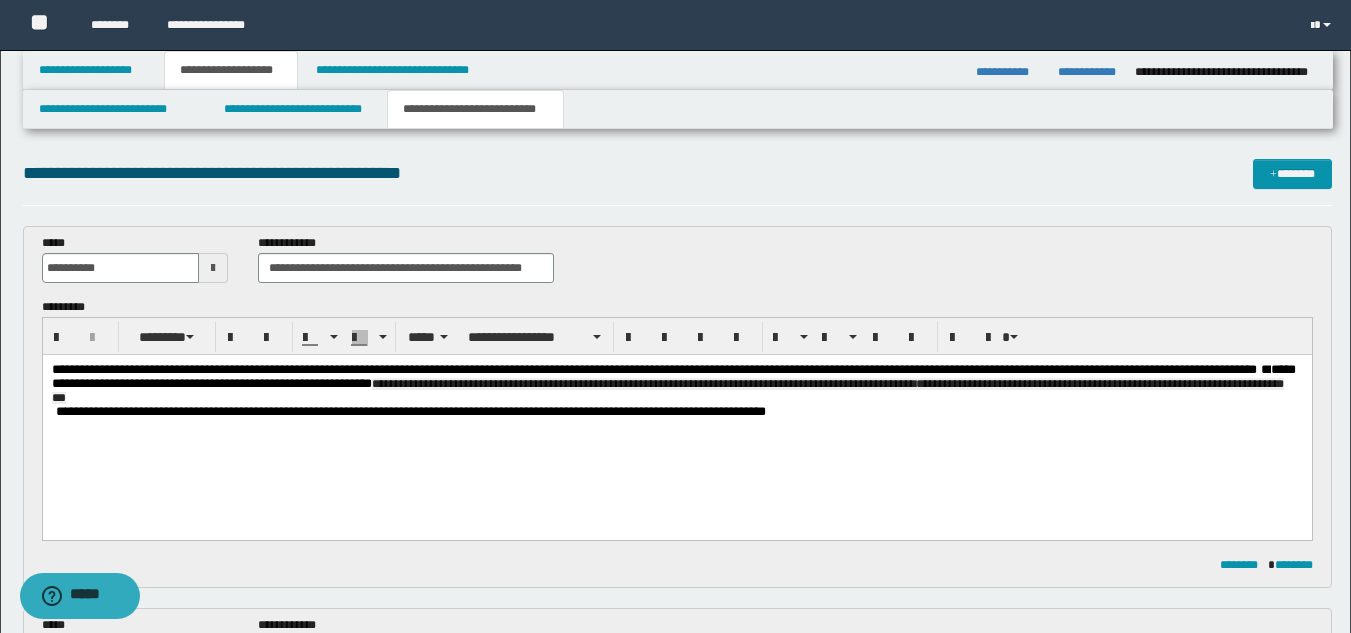 click on "**********" at bounding box center [667, 391] 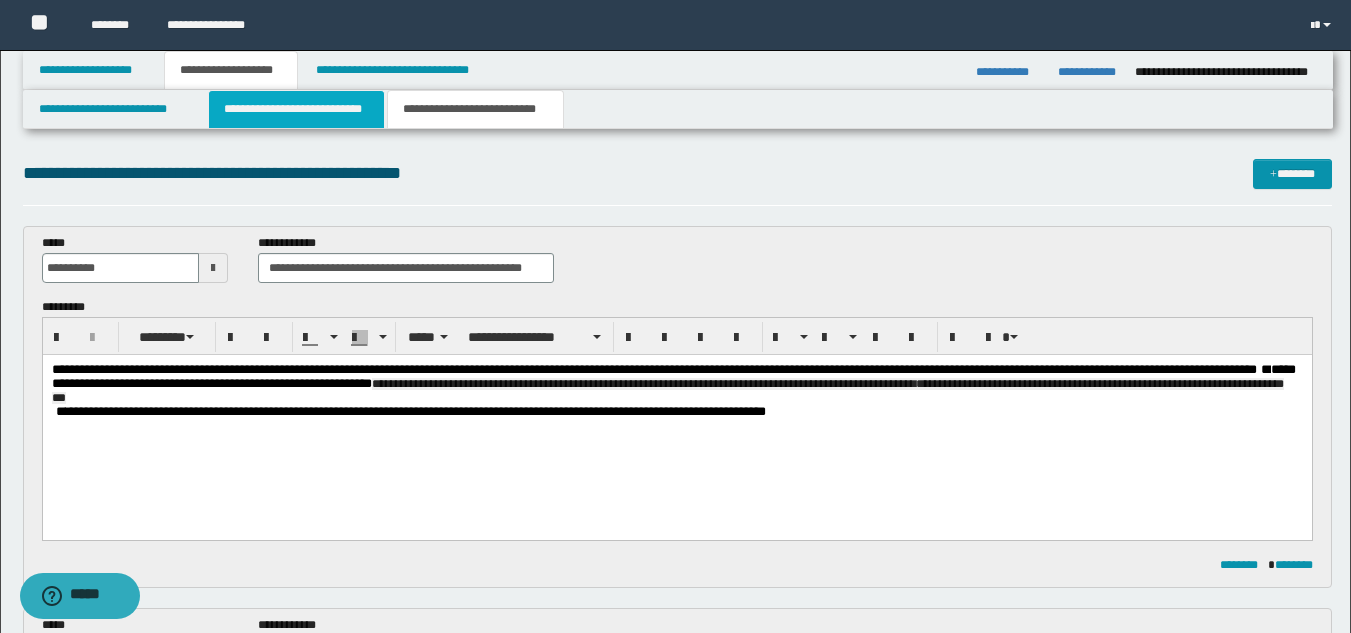 click on "**********" at bounding box center (296, 109) 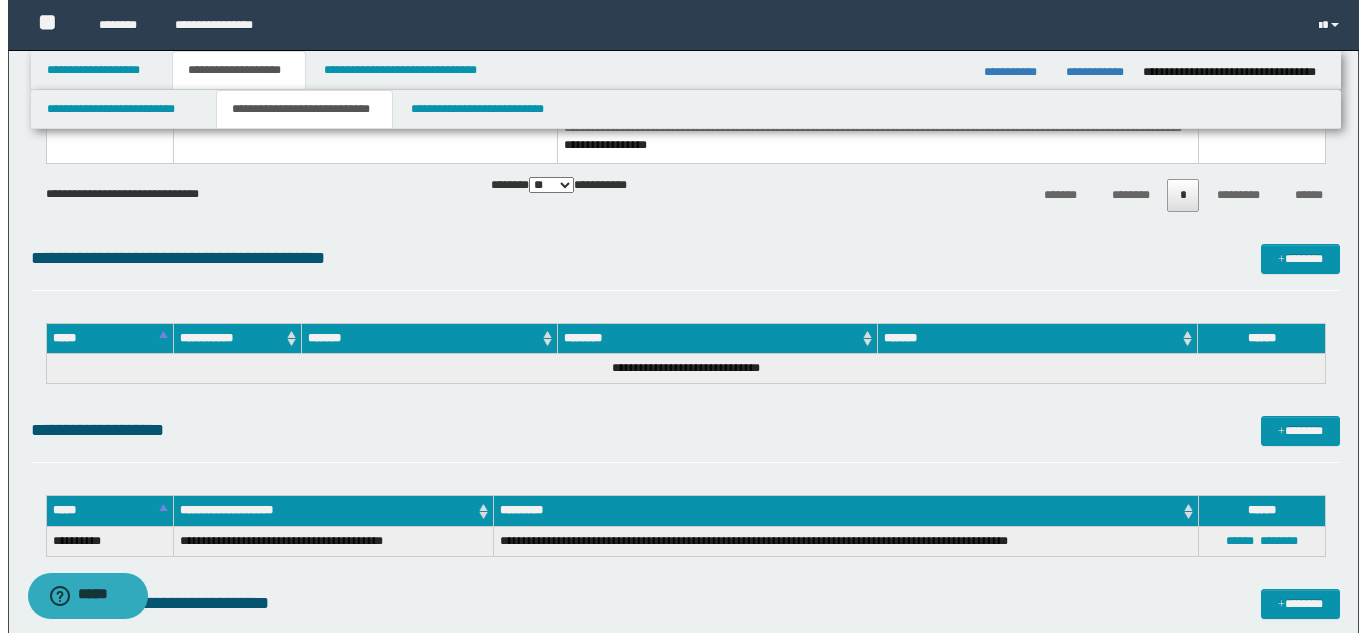scroll, scrollTop: 600, scrollLeft: 0, axis: vertical 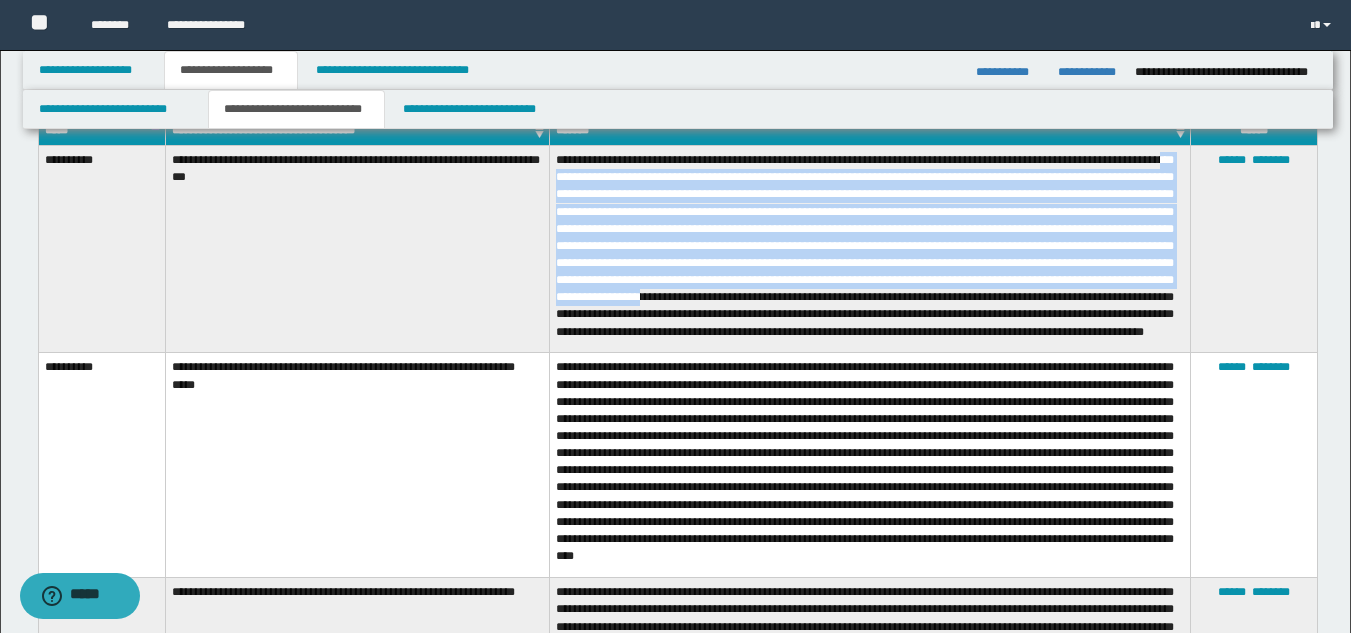 drag, startPoint x: 611, startPoint y: 173, endPoint x: 880, endPoint y: 297, distance: 296.2043 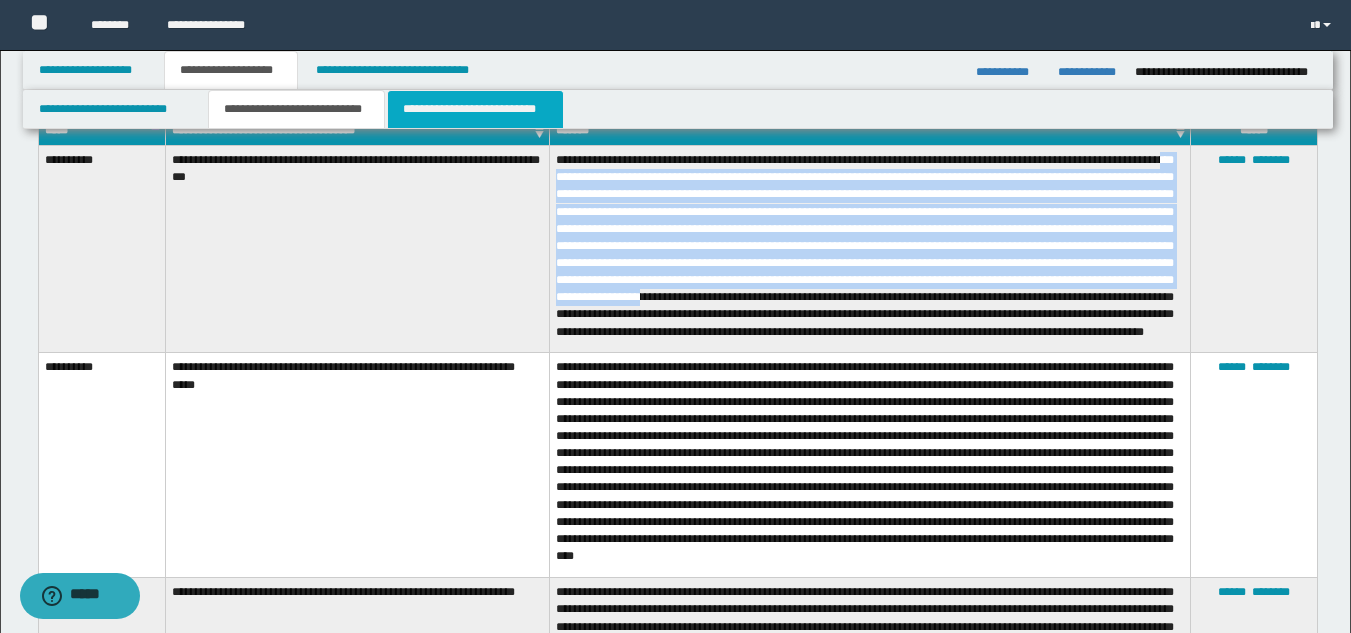 click on "**********" at bounding box center (475, 109) 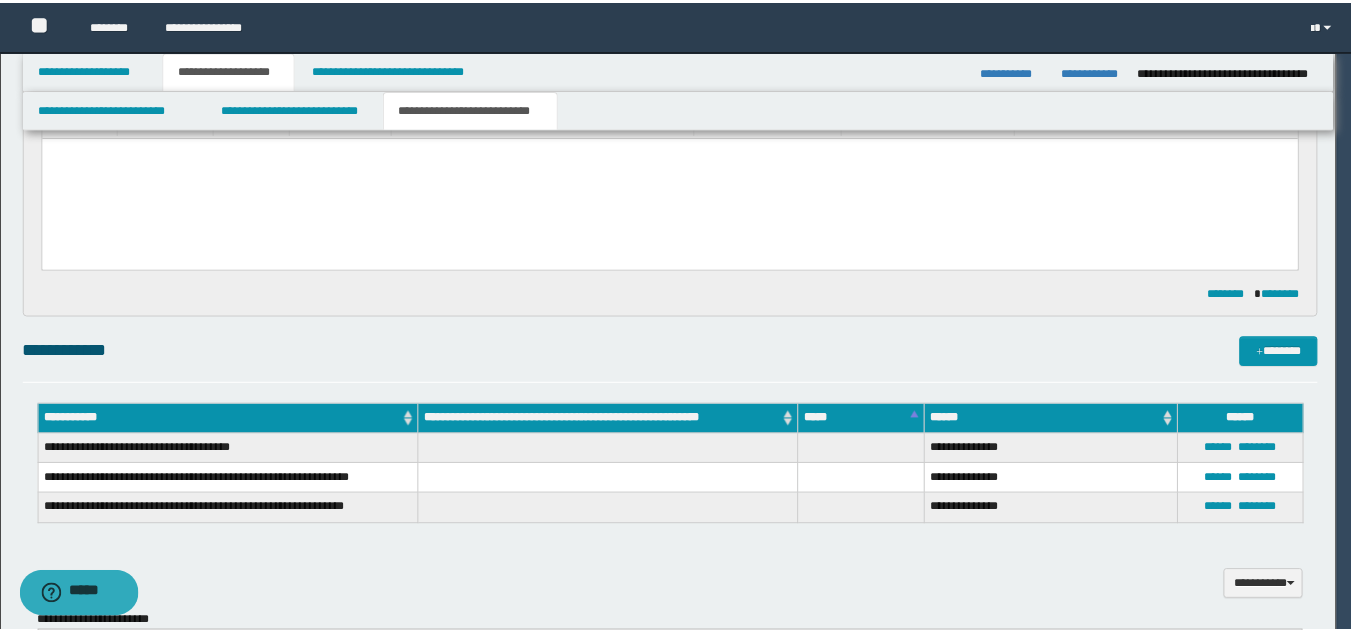 scroll, scrollTop: 0, scrollLeft: 0, axis: both 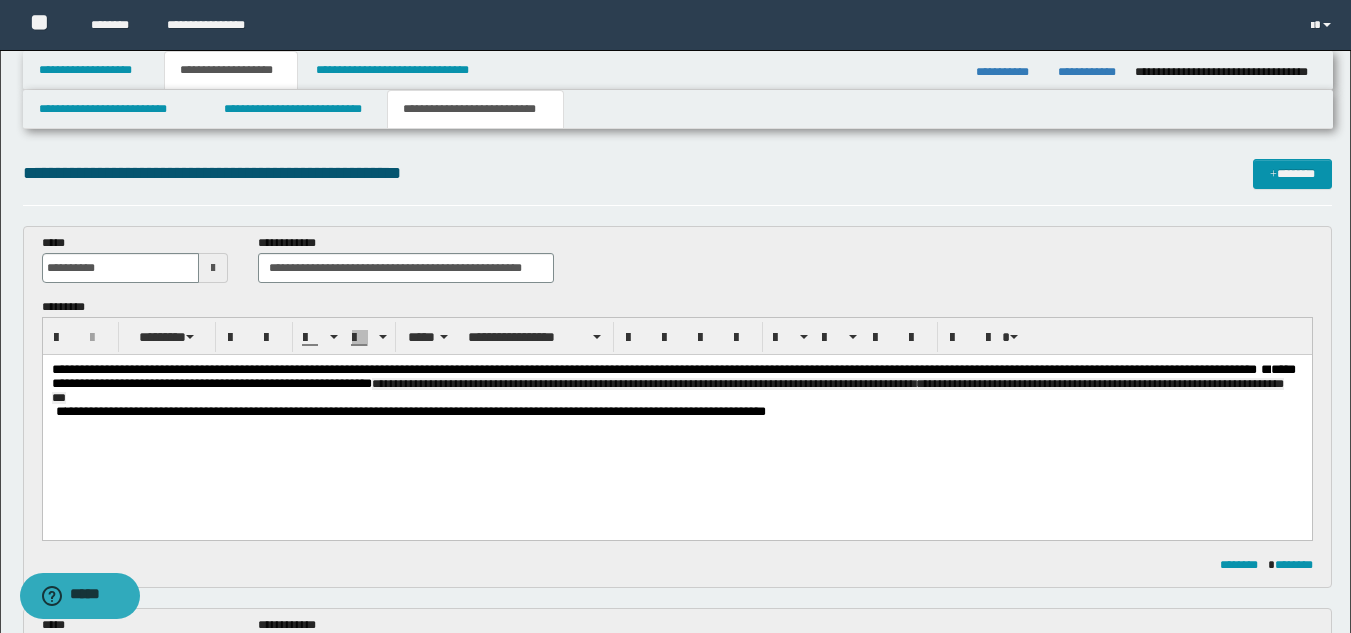 click on "**********" at bounding box center [676, 384] 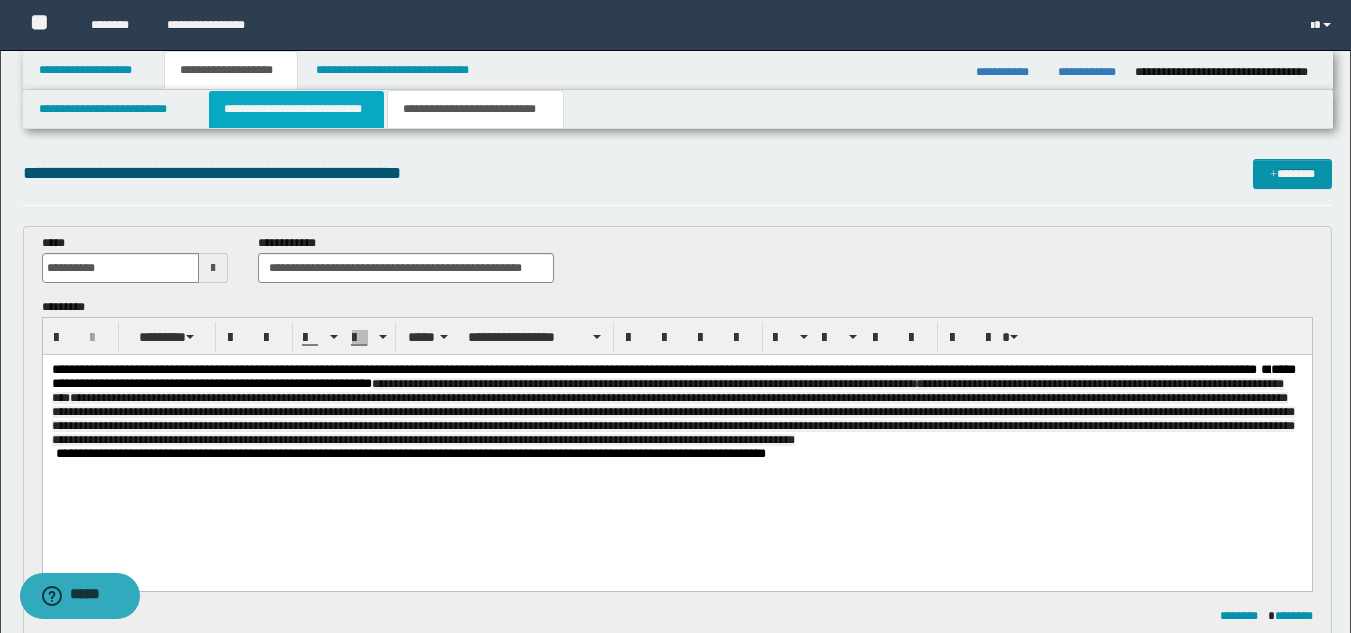 click on "**********" at bounding box center (296, 109) 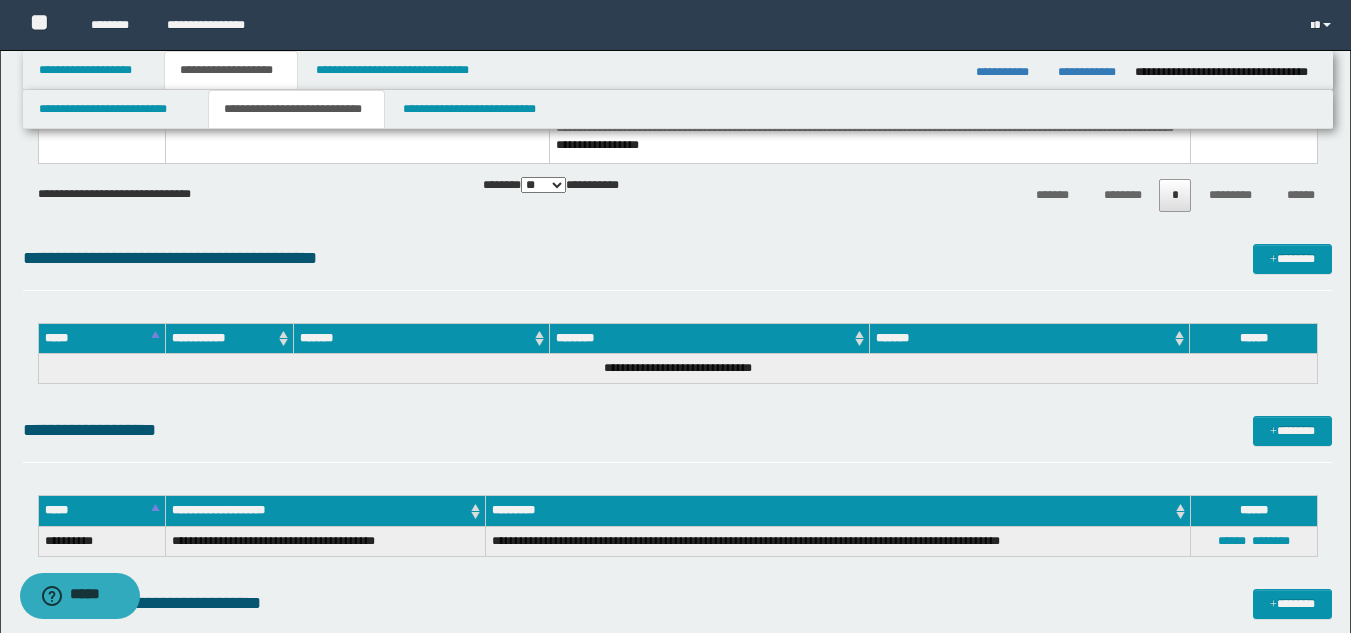 scroll, scrollTop: 600, scrollLeft: 0, axis: vertical 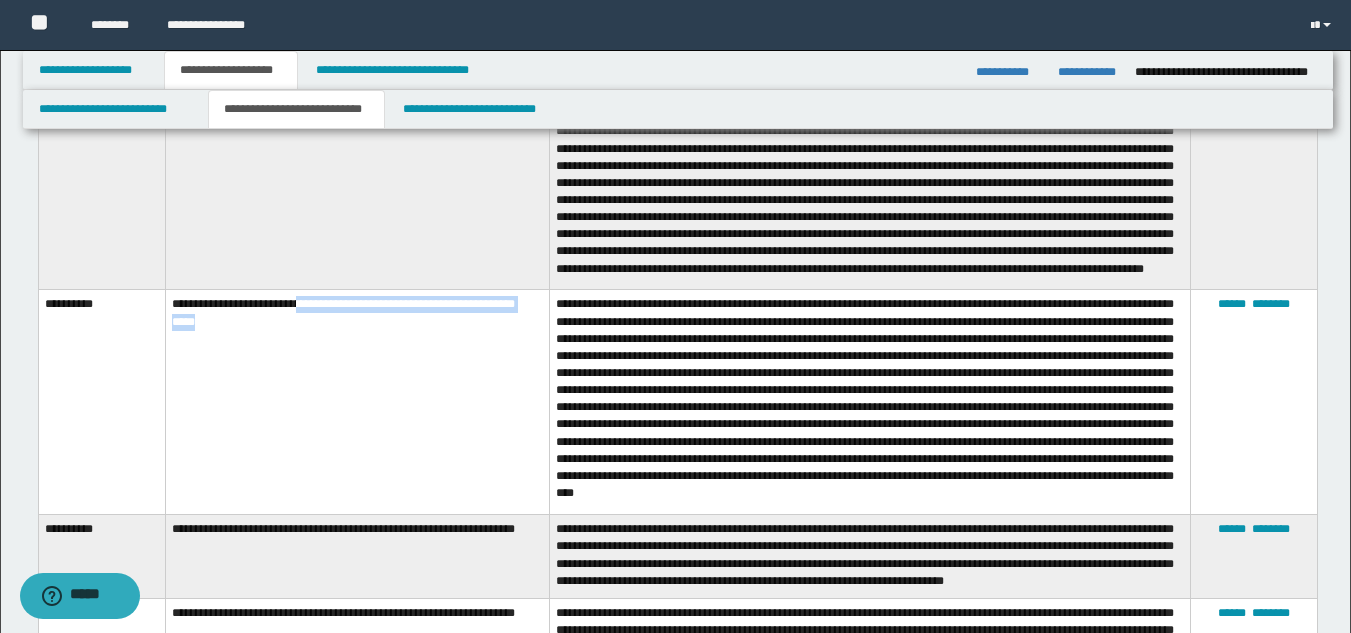 drag, startPoint x: 306, startPoint y: 313, endPoint x: 320, endPoint y: 346, distance: 35.846897 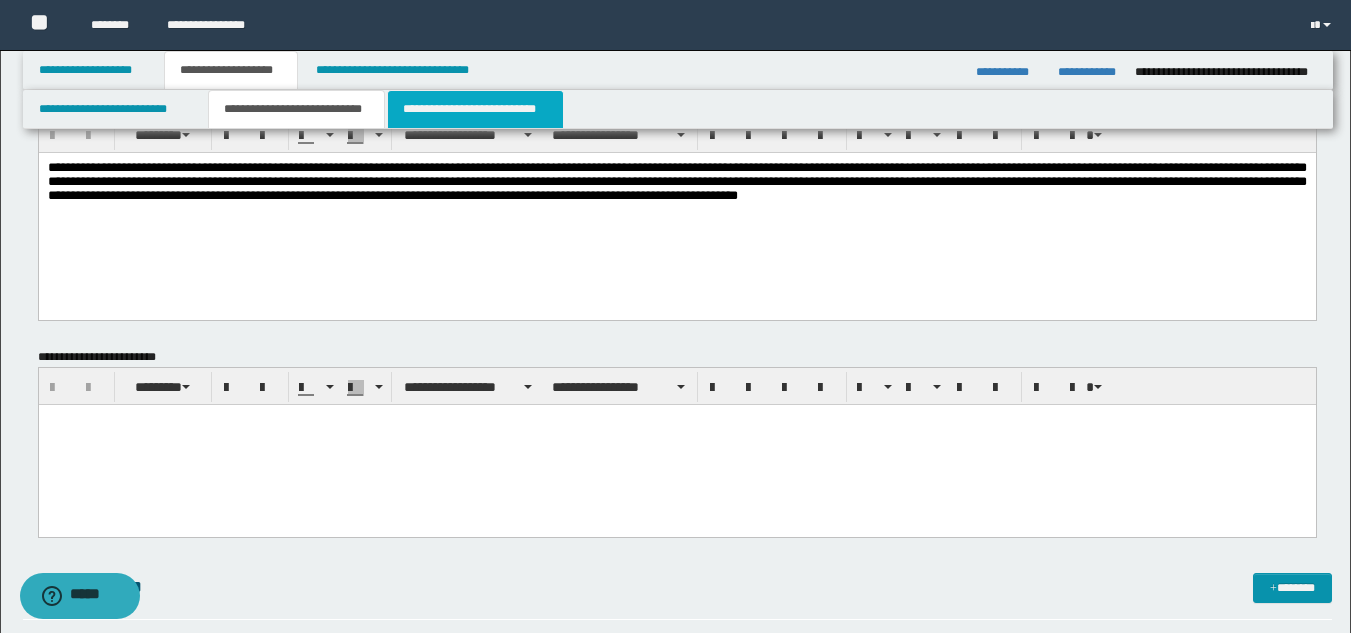 click on "**********" at bounding box center (475, 109) 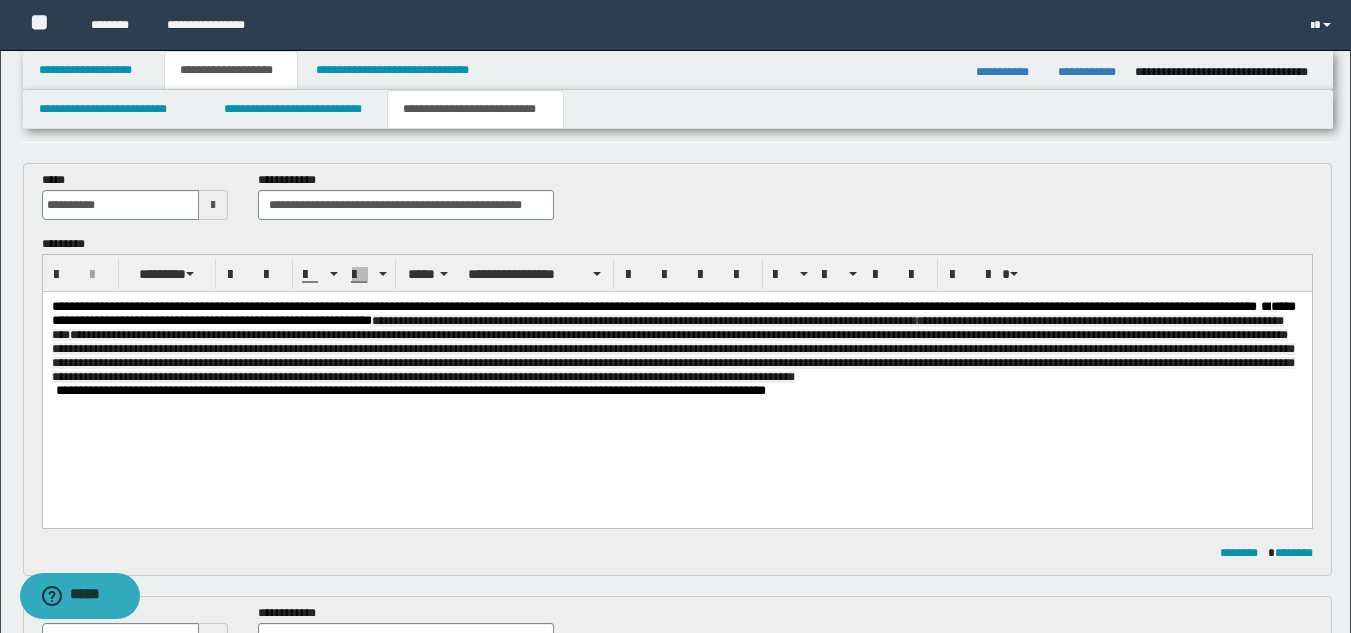 click on "**********" at bounding box center (676, 342) 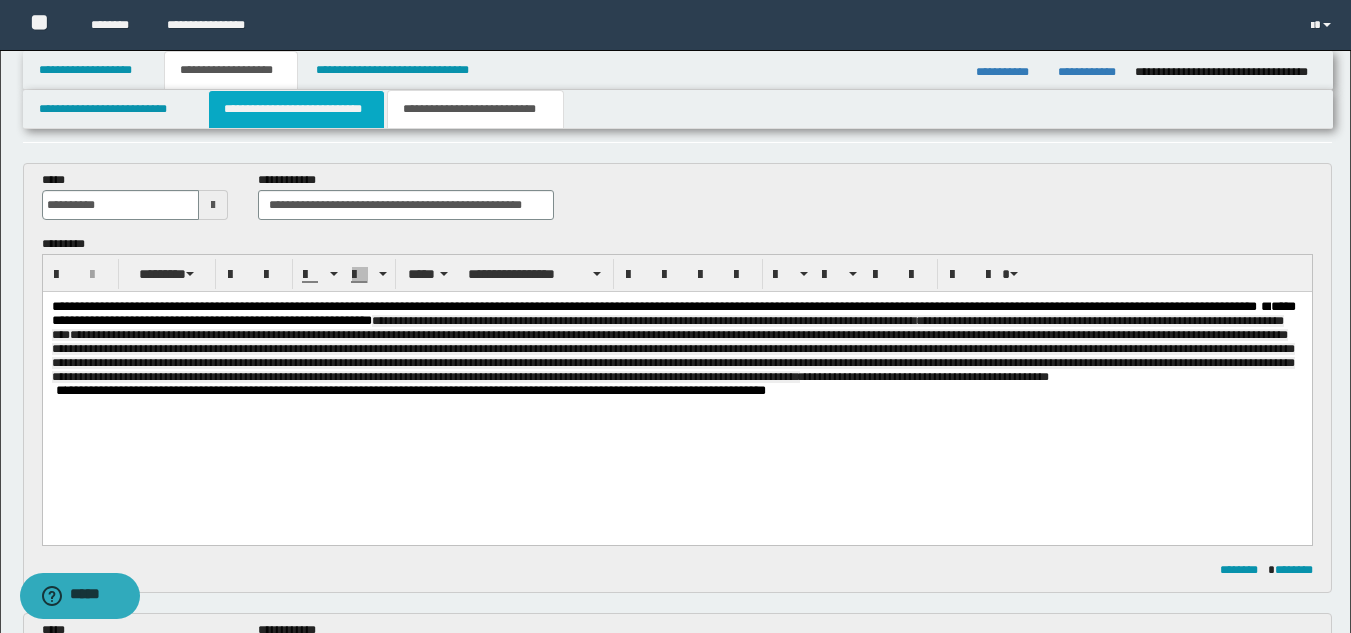 click on "**********" at bounding box center [296, 109] 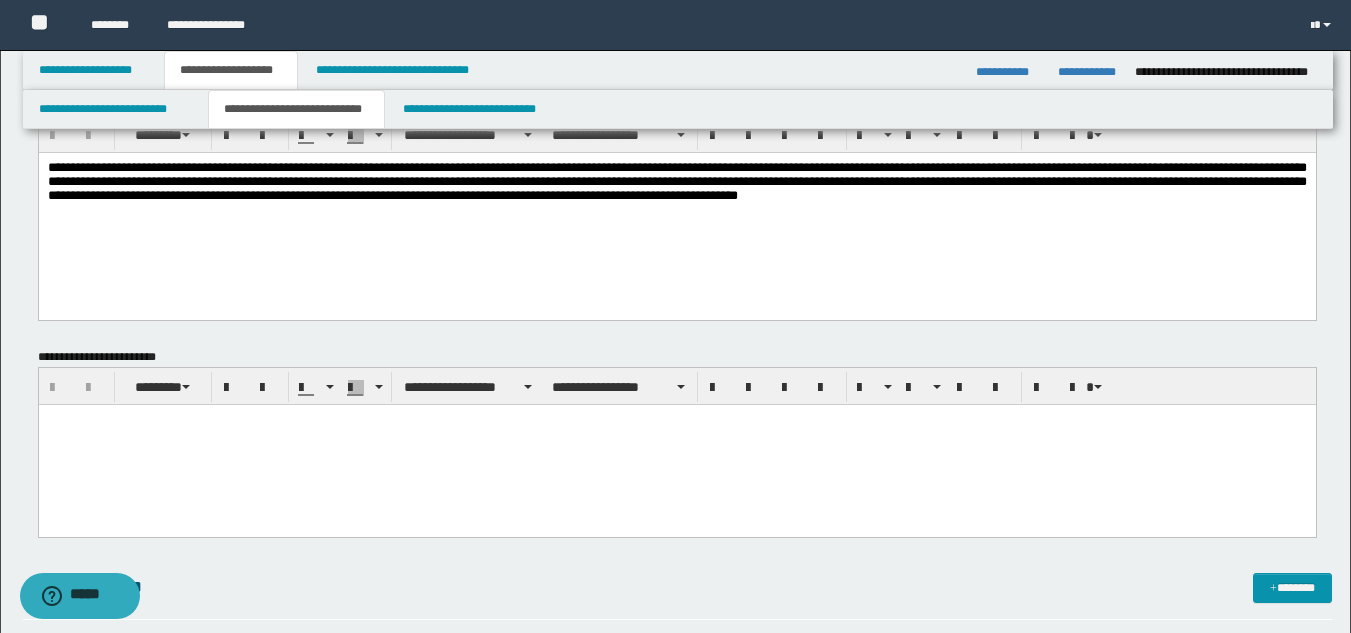 scroll, scrollTop: 663, scrollLeft: 0, axis: vertical 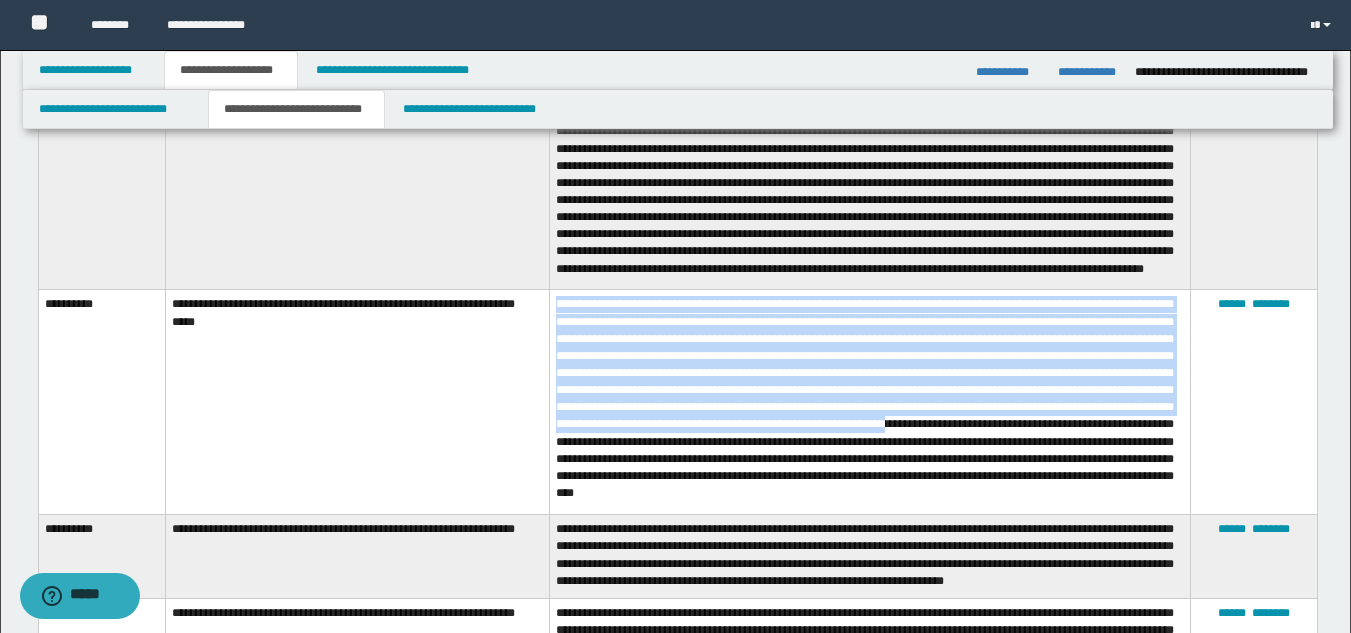 drag, startPoint x: 557, startPoint y: 320, endPoint x: 688, endPoint y: 453, distance: 186.68155 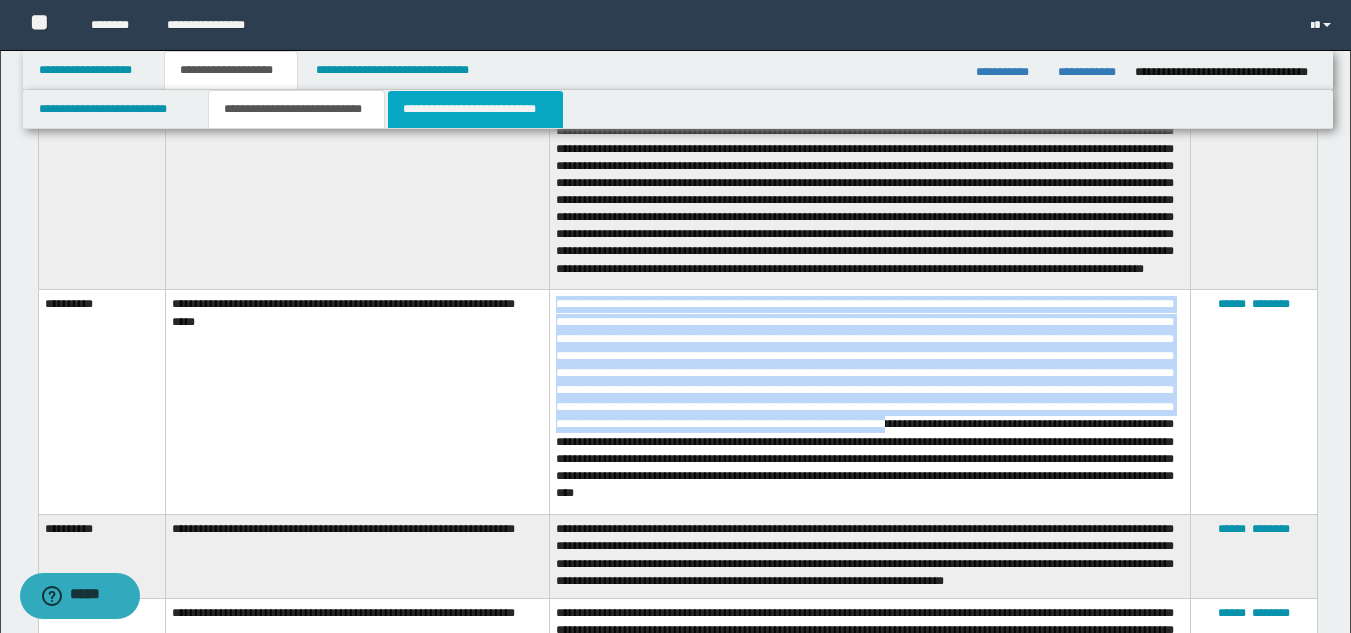 click on "**********" at bounding box center (475, 109) 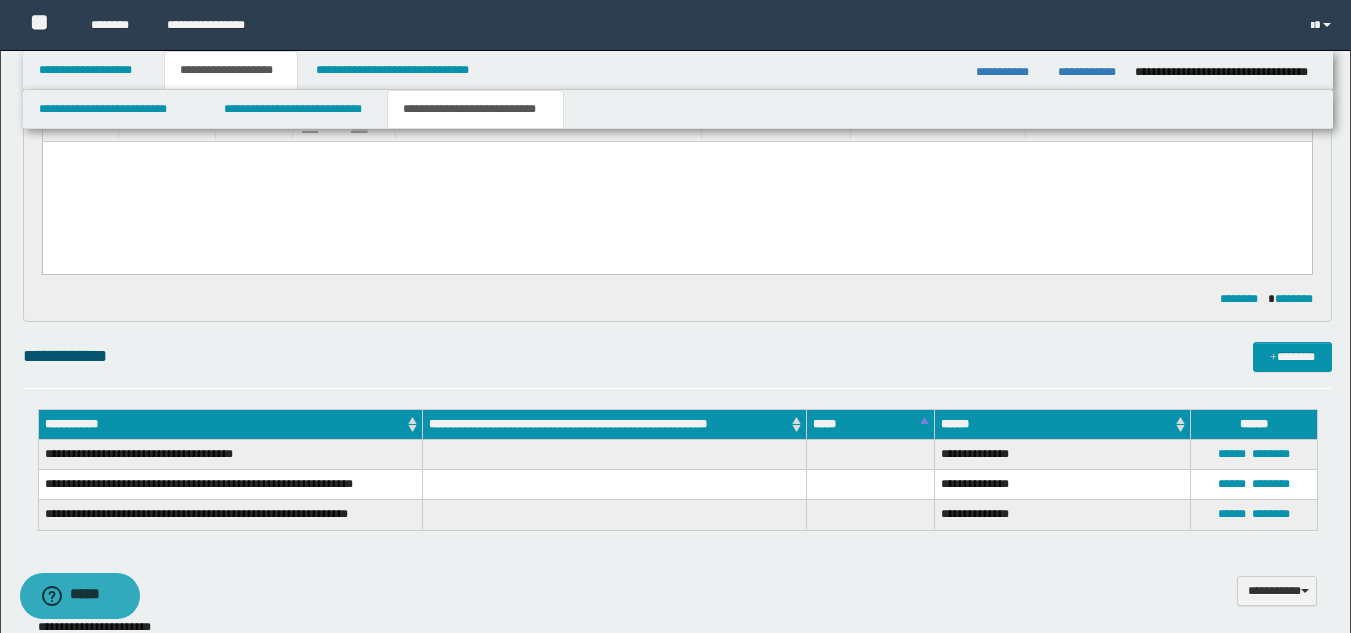 scroll, scrollTop: 63, scrollLeft: 0, axis: vertical 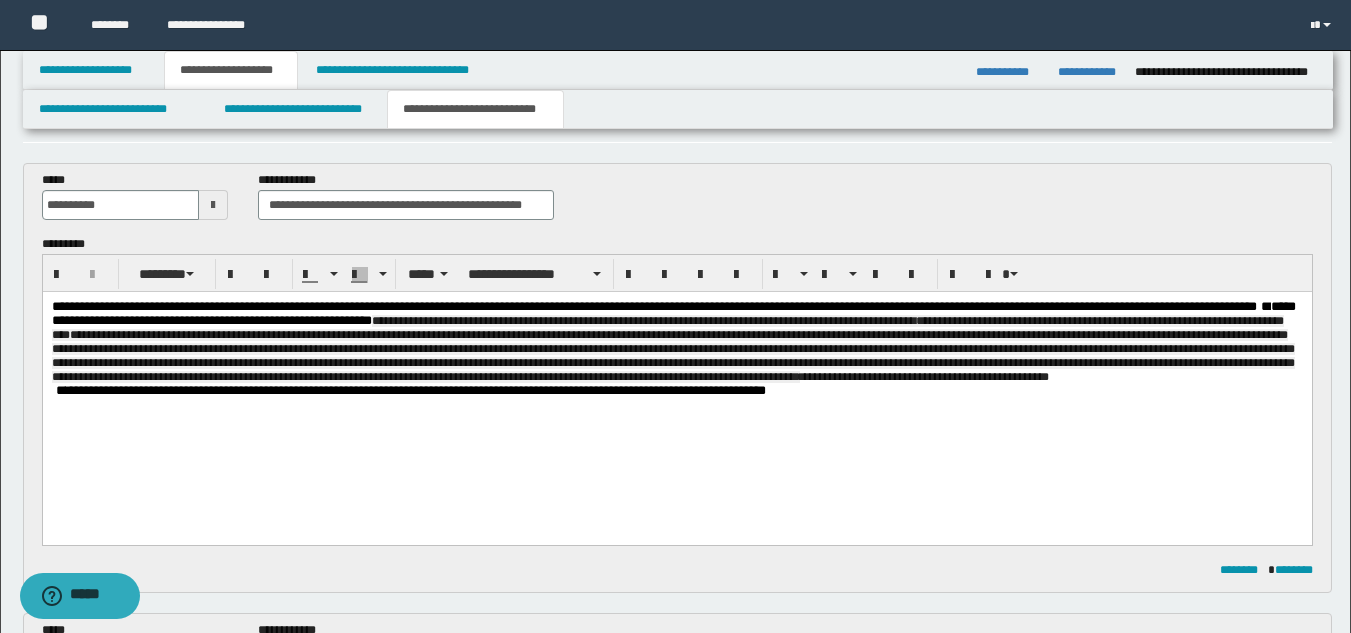 click on "**********" at bounding box center (676, 342) 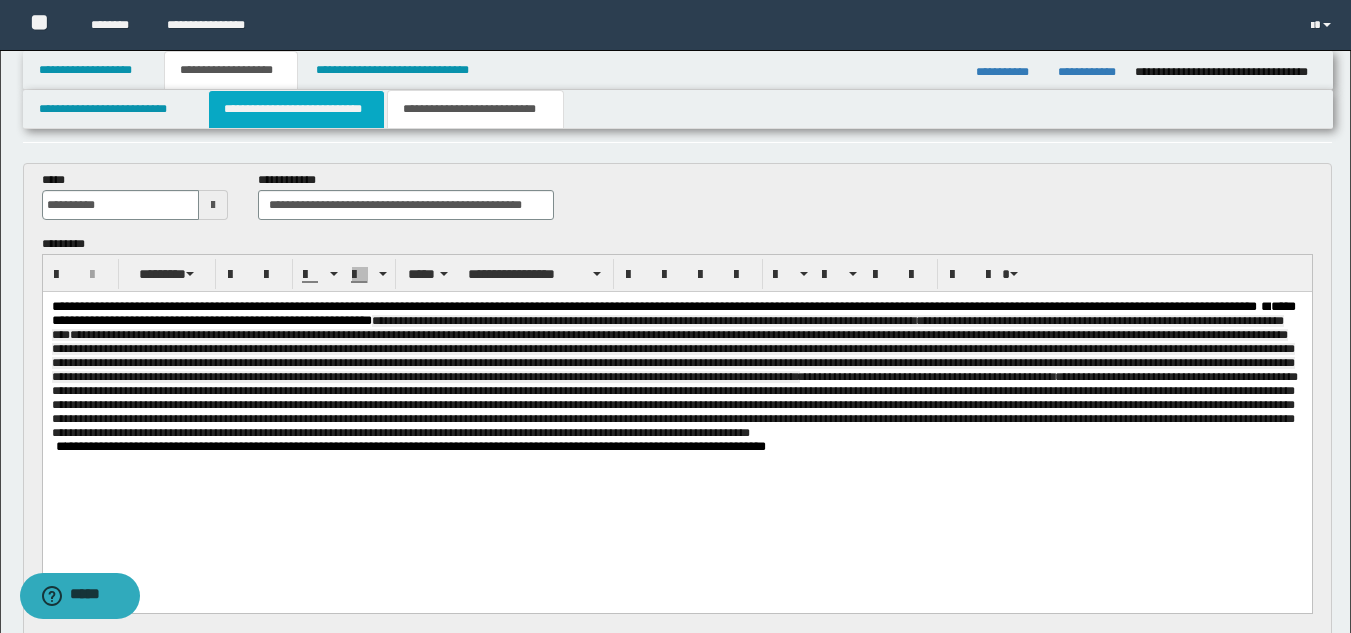 click on "**********" at bounding box center (296, 109) 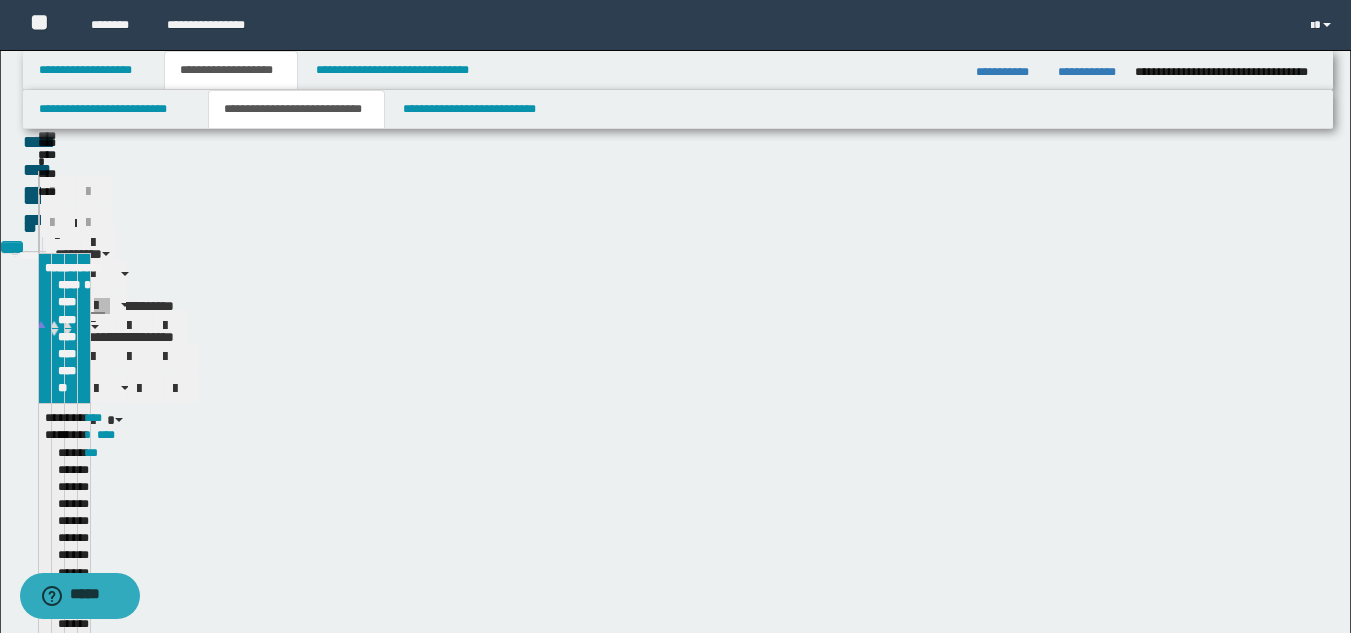 type 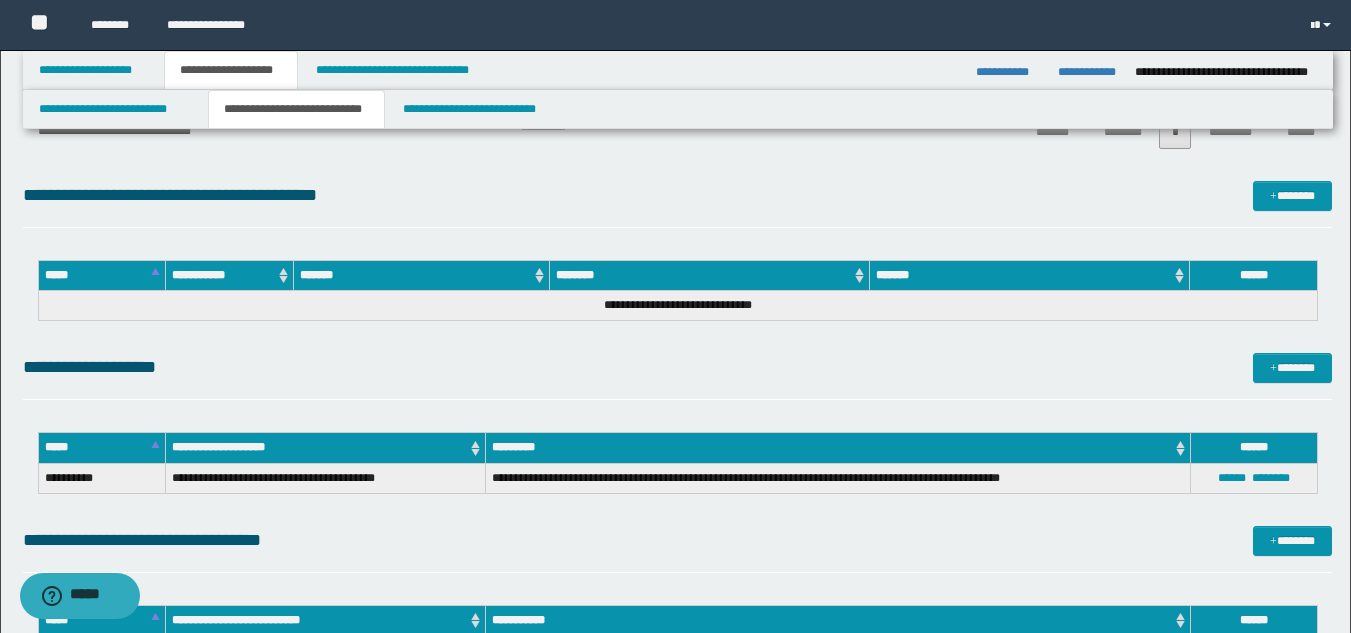 scroll, scrollTop: 1720, scrollLeft: 0, axis: vertical 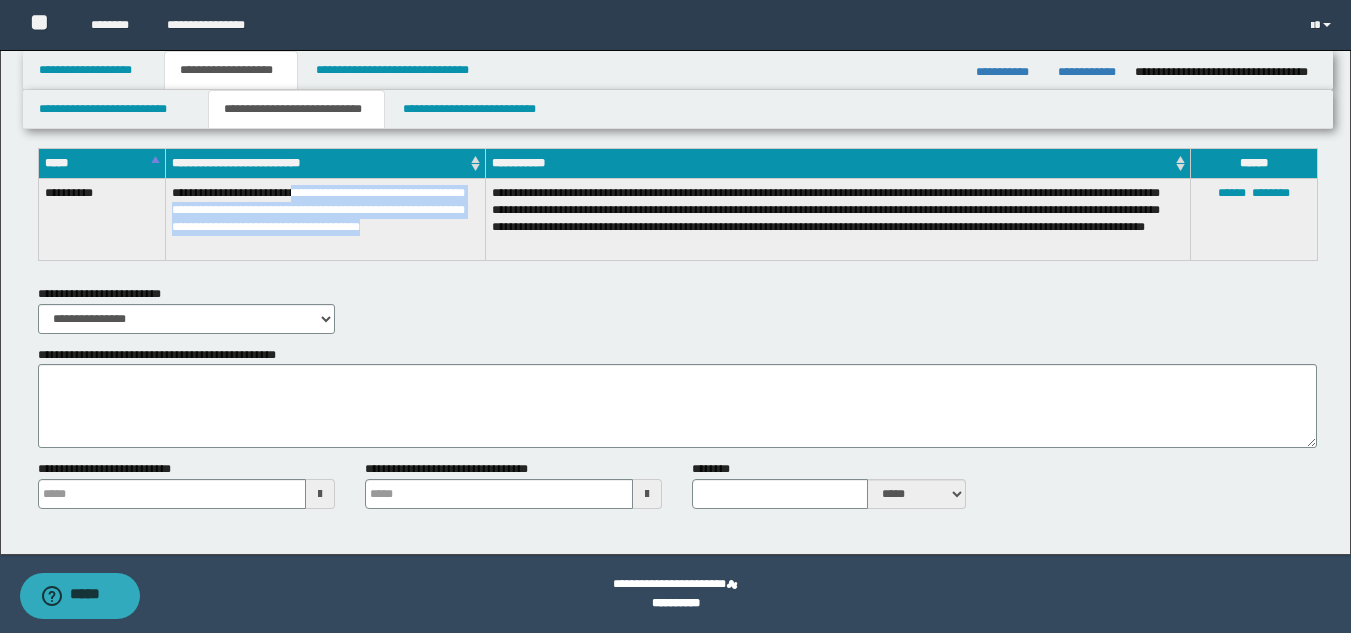 drag, startPoint x: 303, startPoint y: 195, endPoint x: 410, endPoint y: 226, distance: 111.40018 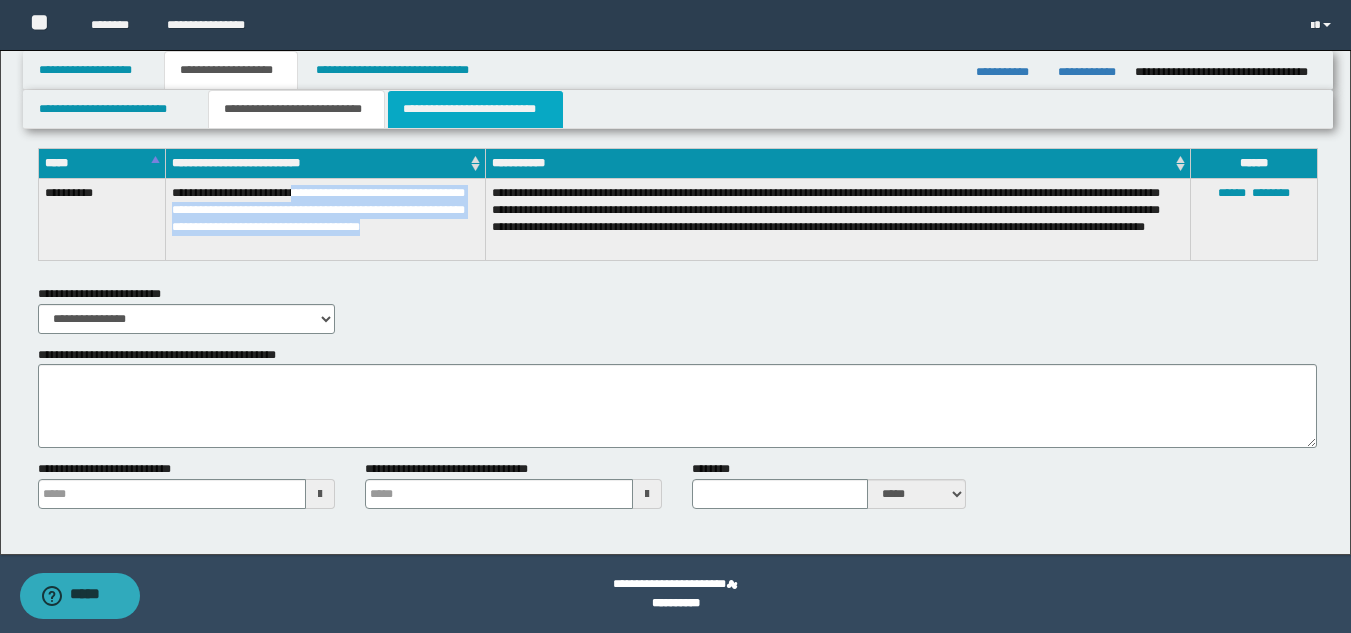 click on "**********" at bounding box center [475, 109] 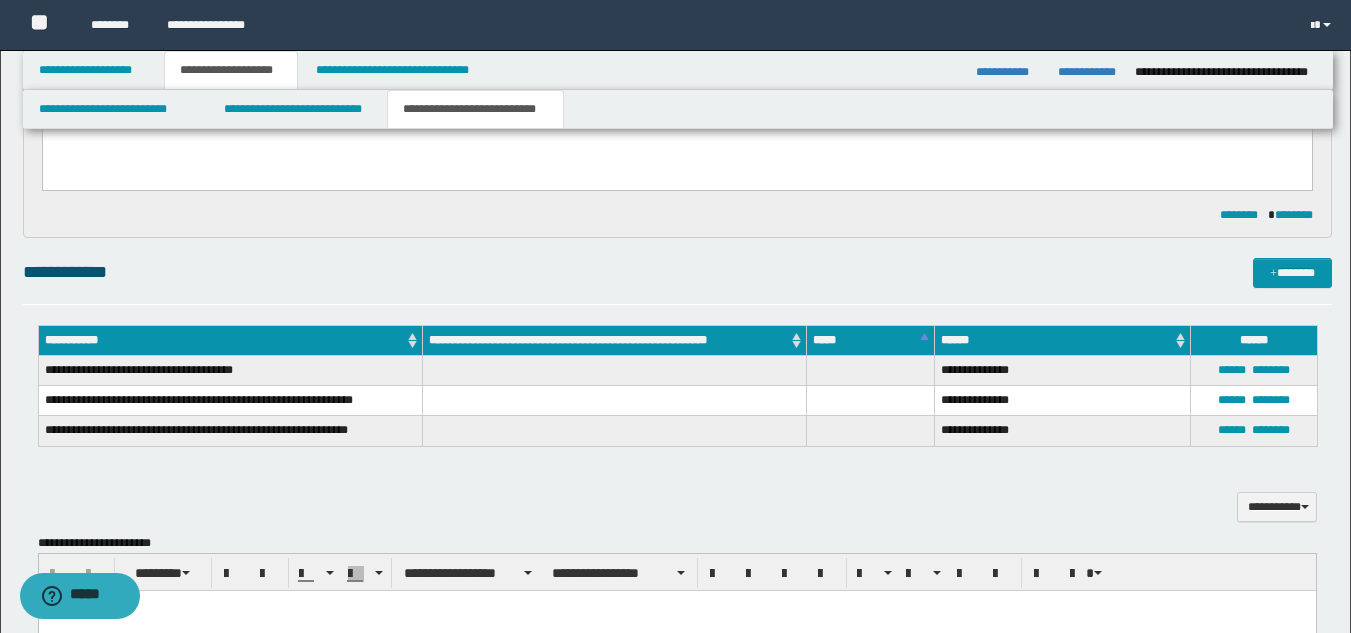 scroll, scrollTop: 215, scrollLeft: 0, axis: vertical 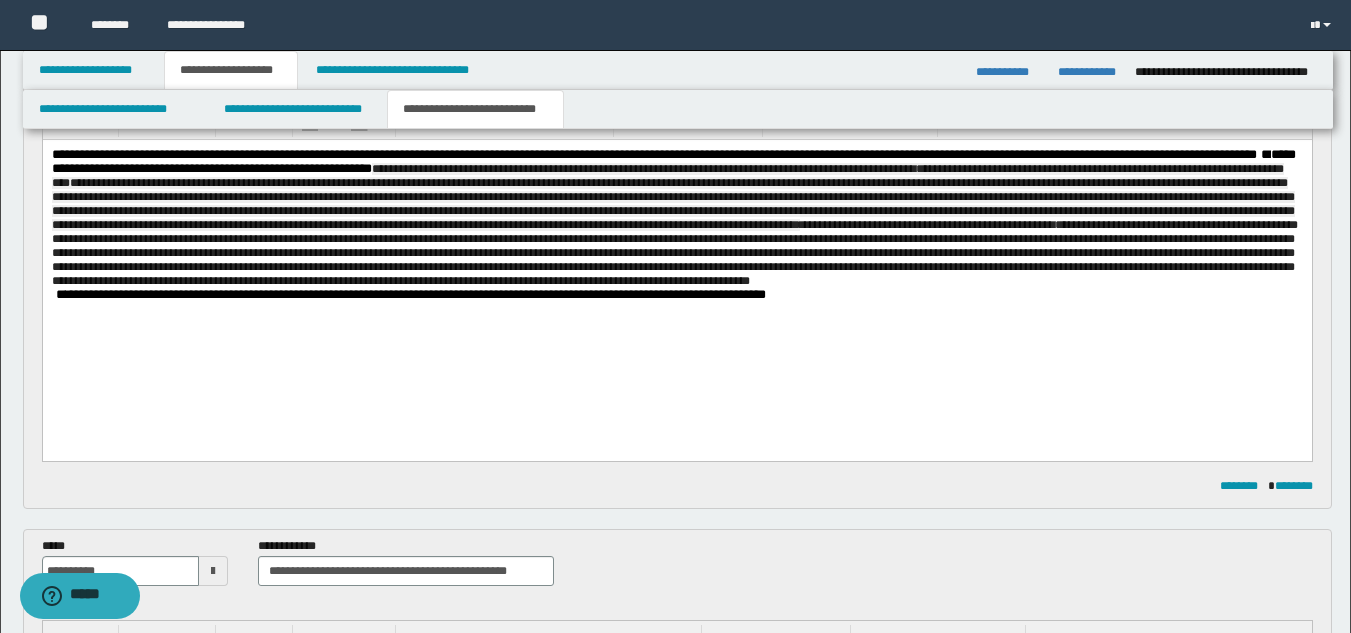 click on "**********" at bounding box center (676, 218) 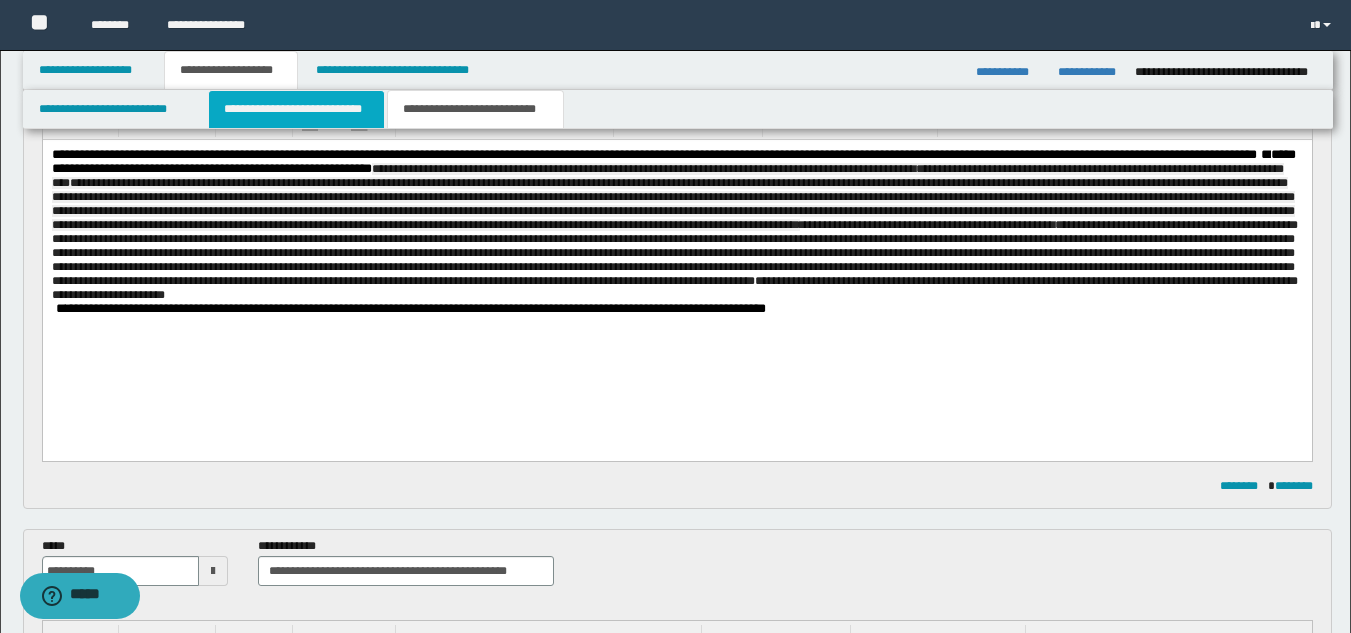 click on "**********" at bounding box center [296, 109] 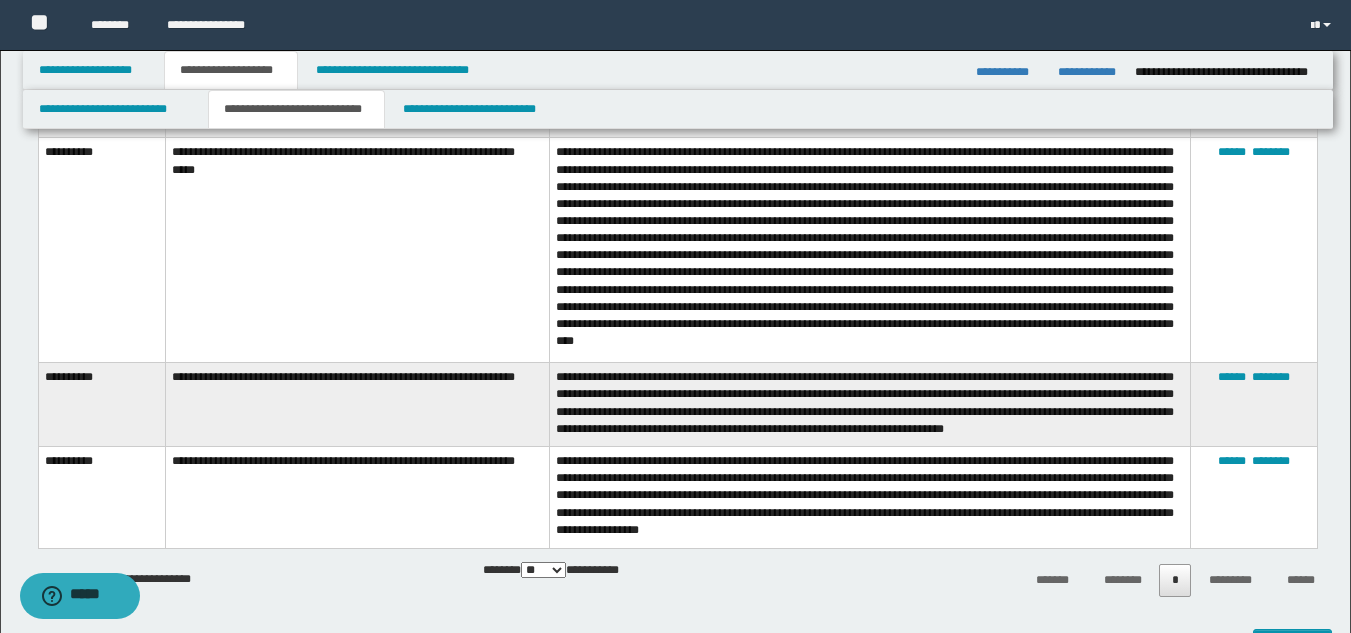 scroll, scrollTop: 1415, scrollLeft: 0, axis: vertical 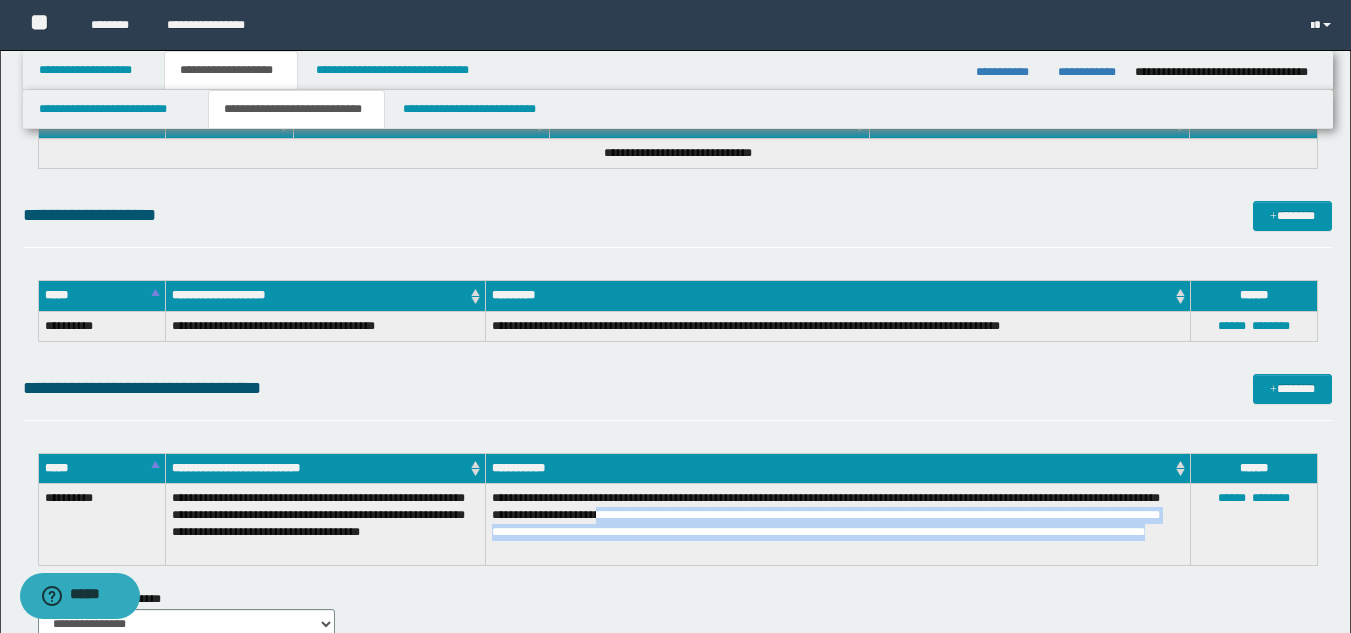 drag, startPoint x: 655, startPoint y: 513, endPoint x: 675, endPoint y: 551, distance: 42.941822 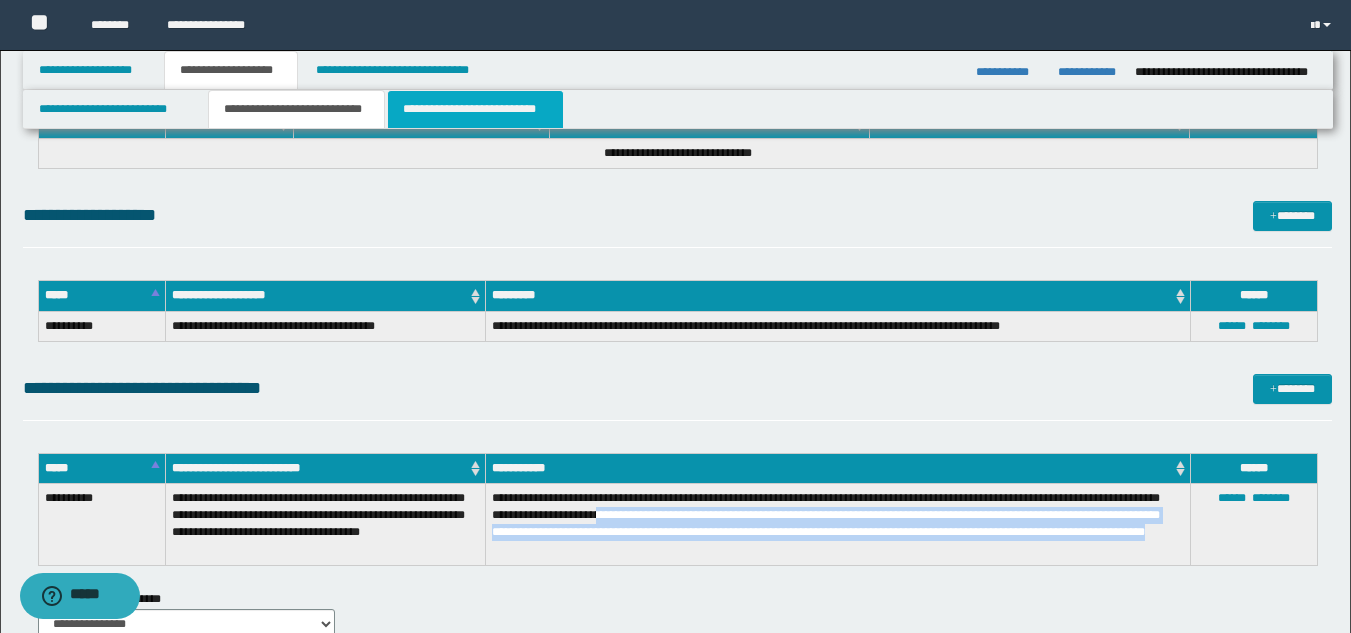 click on "**********" at bounding box center (475, 109) 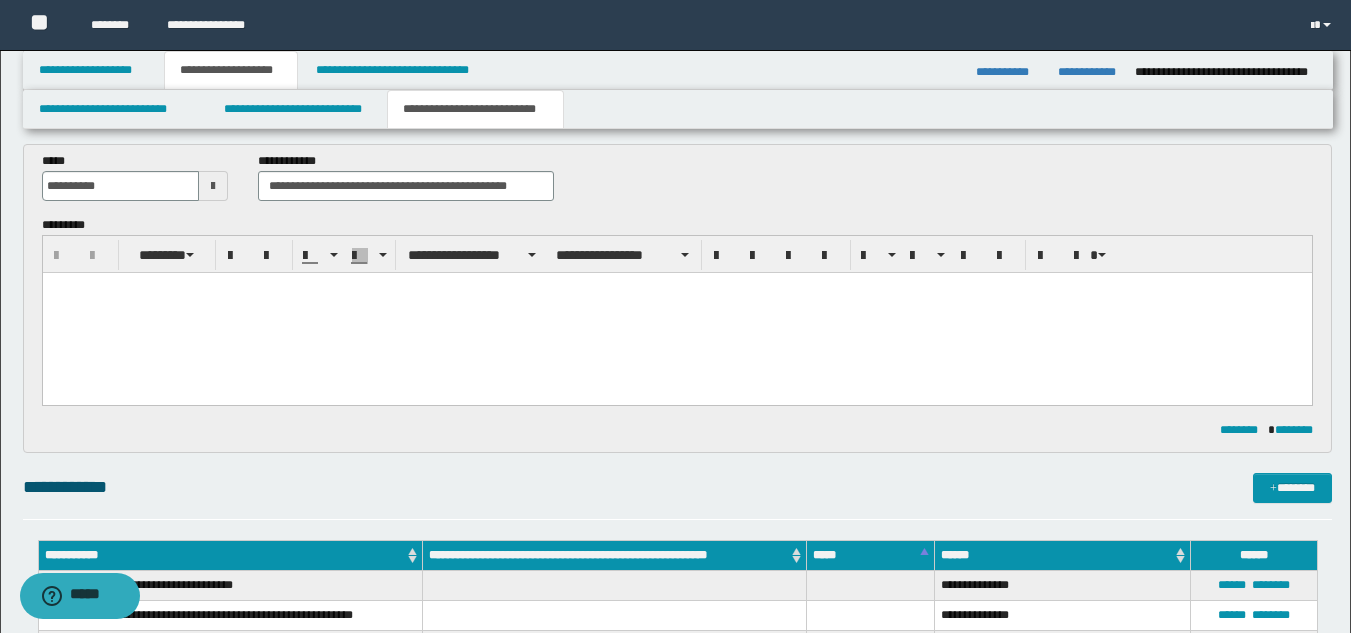 scroll, scrollTop: 0, scrollLeft: 0, axis: both 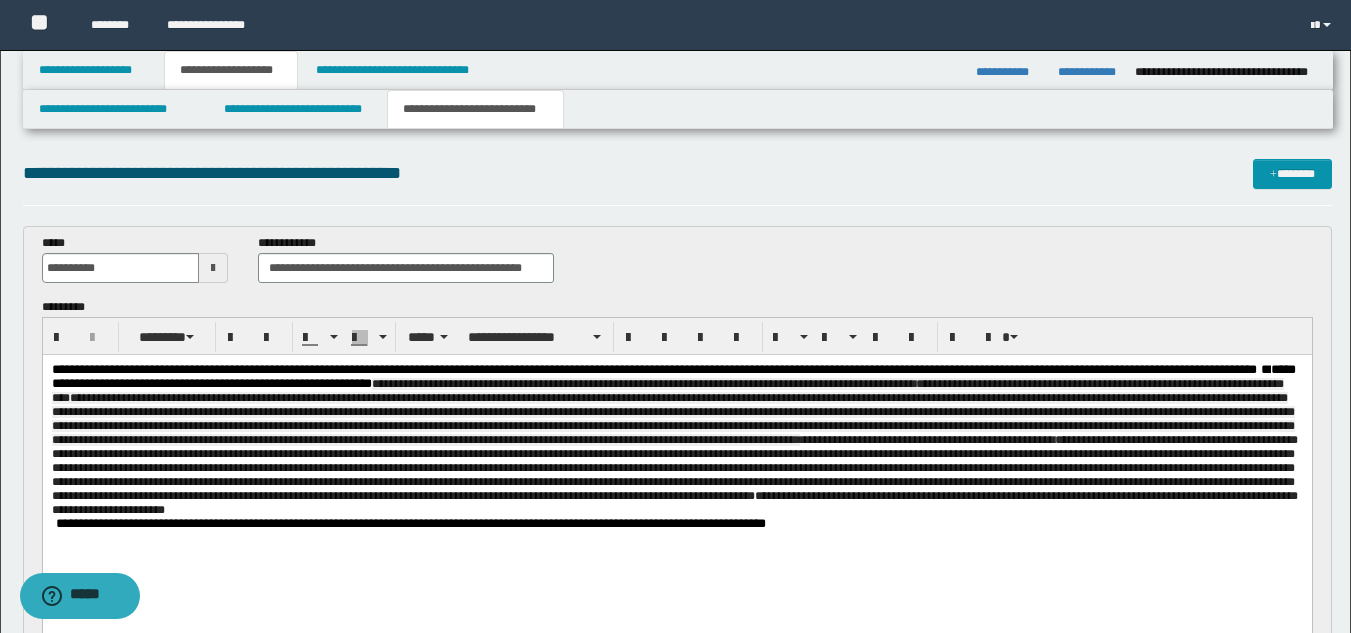 click on "**********" at bounding box center [676, 440] 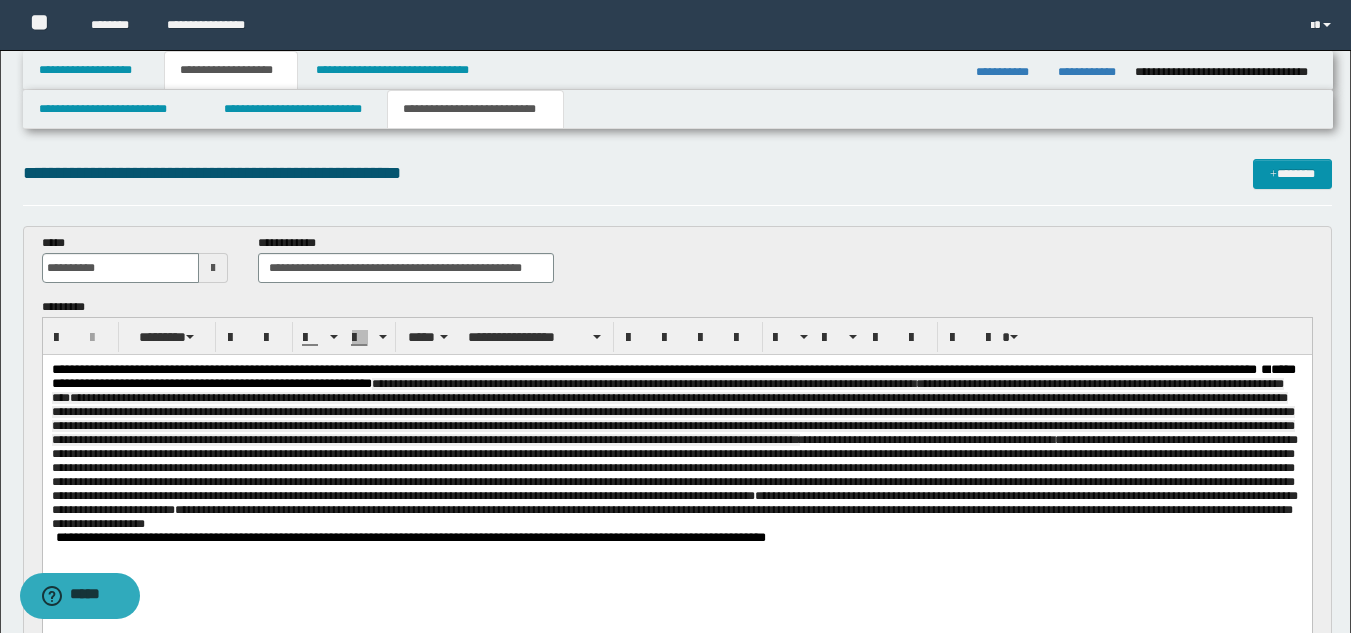 click on "**********" at bounding box center (674, 482) 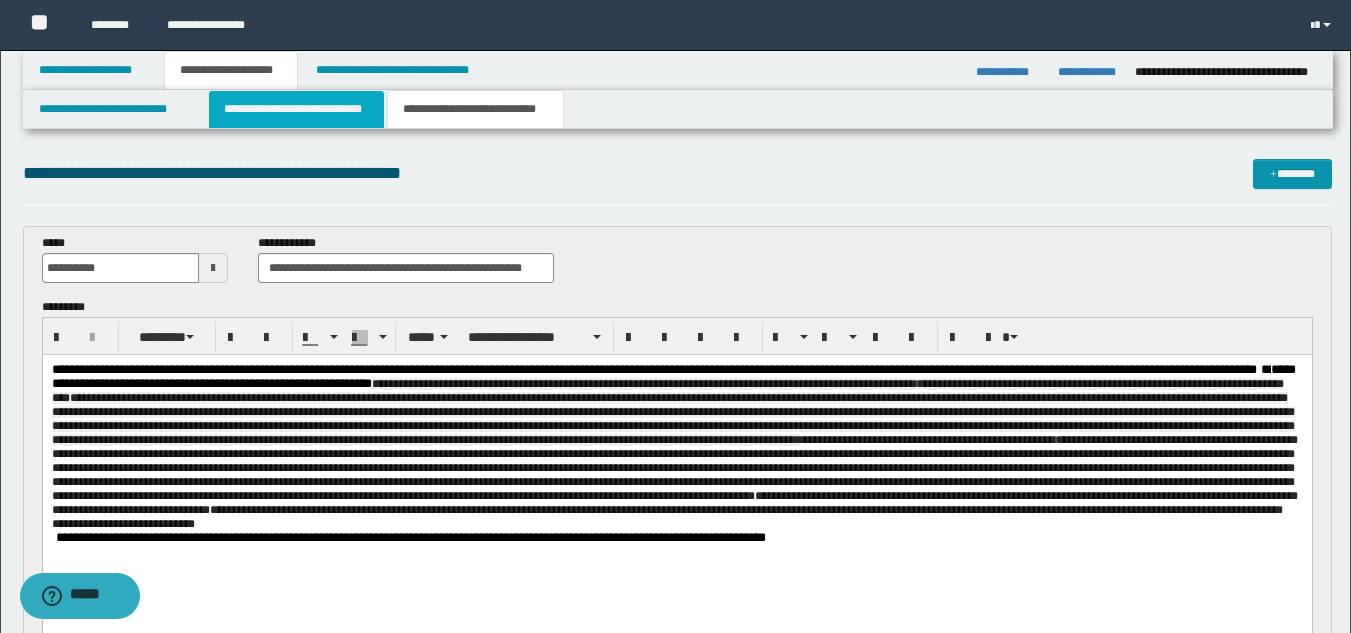 click on "**********" at bounding box center (296, 109) 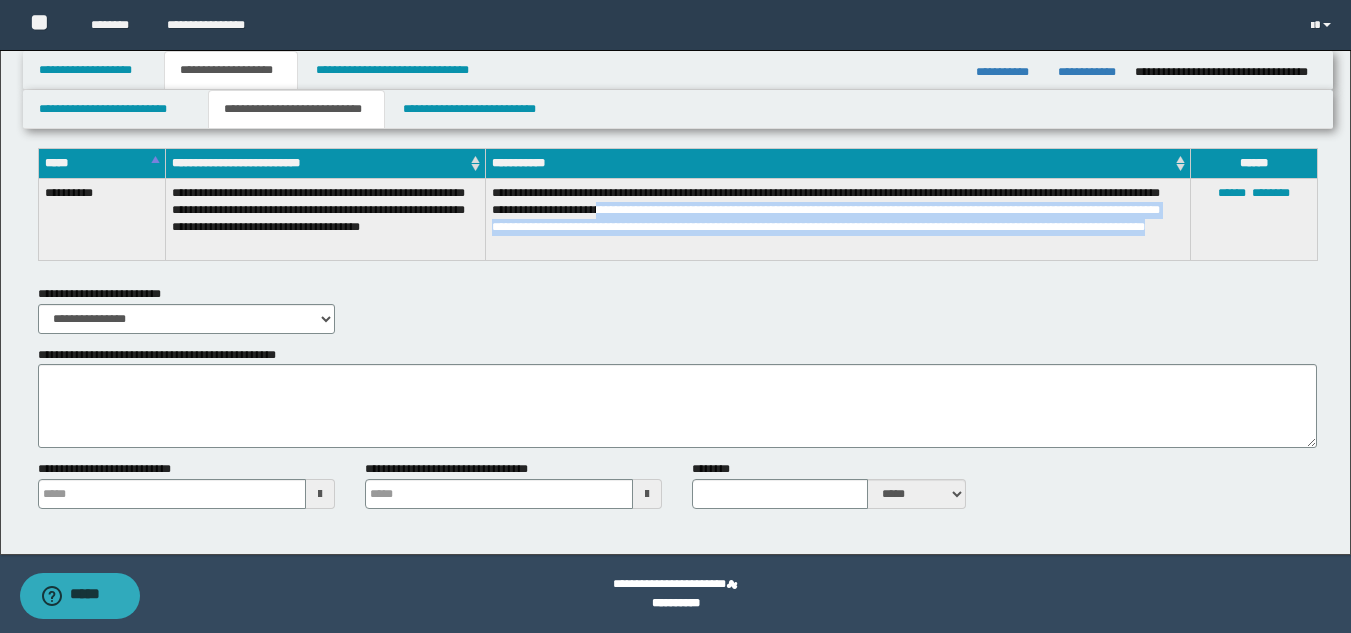 scroll, scrollTop: 1120, scrollLeft: 0, axis: vertical 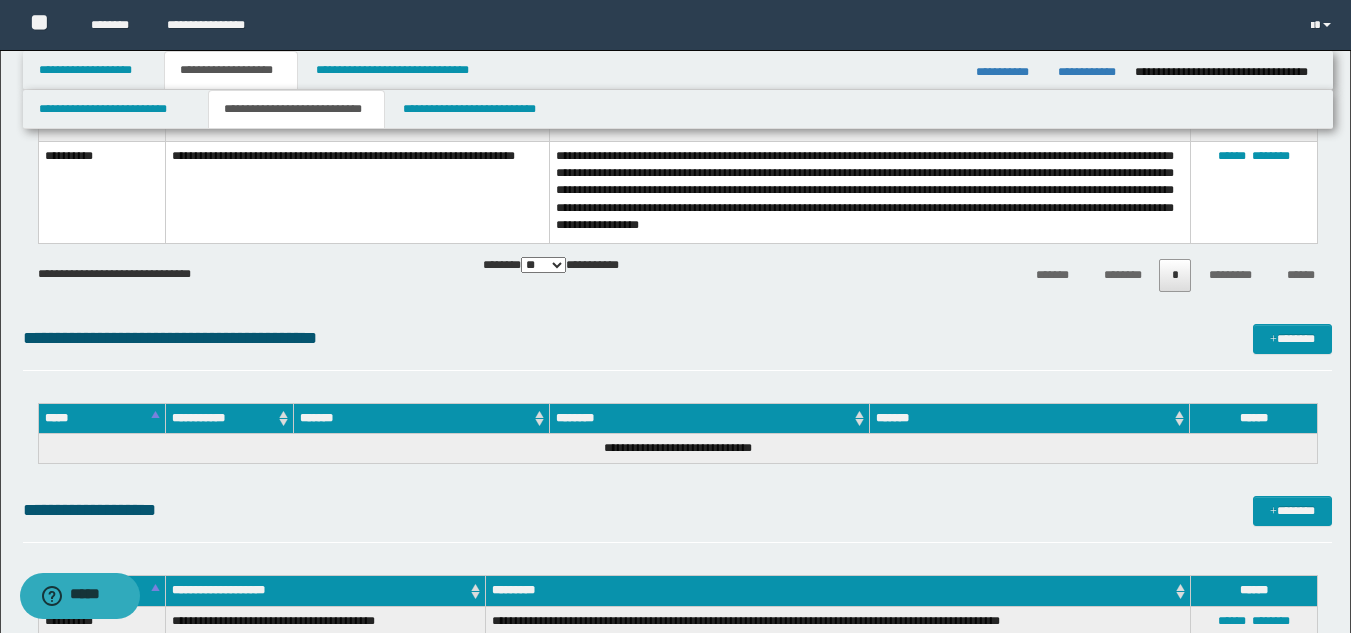 click on "**********" at bounding box center [677, 274] 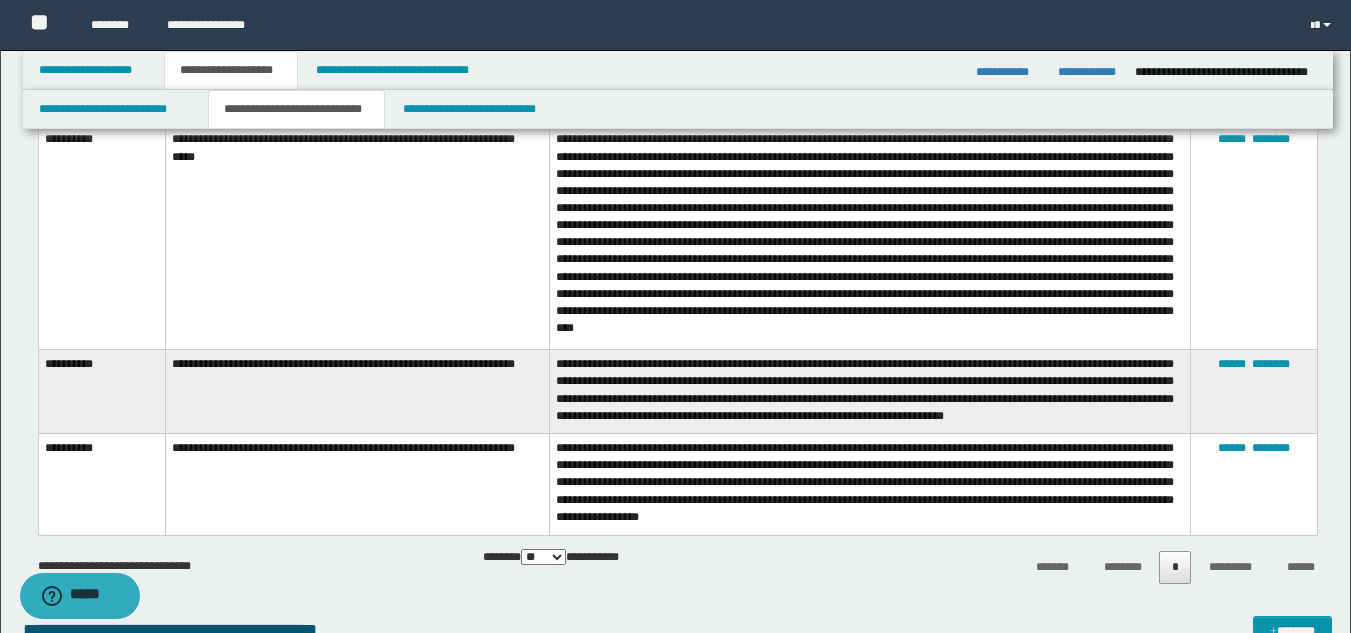 scroll, scrollTop: 836, scrollLeft: 0, axis: vertical 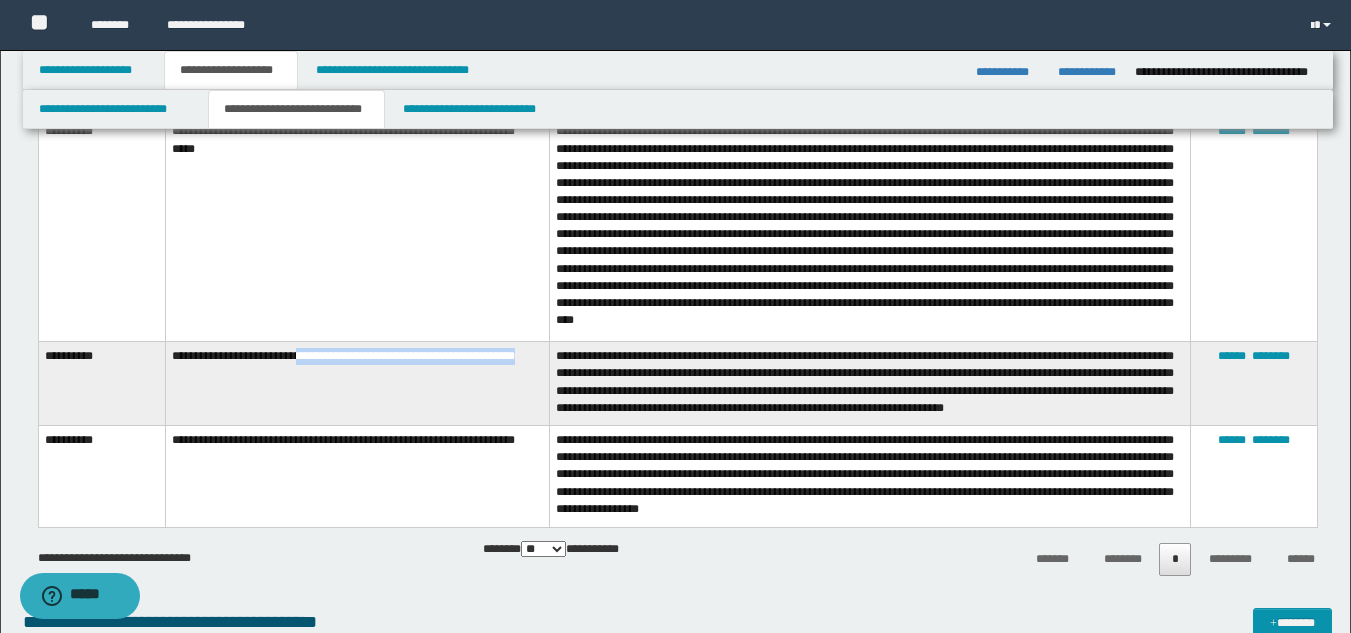 drag, startPoint x: 305, startPoint y: 363, endPoint x: 541, endPoint y: 372, distance: 236.17155 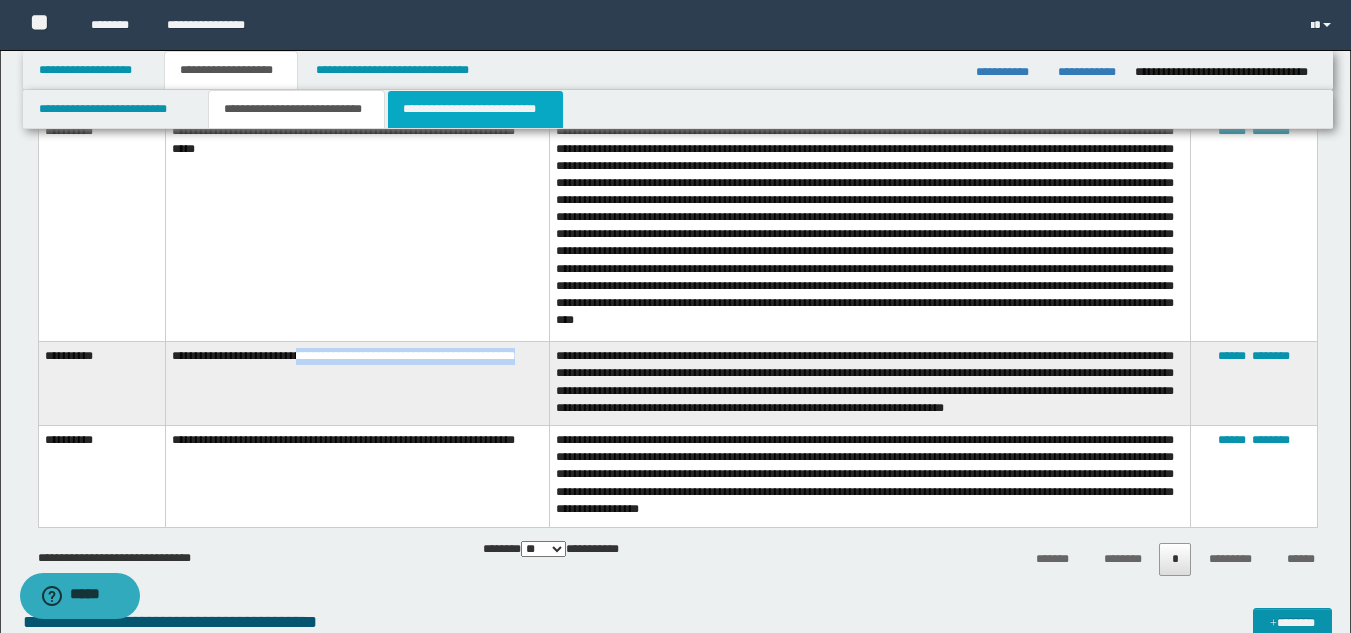click on "**********" at bounding box center [475, 109] 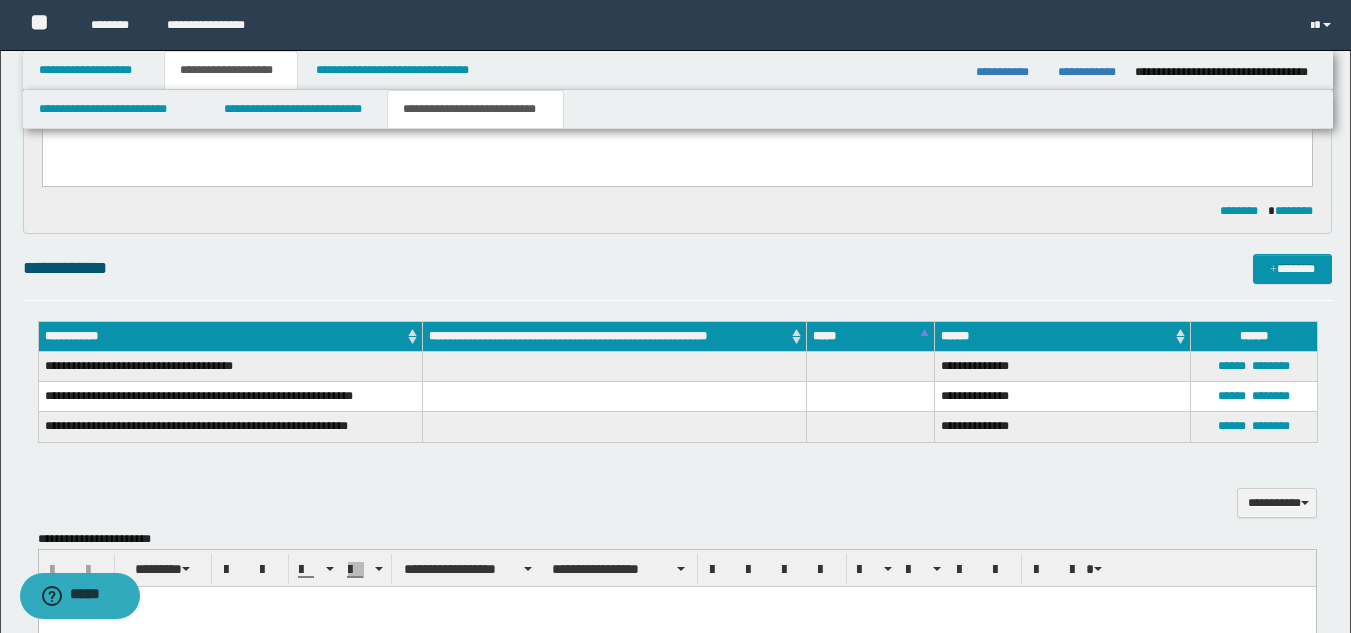 scroll, scrollTop: 236, scrollLeft: 0, axis: vertical 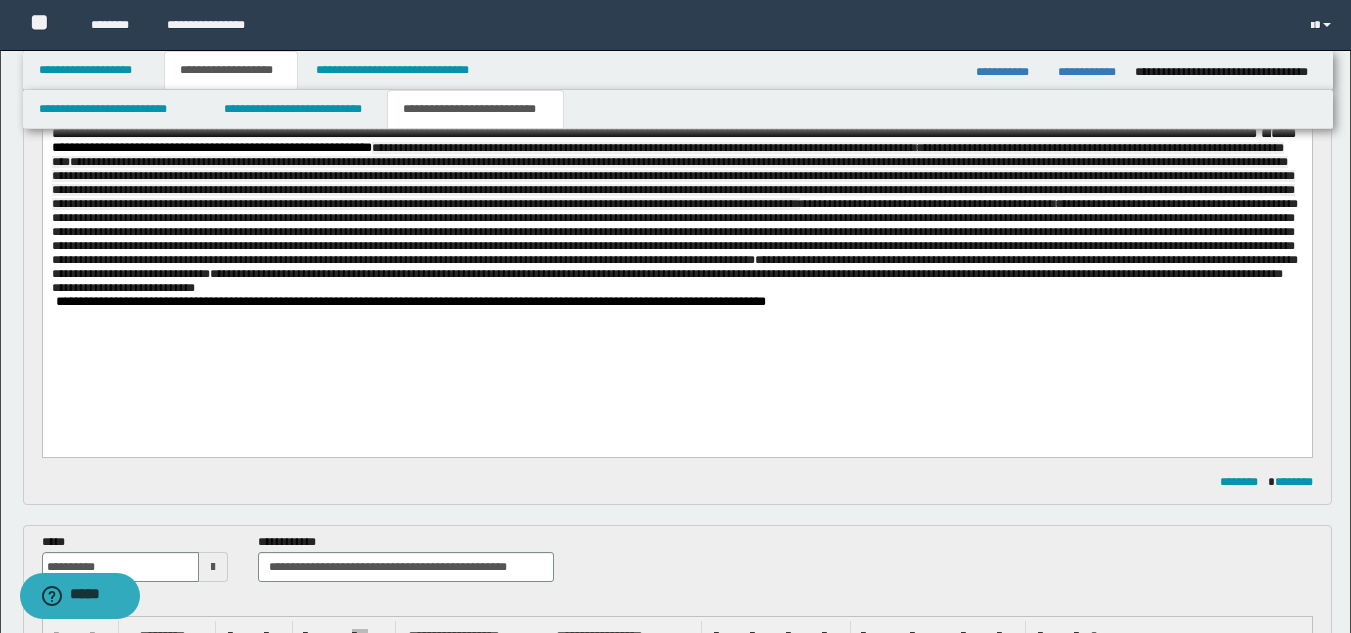 click on "**********" at bounding box center (676, 211) 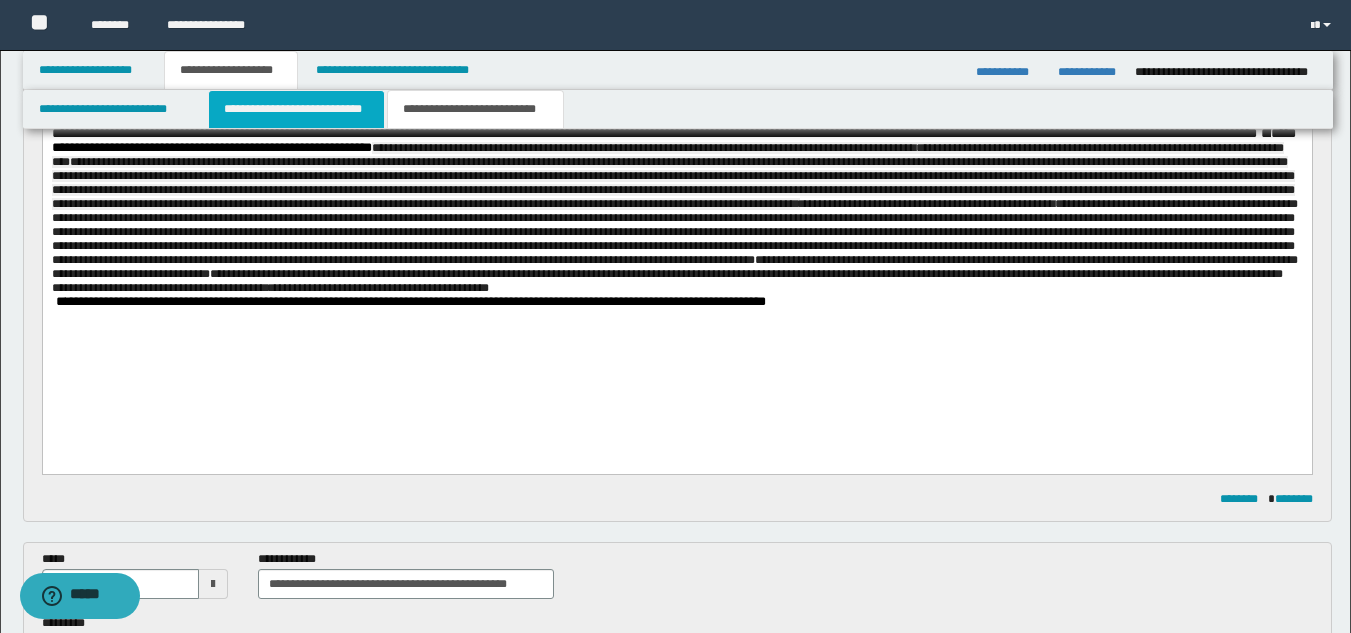 click on "**********" at bounding box center [296, 109] 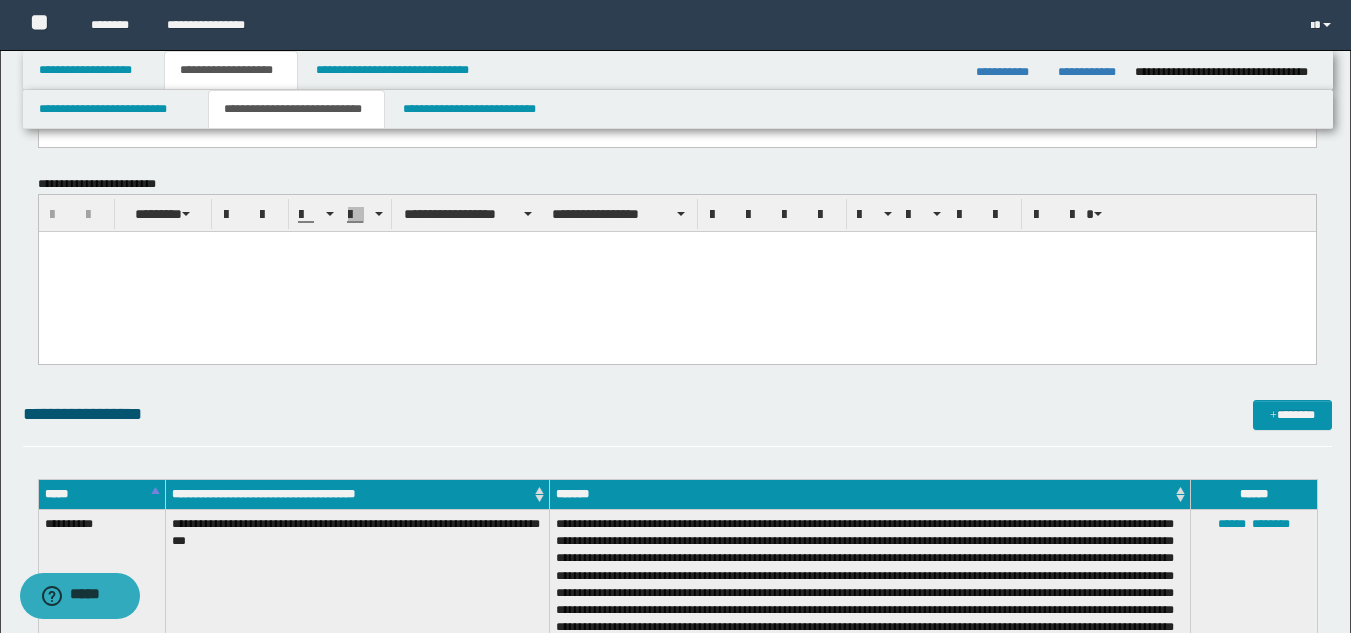 scroll, scrollTop: 836, scrollLeft: 0, axis: vertical 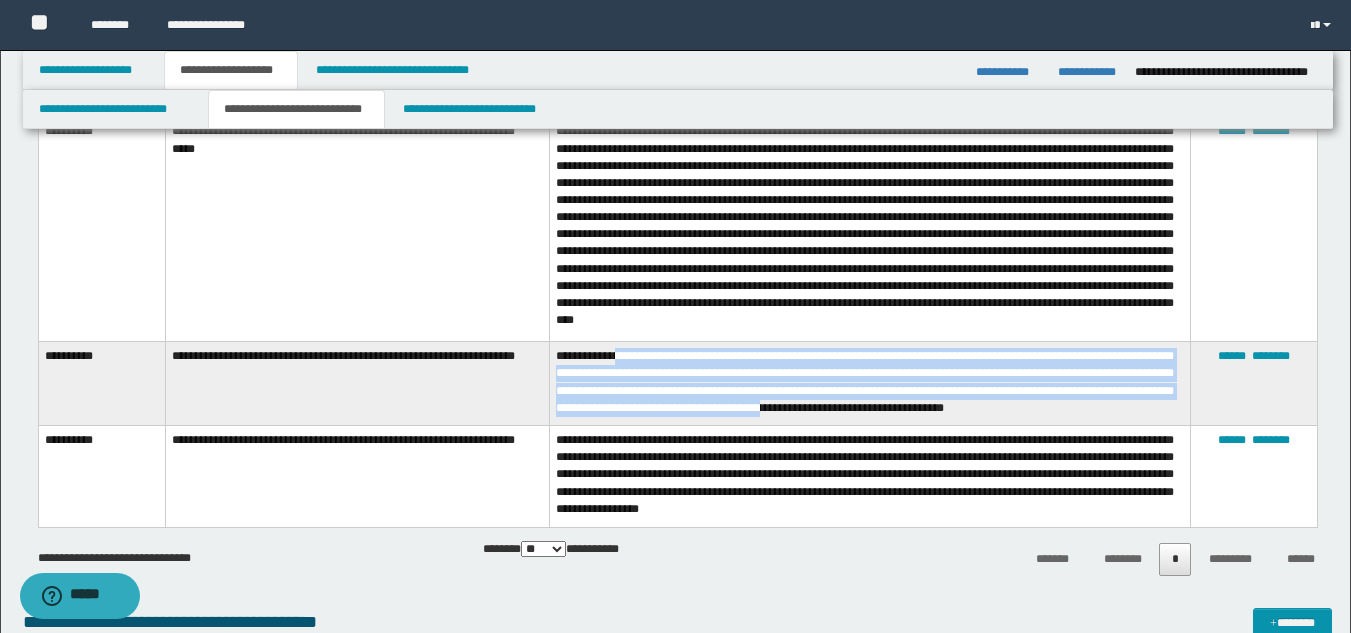 drag, startPoint x: 625, startPoint y: 362, endPoint x: 892, endPoint y: 413, distance: 271.82715 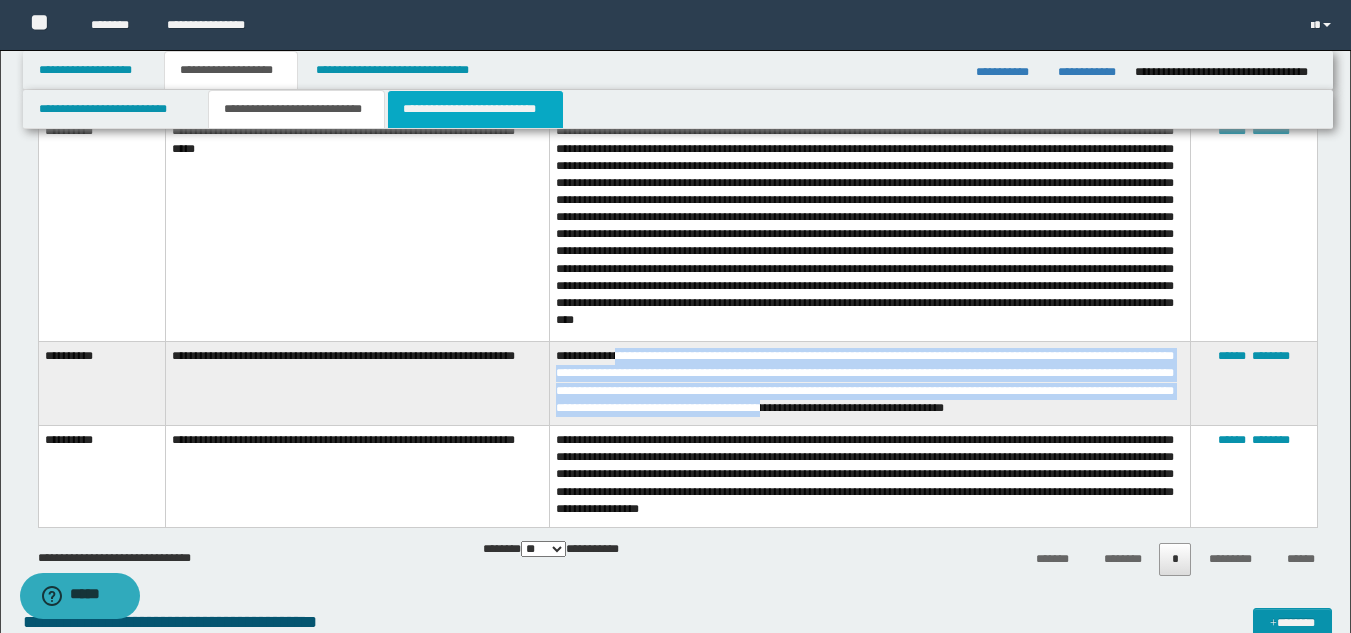 click on "**********" at bounding box center (475, 109) 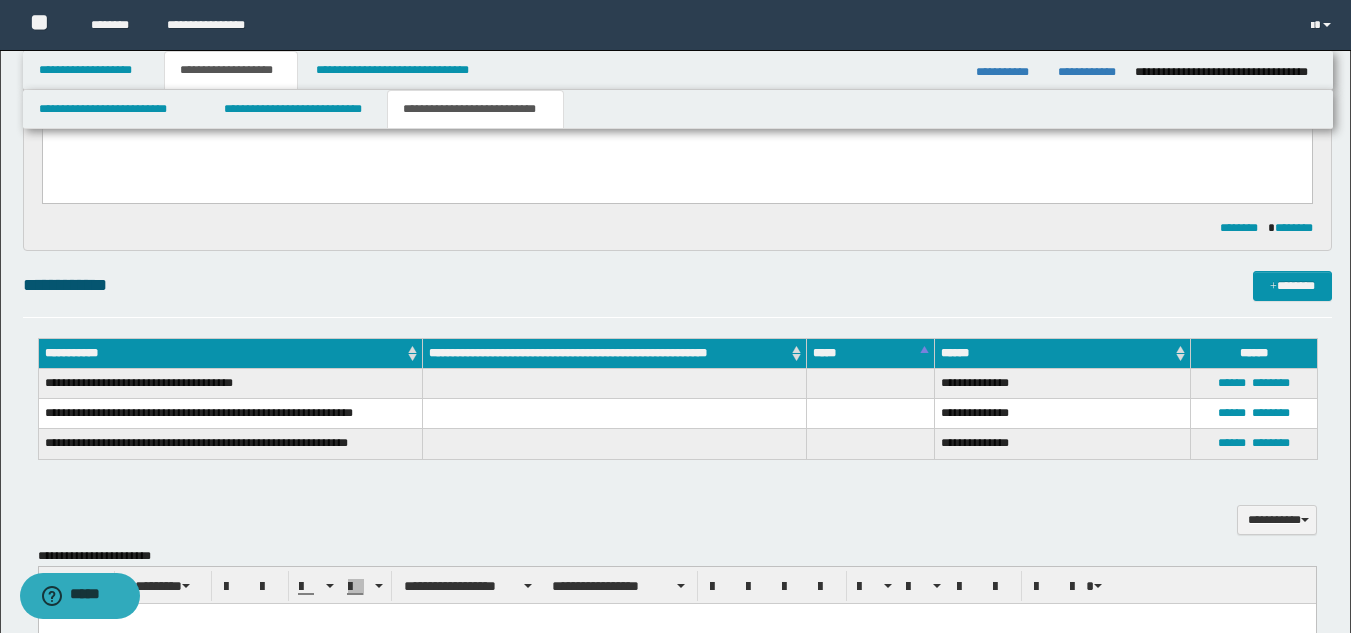 scroll, scrollTop: 236, scrollLeft: 0, axis: vertical 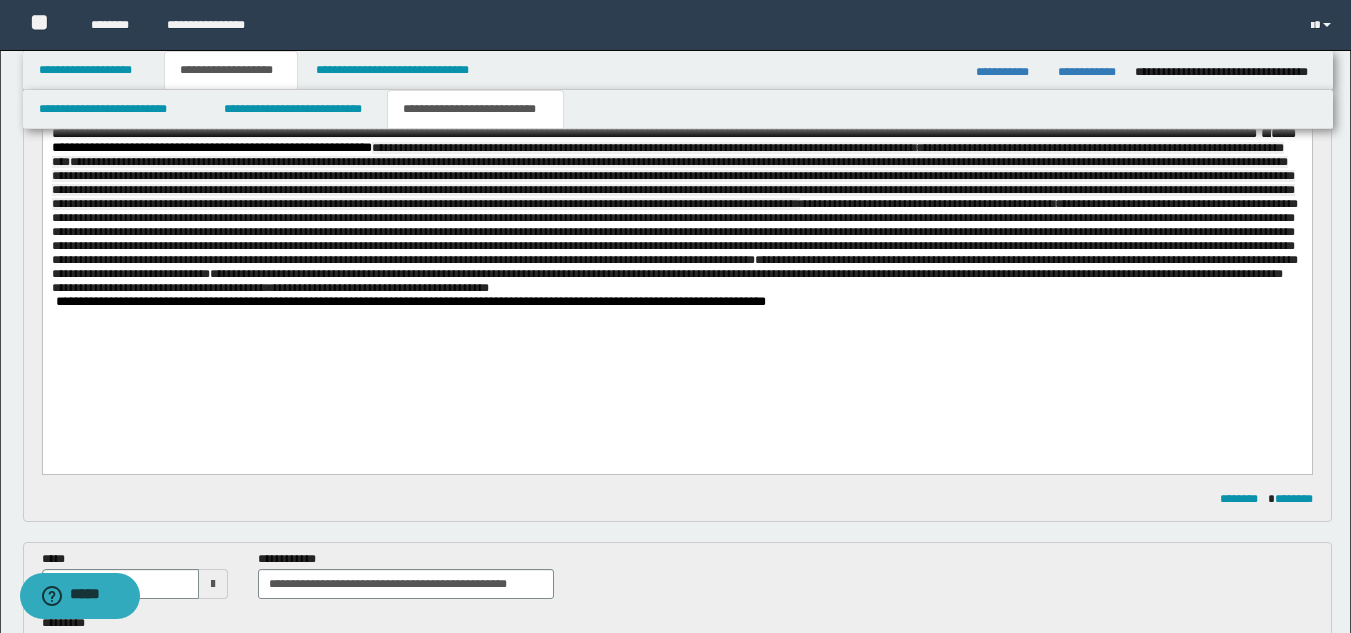 click on "**********" at bounding box center [676, 211] 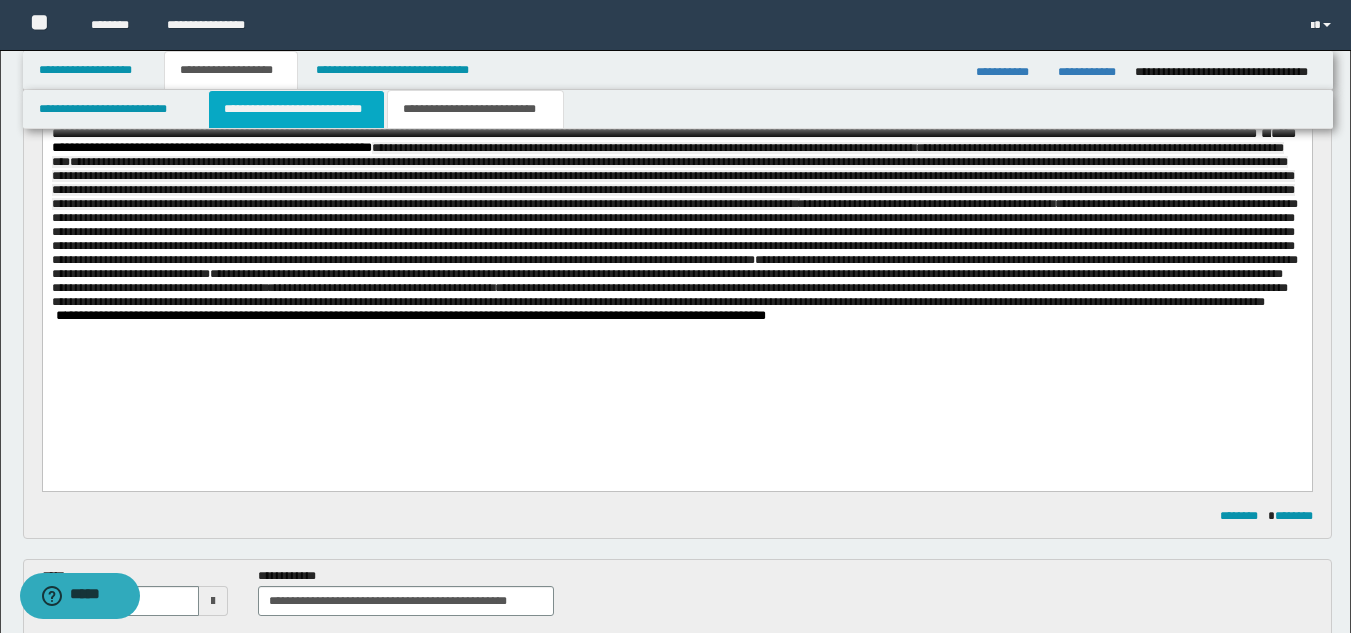 click on "**********" at bounding box center [296, 109] 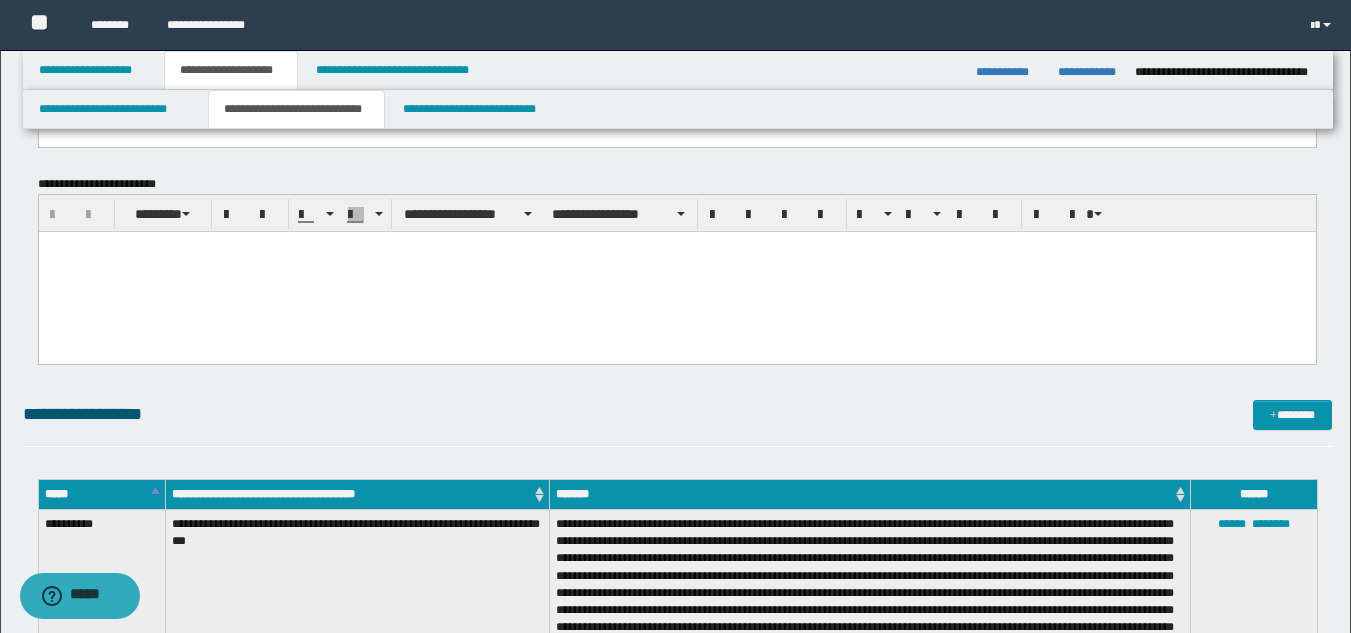 scroll, scrollTop: 836, scrollLeft: 0, axis: vertical 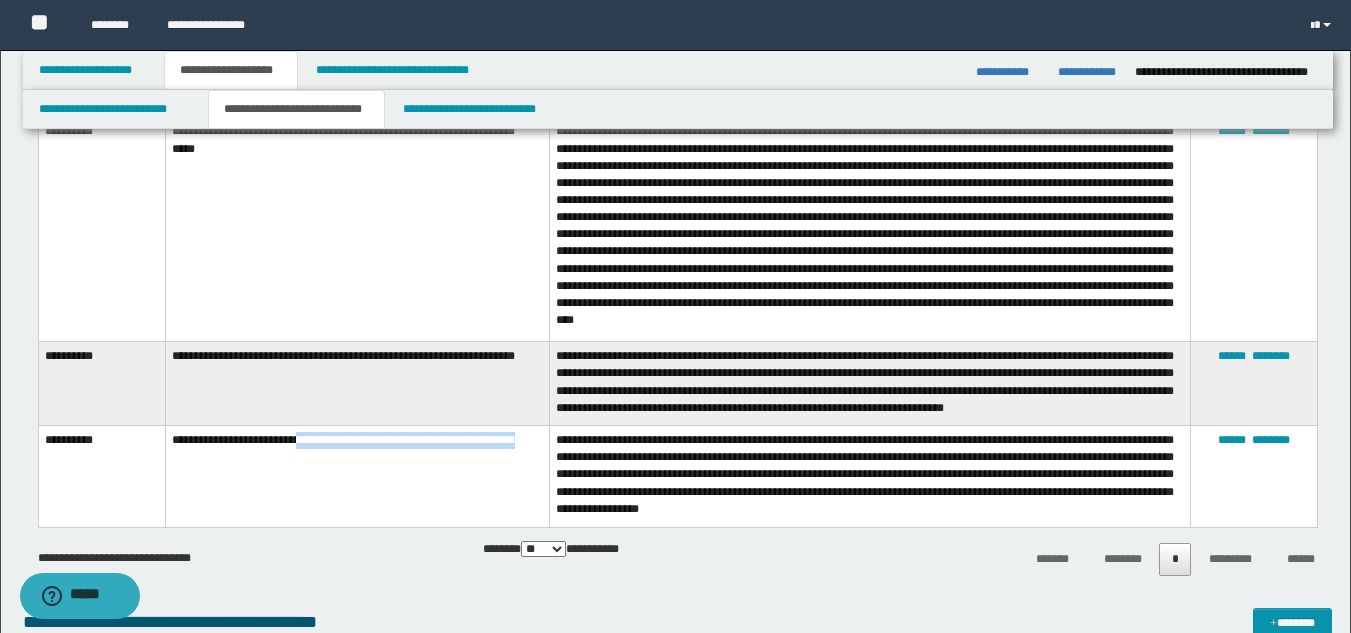 drag, startPoint x: 309, startPoint y: 444, endPoint x: 534, endPoint y: 458, distance: 225.43513 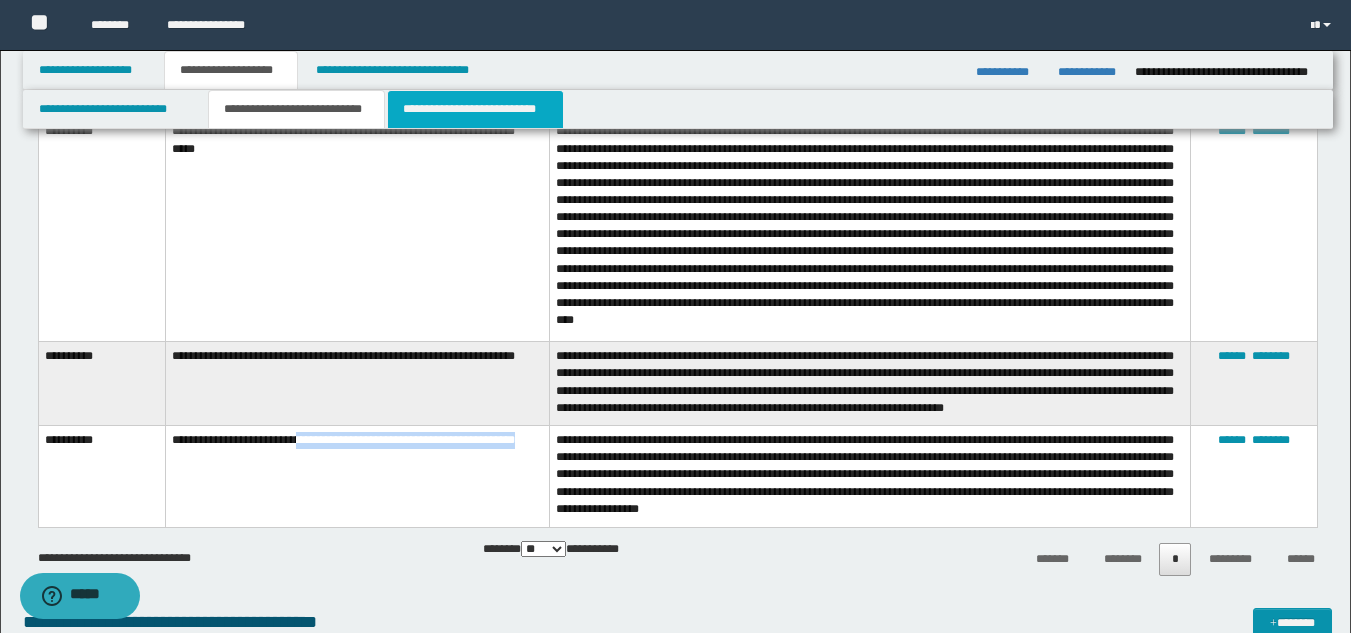click on "**********" at bounding box center (475, 109) 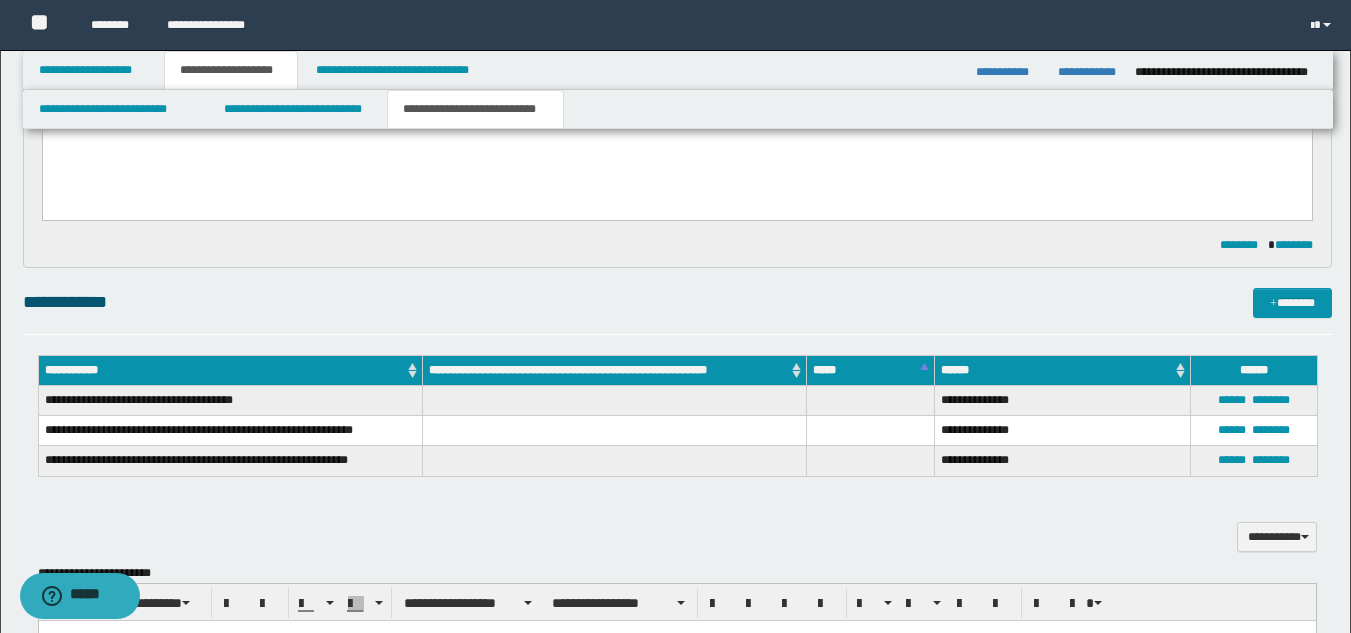 scroll, scrollTop: 236, scrollLeft: 0, axis: vertical 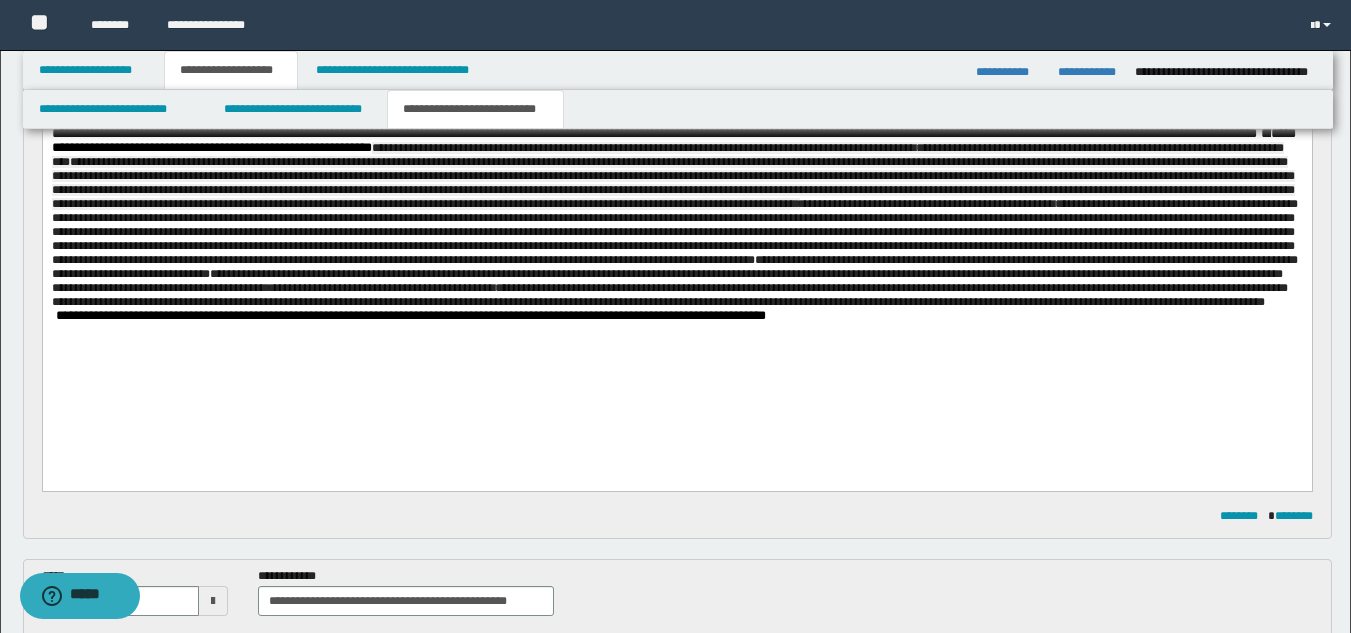 click on "**********" at bounding box center (676, 218) 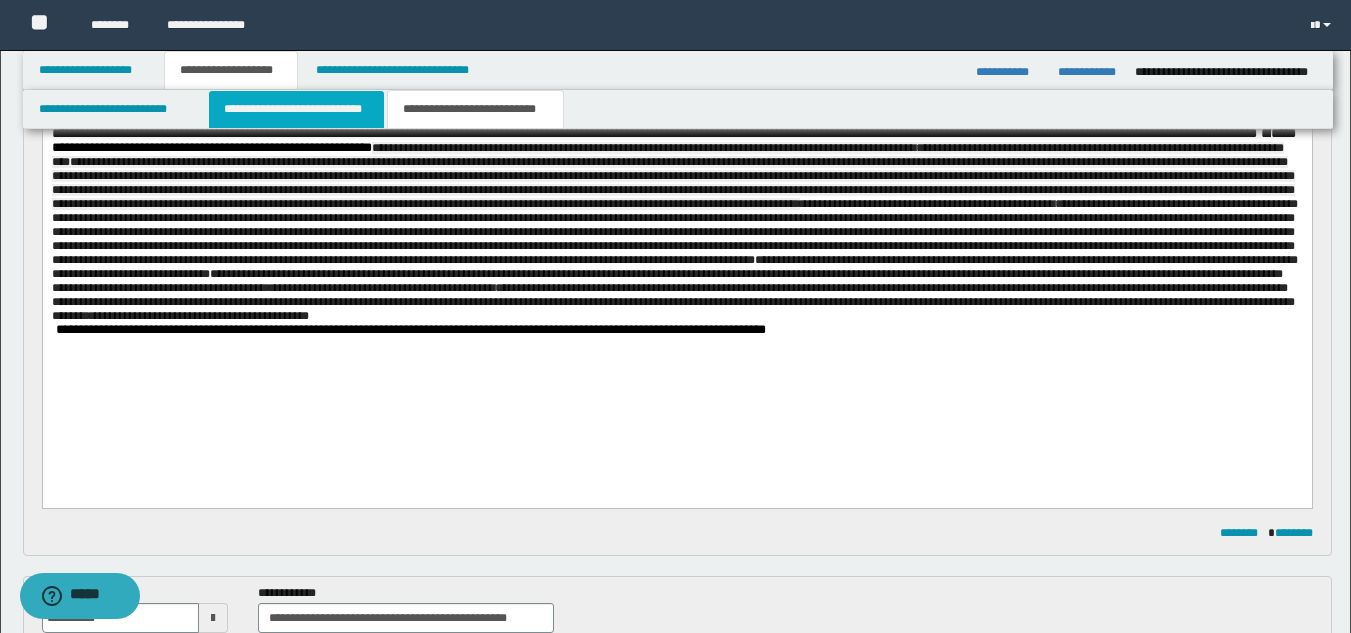click on "**********" at bounding box center [296, 109] 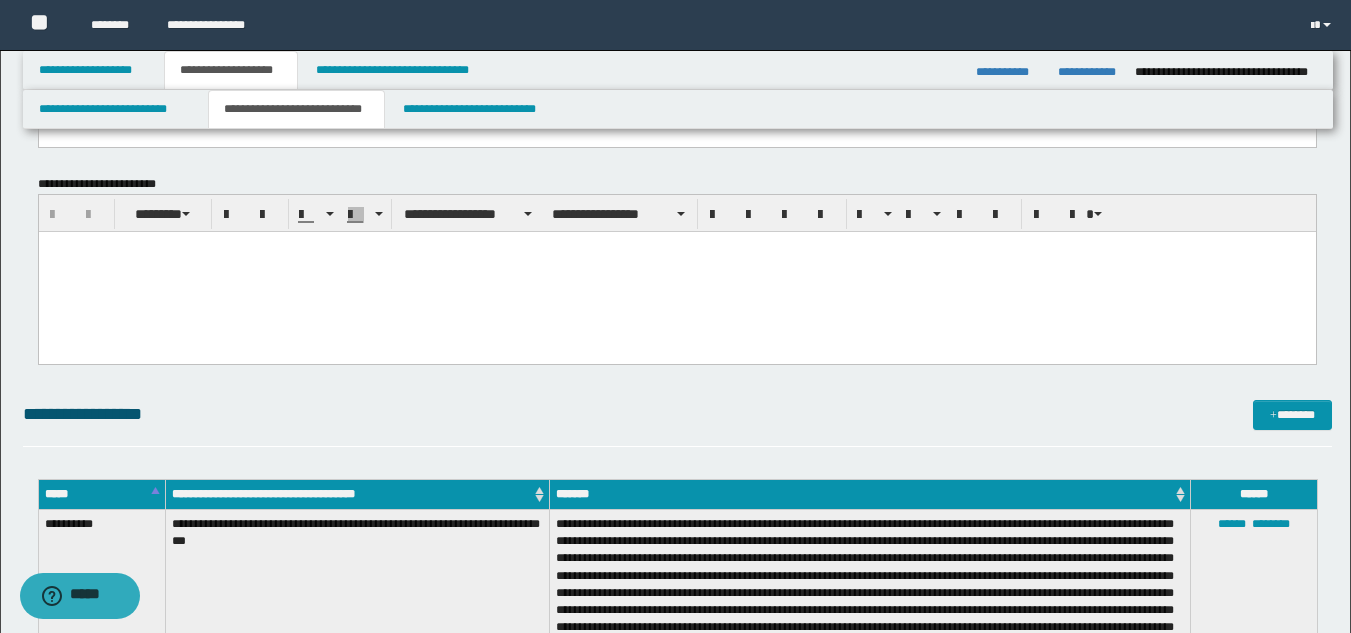 scroll, scrollTop: 836, scrollLeft: 0, axis: vertical 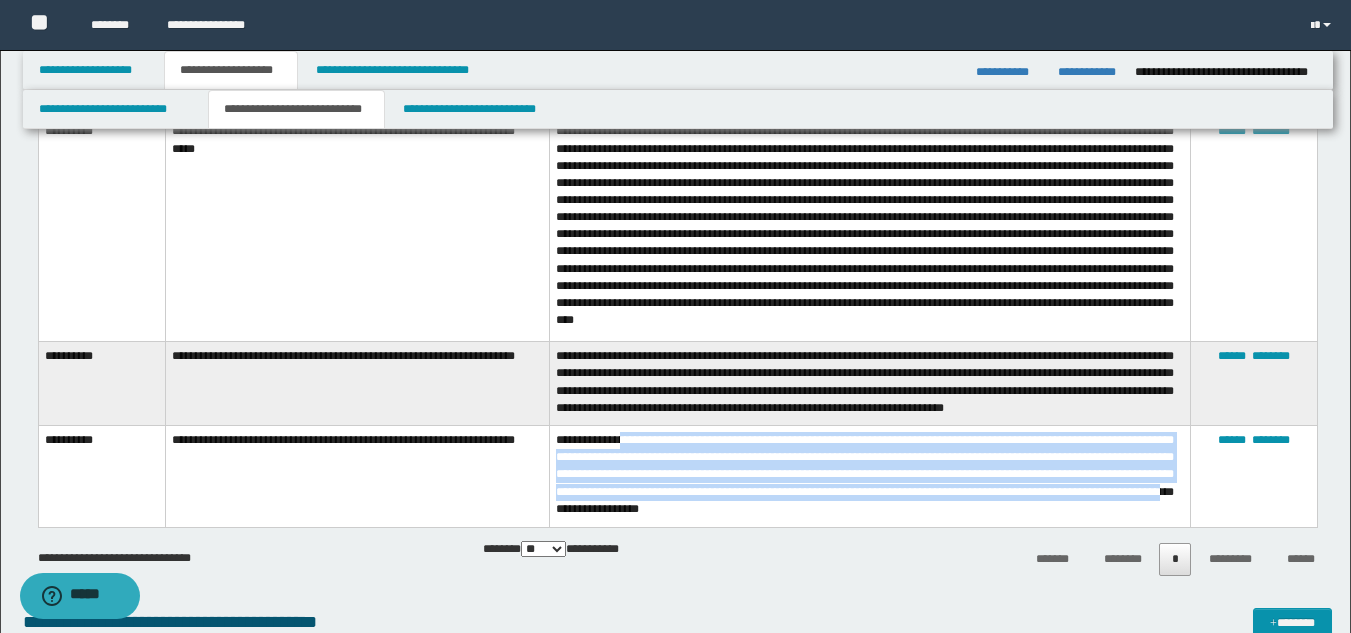 drag, startPoint x: 628, startPoint y: 449, endPoint x: 665, endPoint y: 512, distance: 73.061615 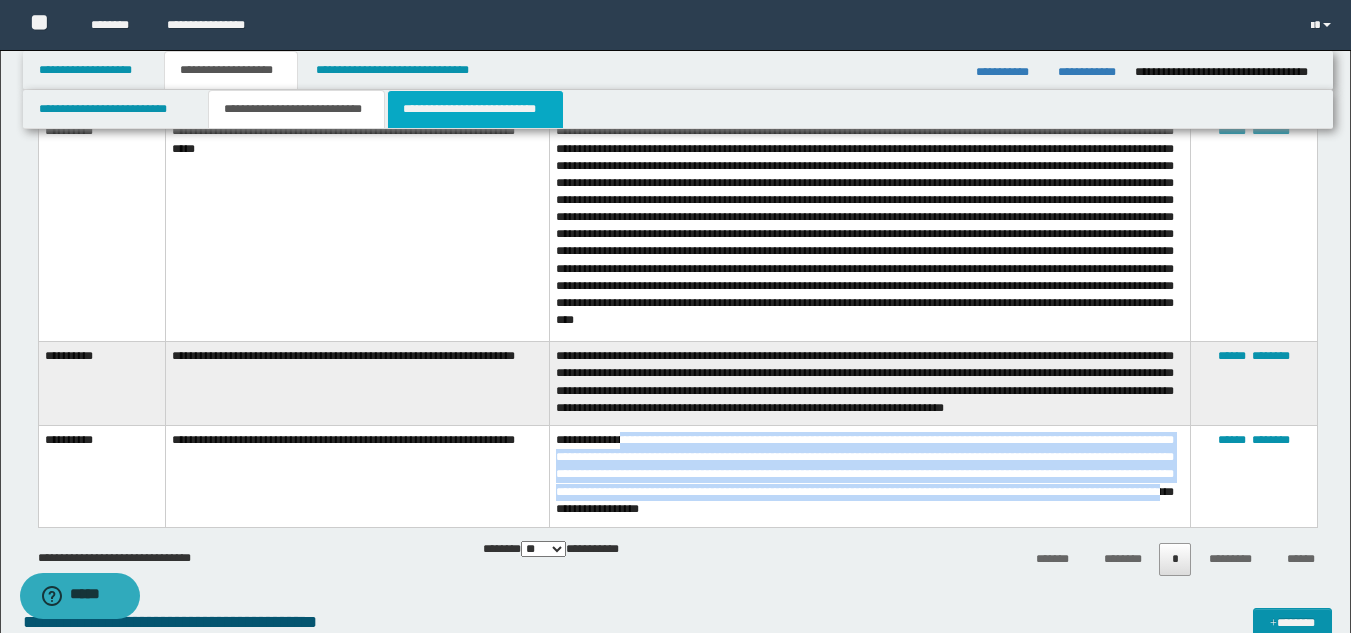 click on "**********" at bounding box center (475, 109) 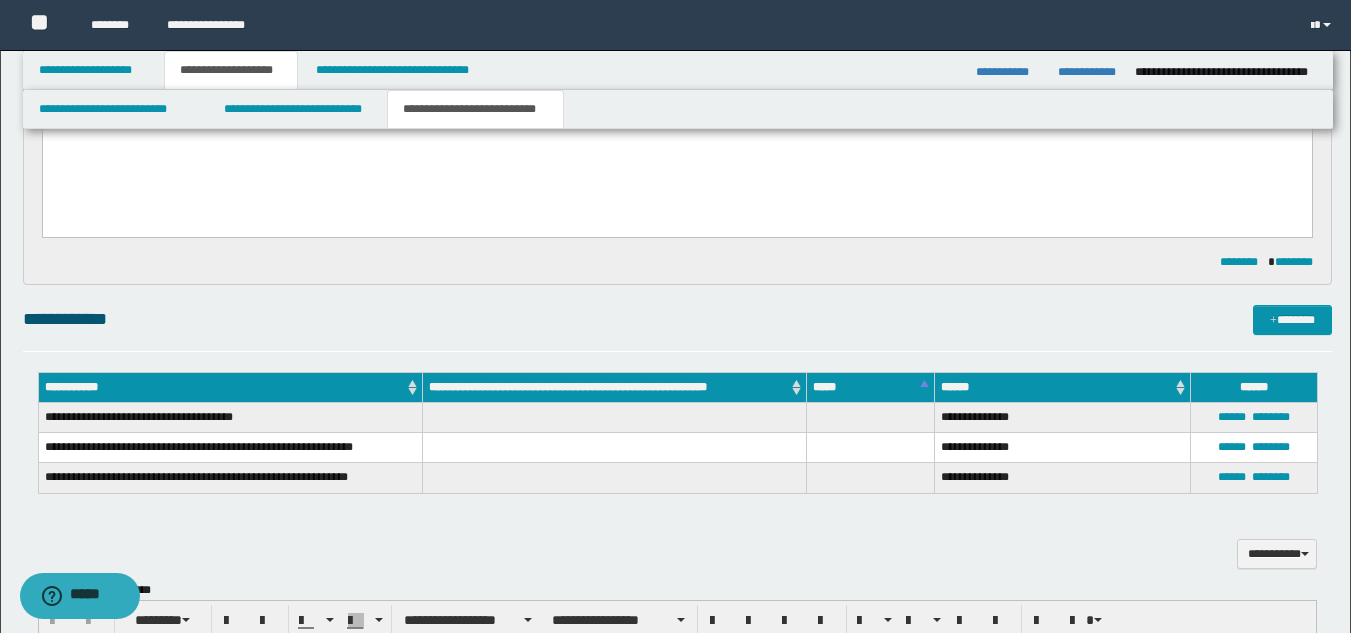 scroll, scrollTop: 236, scrollLeft: 0, axis: vertical 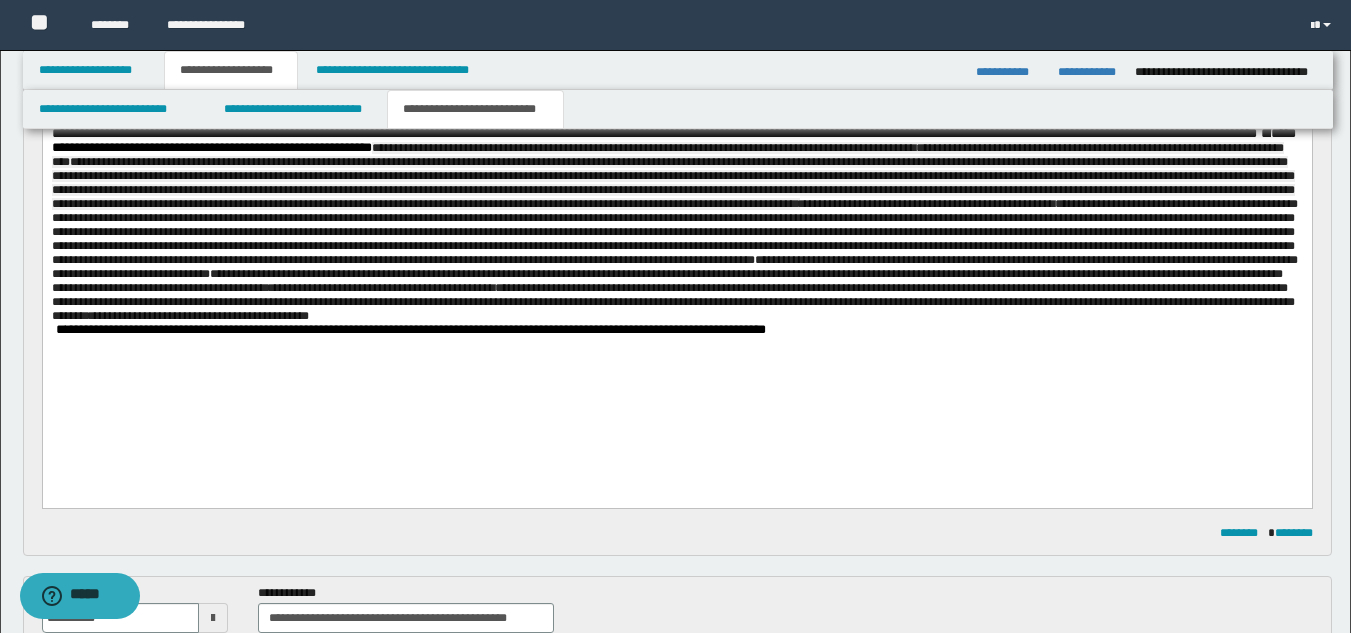 click on "**********" at bounding box center [676, 225] 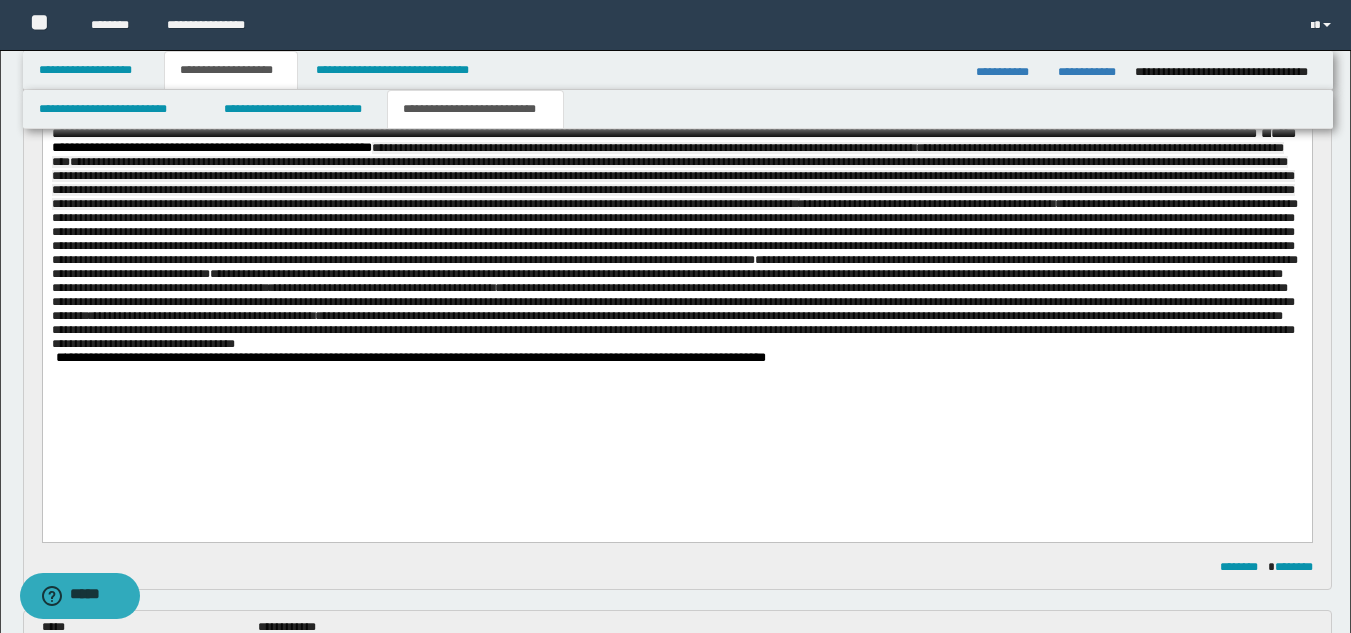 click at bounding box center (53, 357) 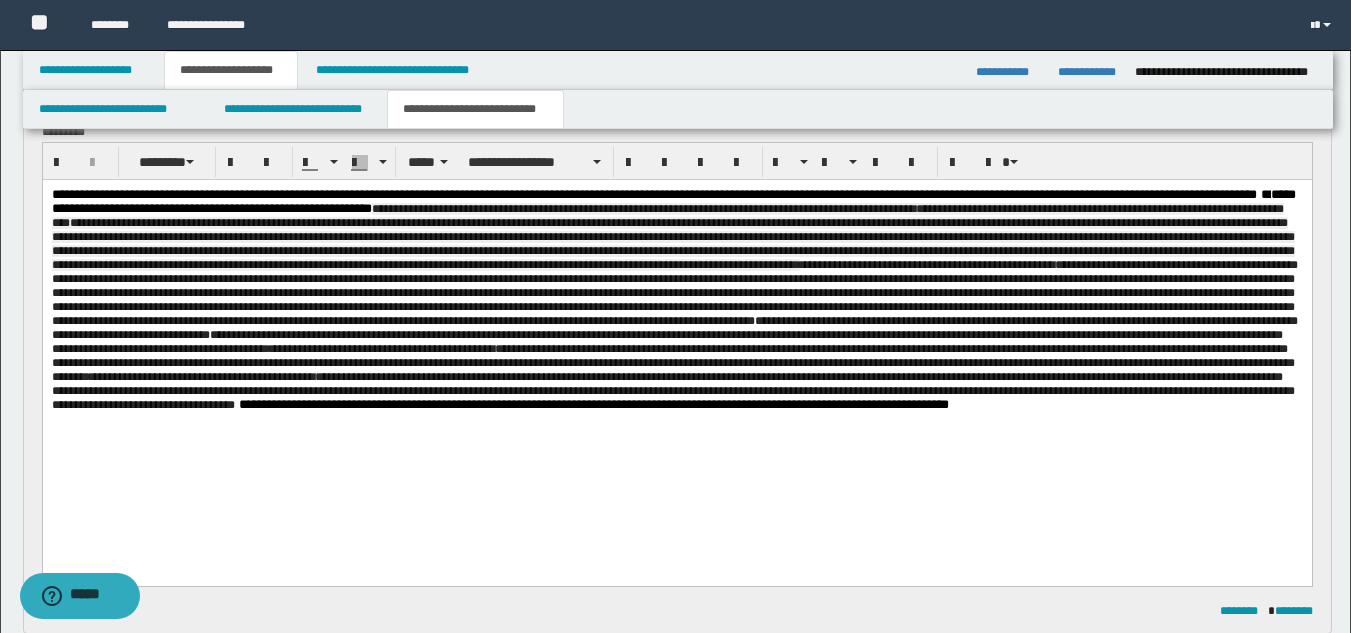 scroll, scrollTop: 139, scrollLeft: 0, axis: vertical 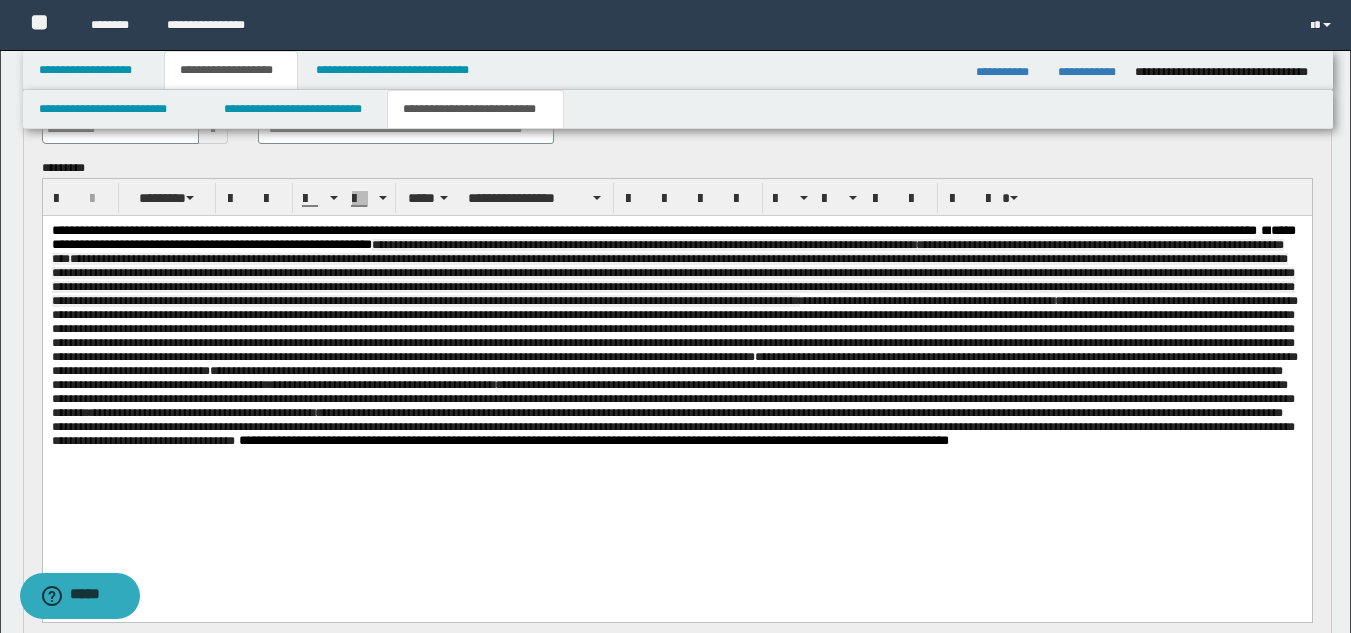 drag, startPoint x: 621, startPoint y: 246, endPoint x: 1036, endPoint y: 237, distance: 415.09756 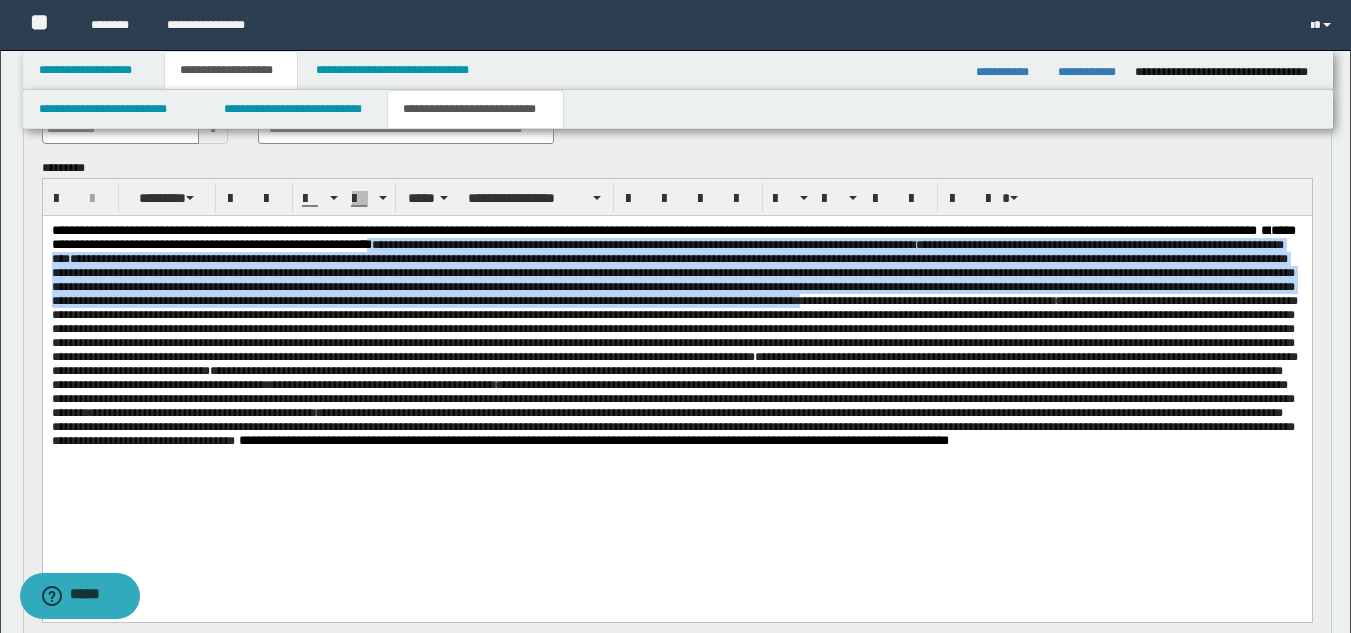 drag, startPoint x: 622, startPoint y: 247, endPoint x: 1284, endPoint y: 321, distance: 666.1231 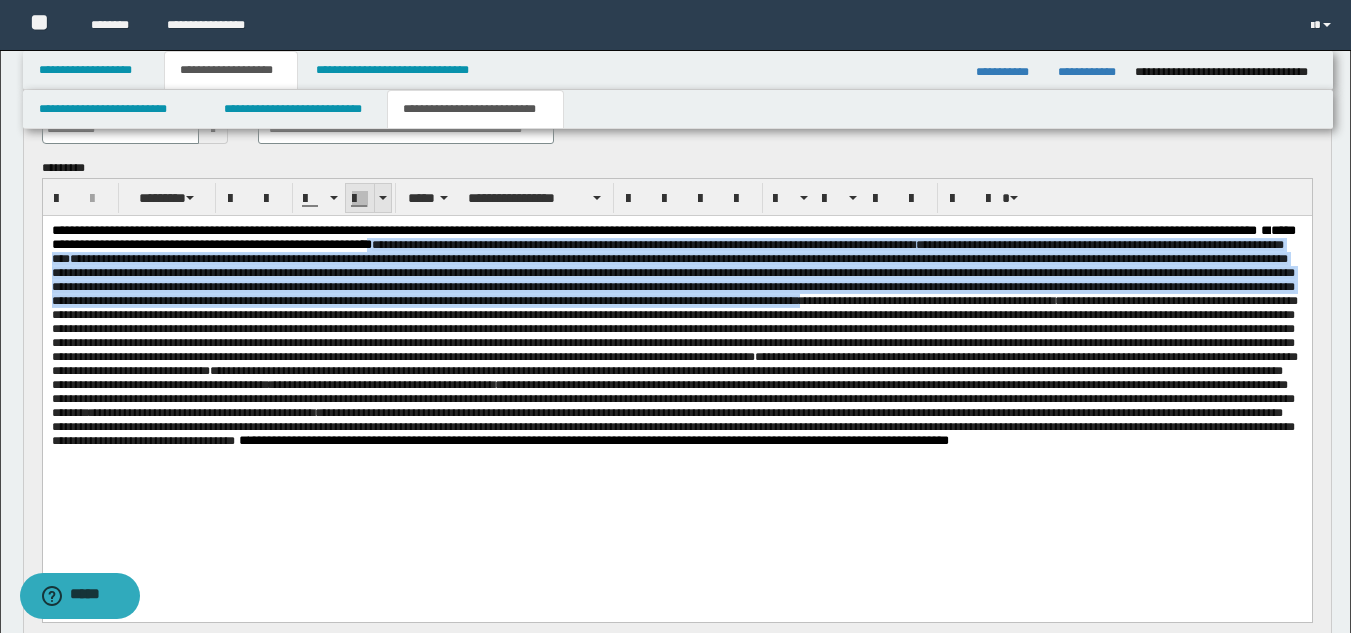 click at bounding box center [360, 199] 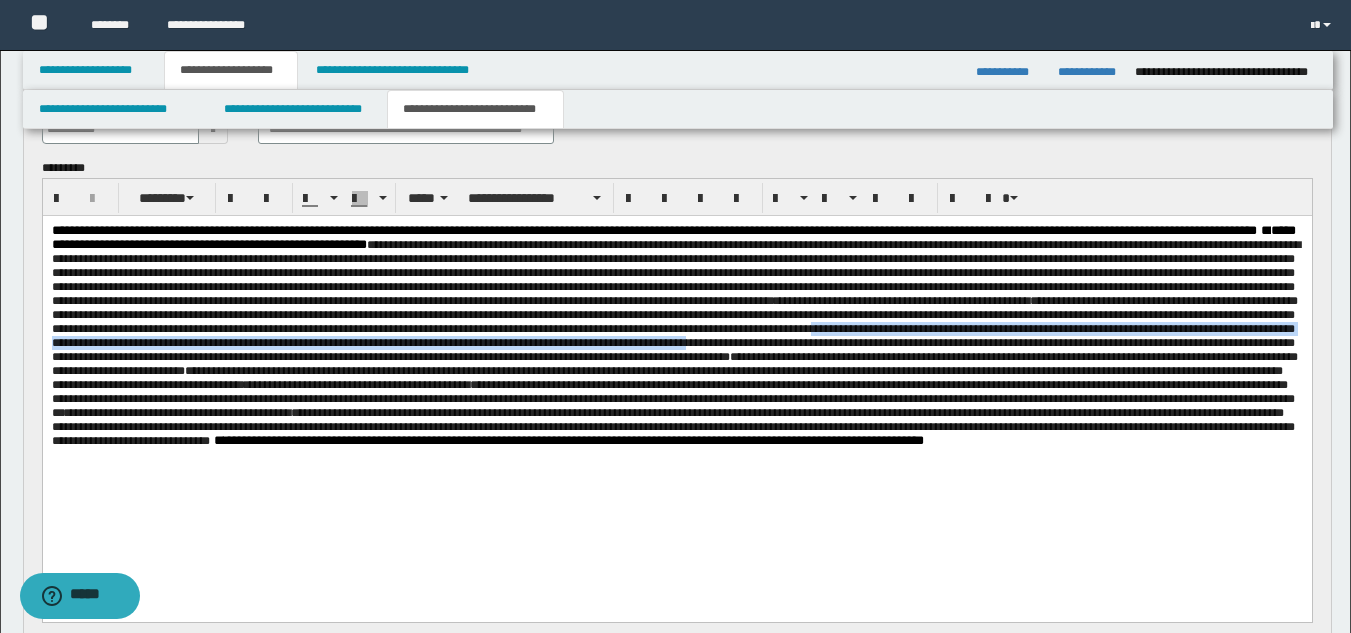 click on "**********" at bounding box center [674, 371] 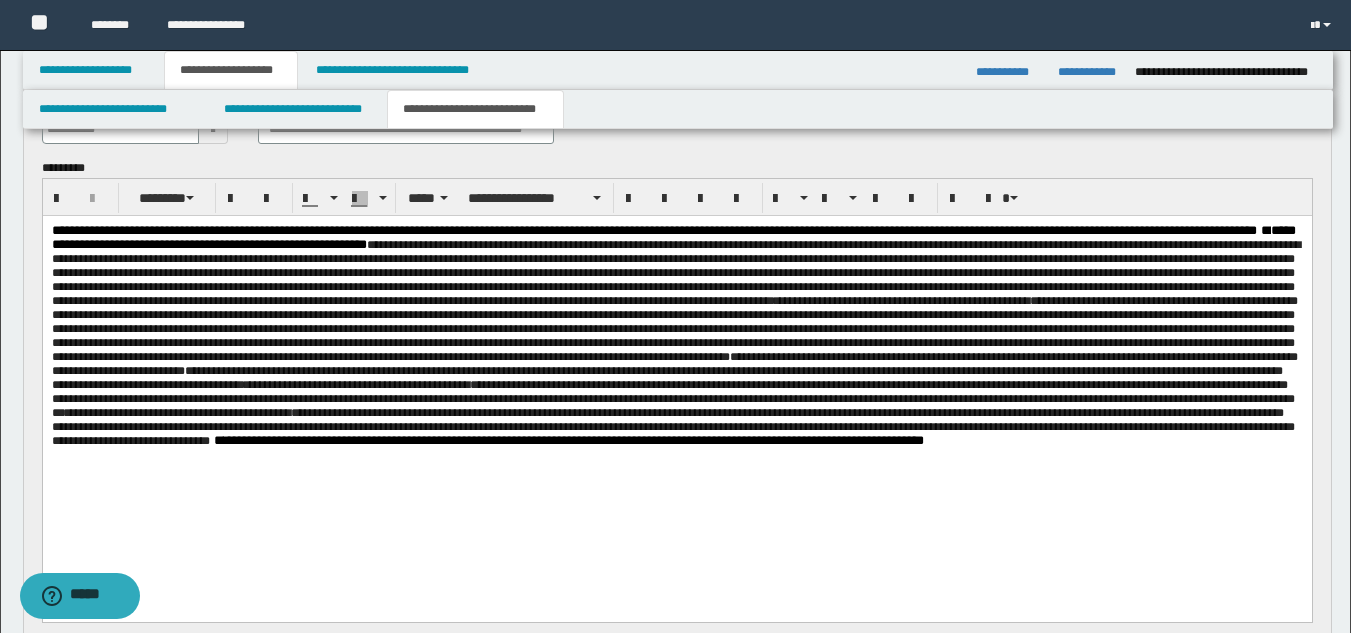 click on "**********" at bounding box center [674, 371] 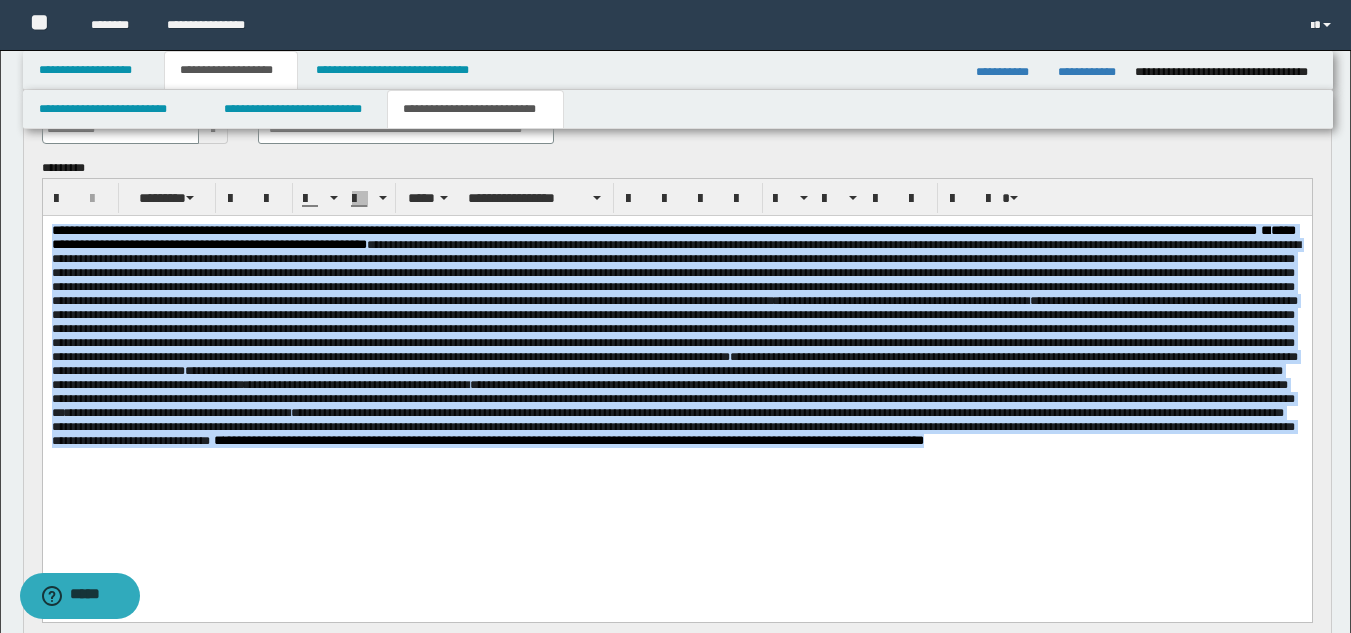 drag, startPoint x: 51, startPoint y: 232, endPoint x: 1136, endPoint y: 508, distance: 1119.554 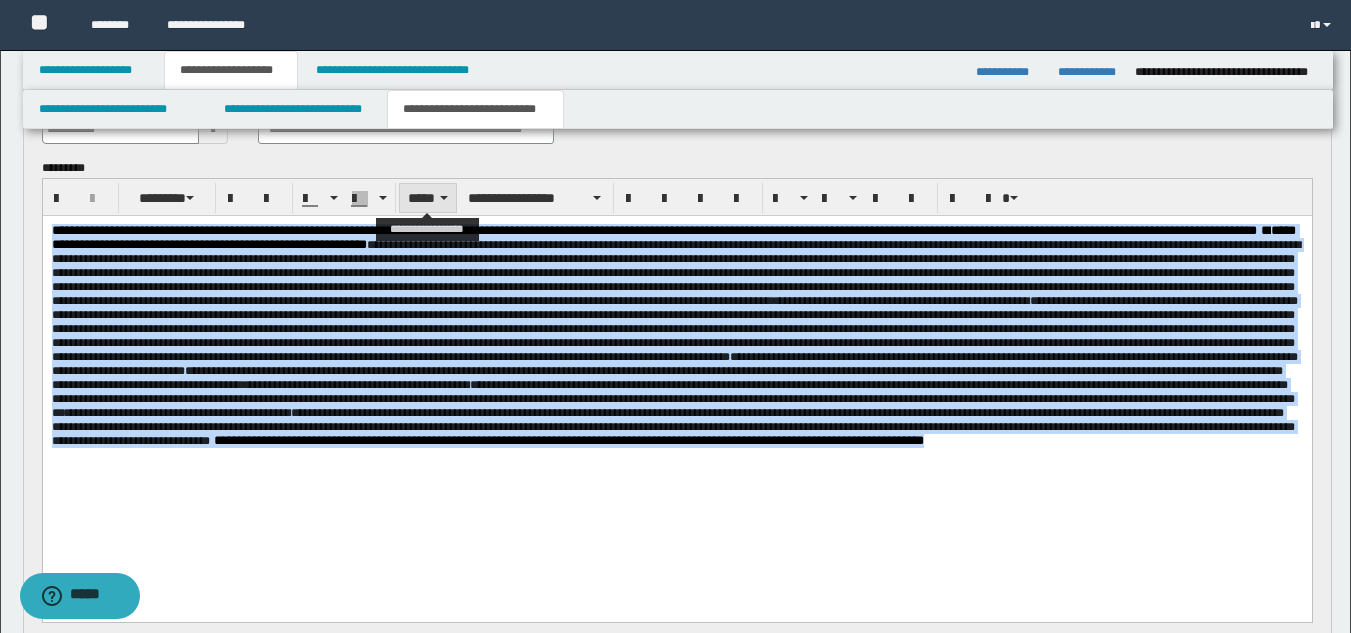 click on "*****" at bounding box center (428, 198) 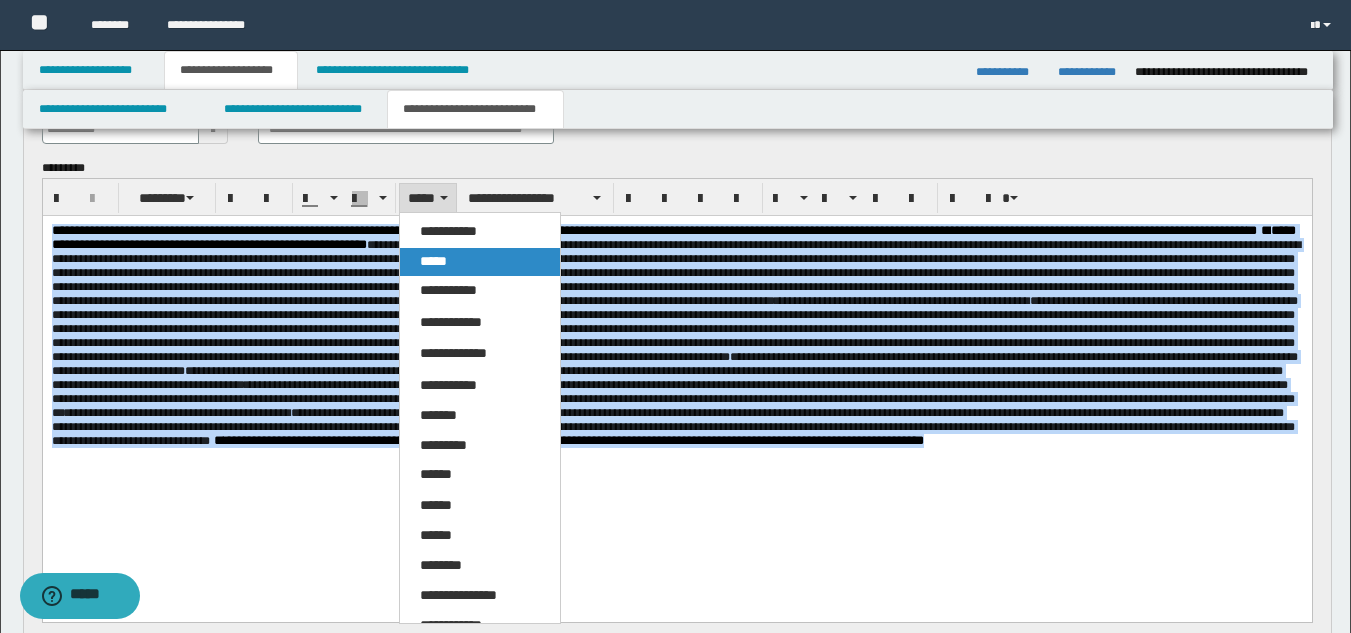 click on "*****" at bounding box center (433, 261) 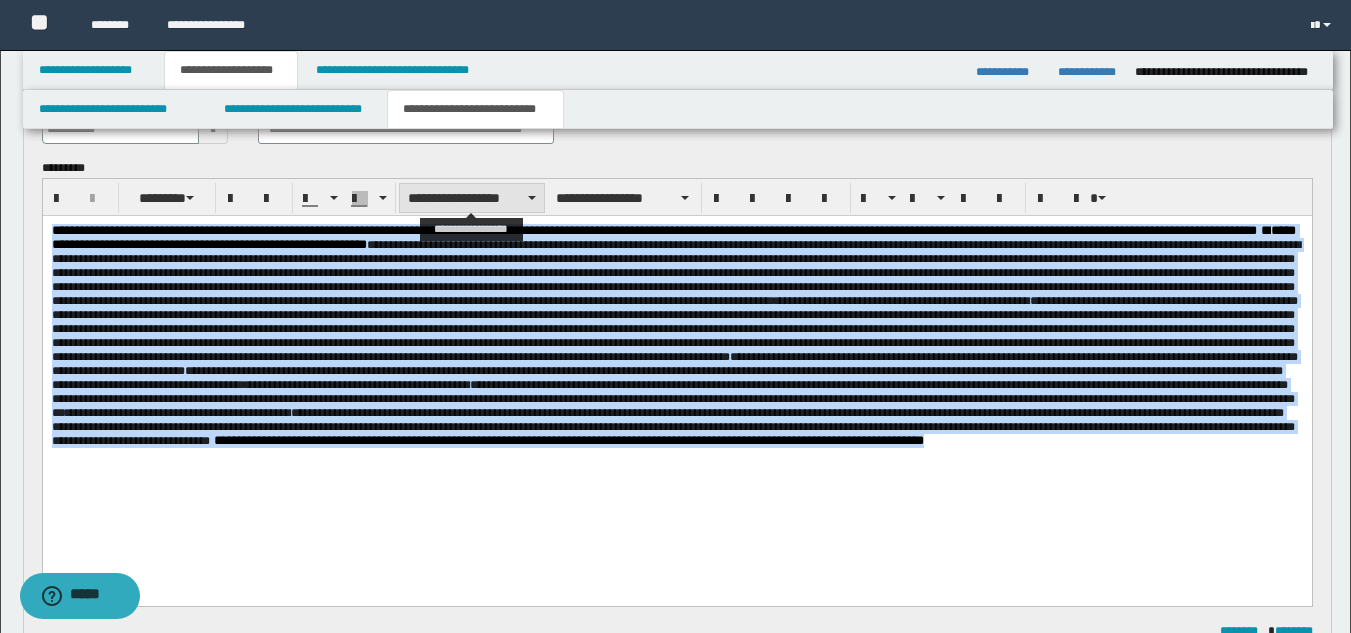 click on "**********" at bounding box center (472, 198) 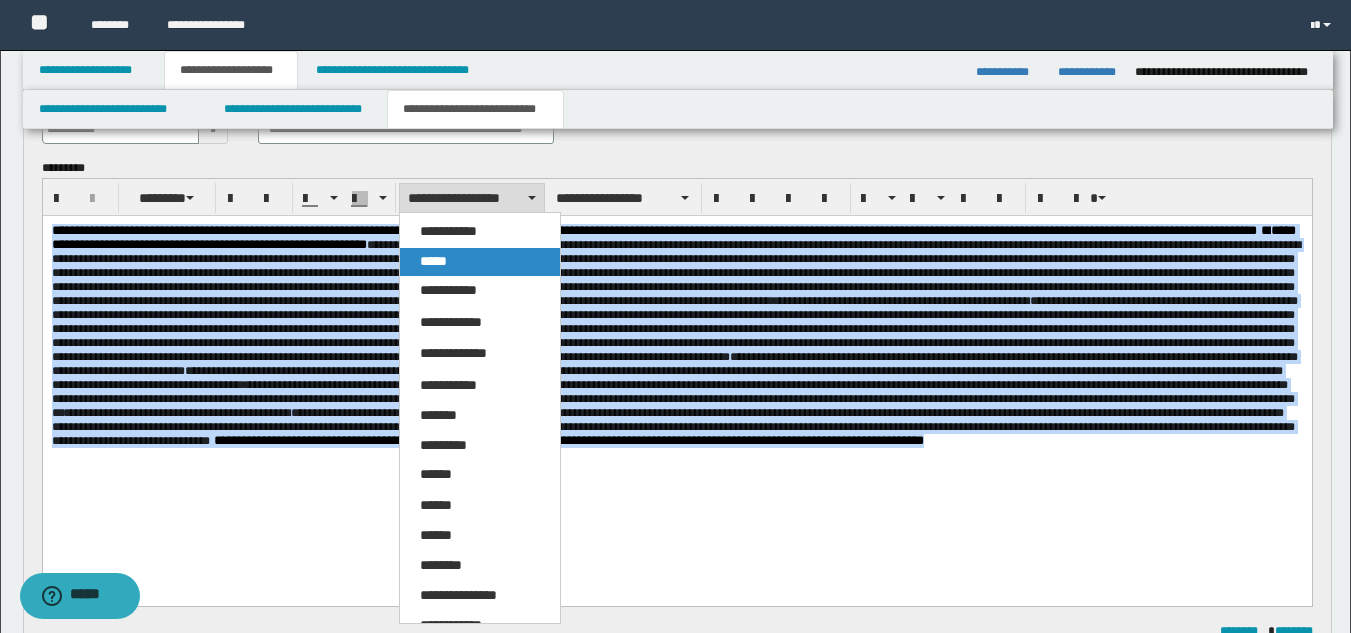 drag, startPoint x: 469, startPoint y: 249, endPoint x: 431, endPoint y: 5, distance: 246.94128 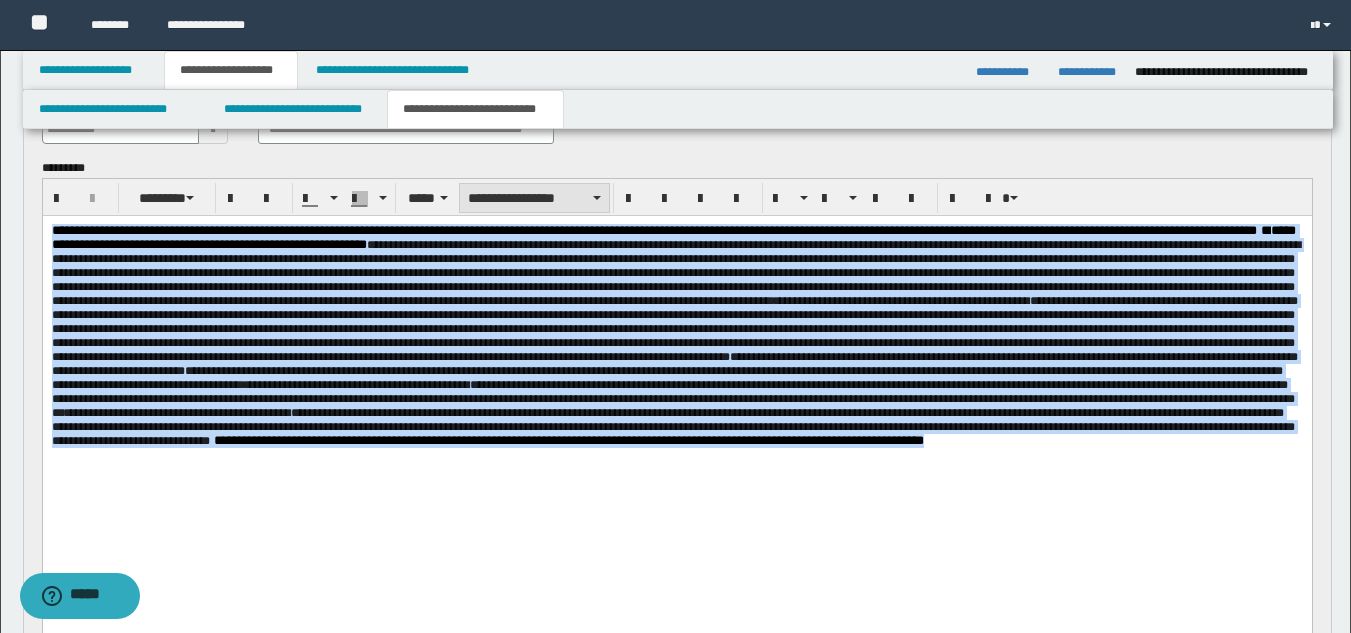 click on "**********" at bounding box center [534, 198] 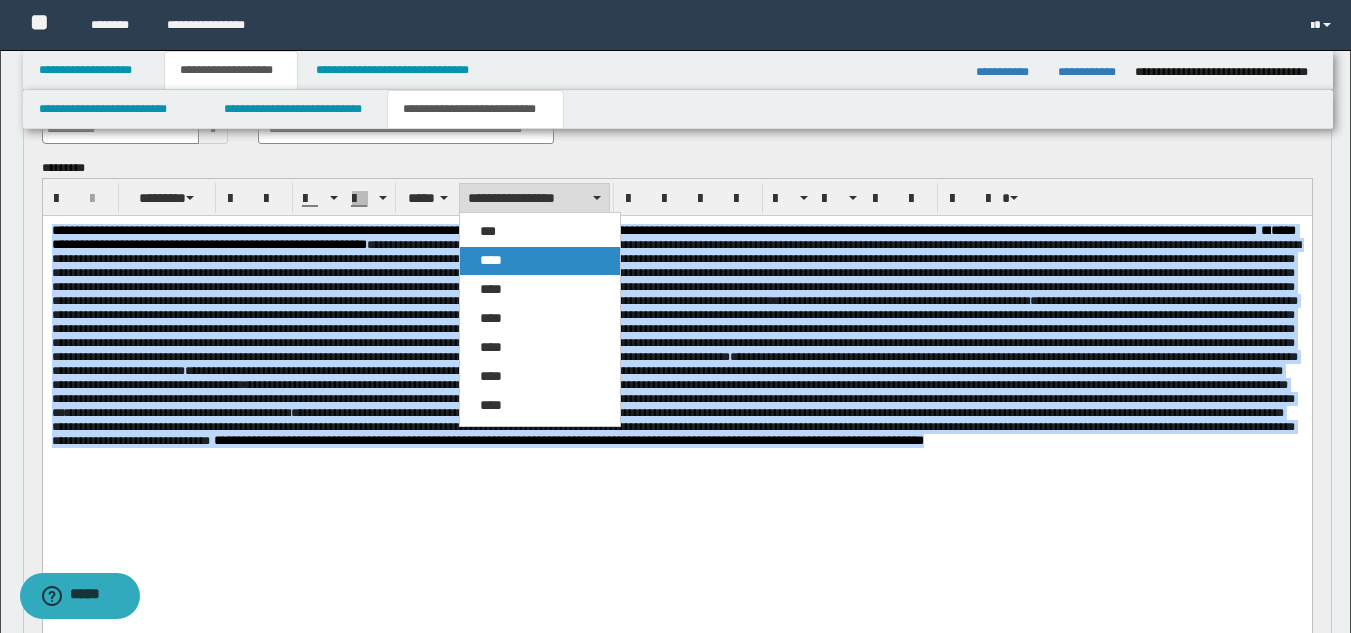click on "****" at bounding box center (540, 261) 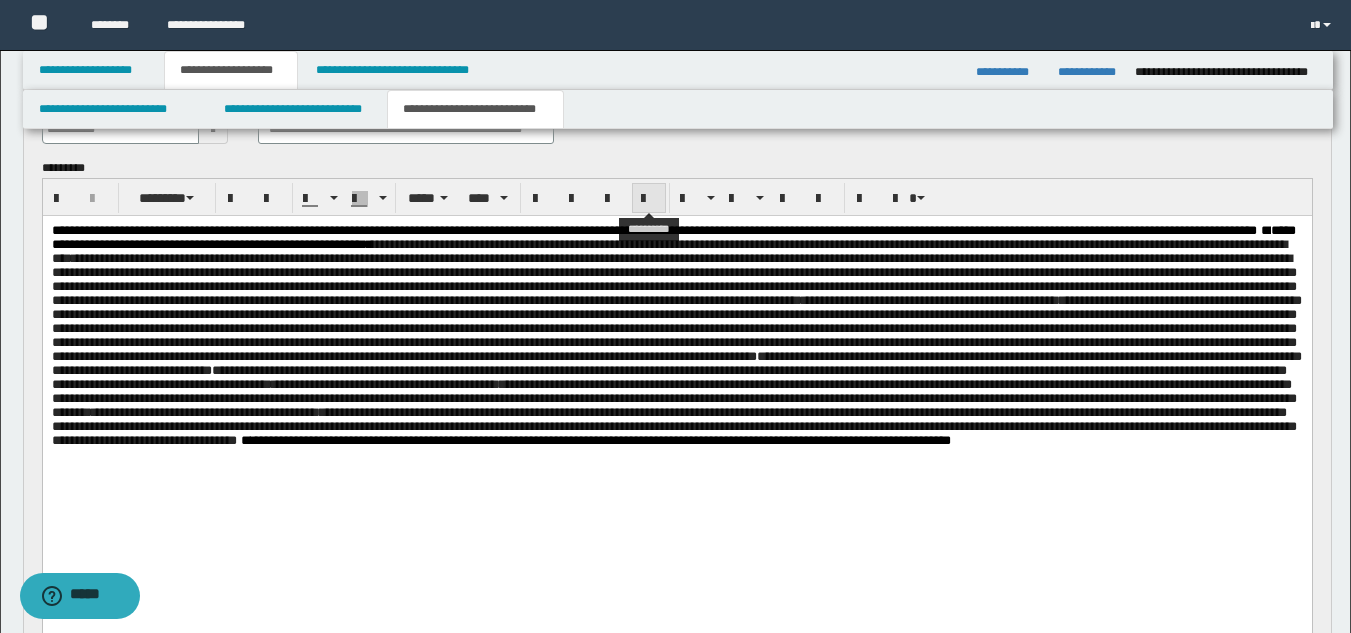 click at bounding box center (649, 199) 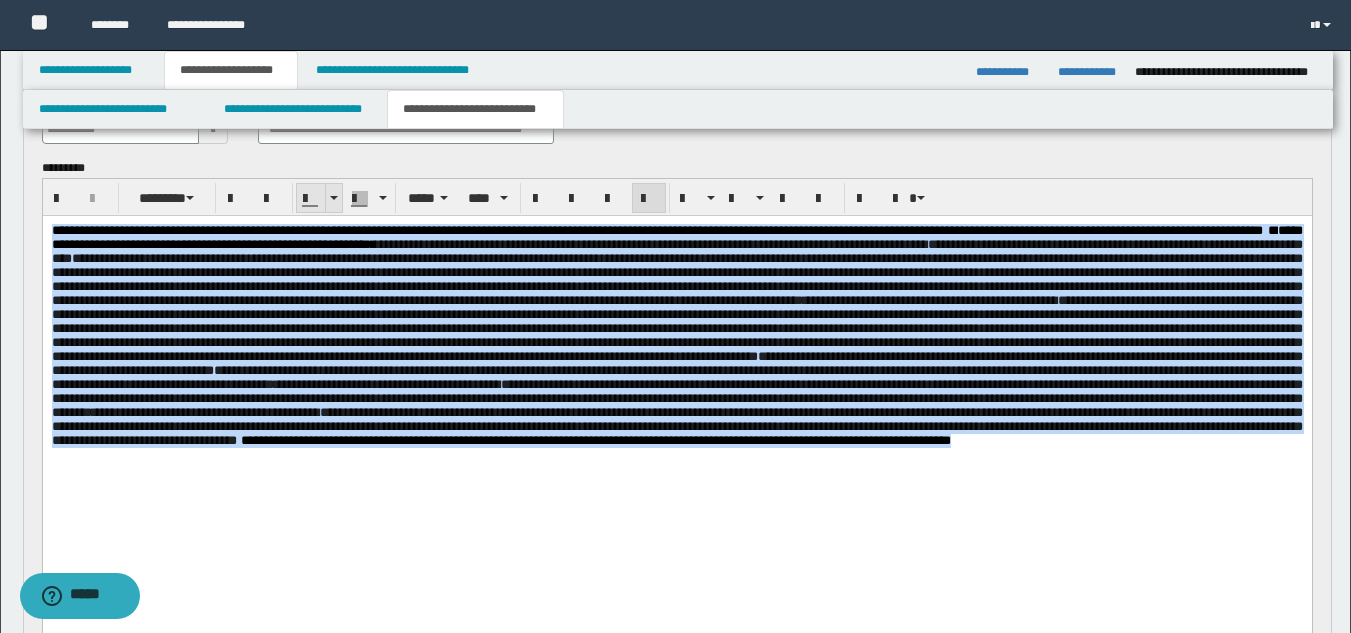 drag, startPoint x: 338, startPoint y: 196, endPoint x: 323, endPoint y: 203, distance: 16.552946 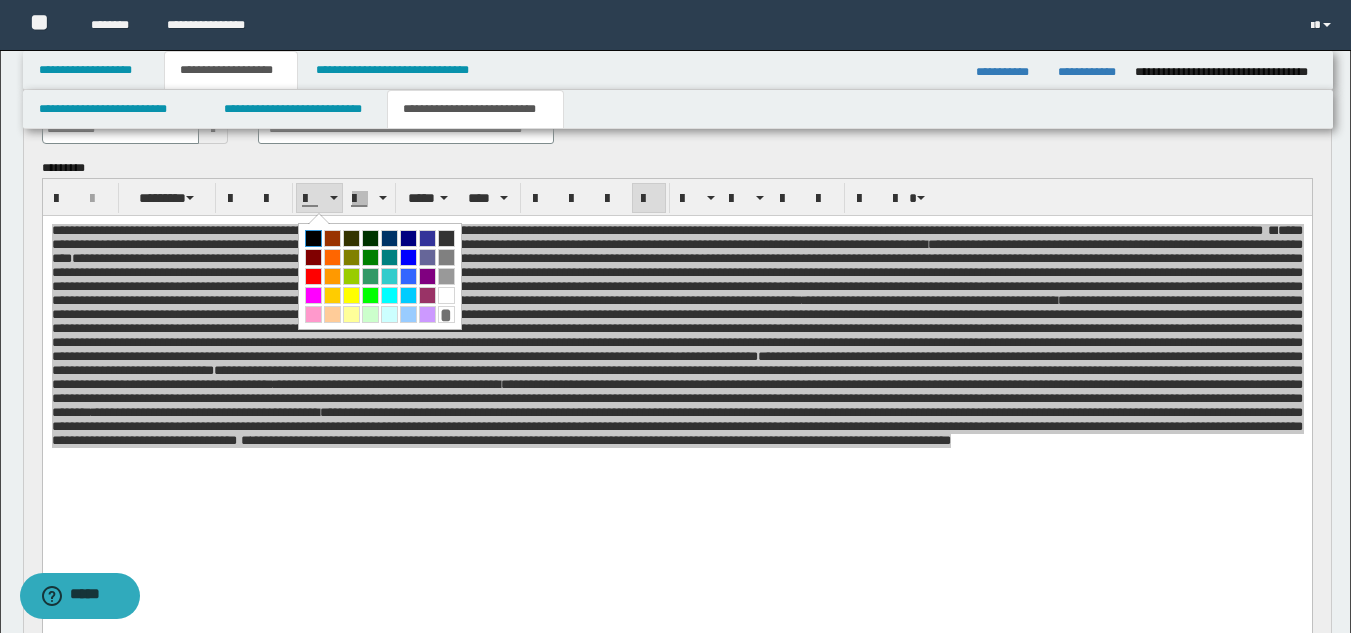 click at bounding box center (313, 238) 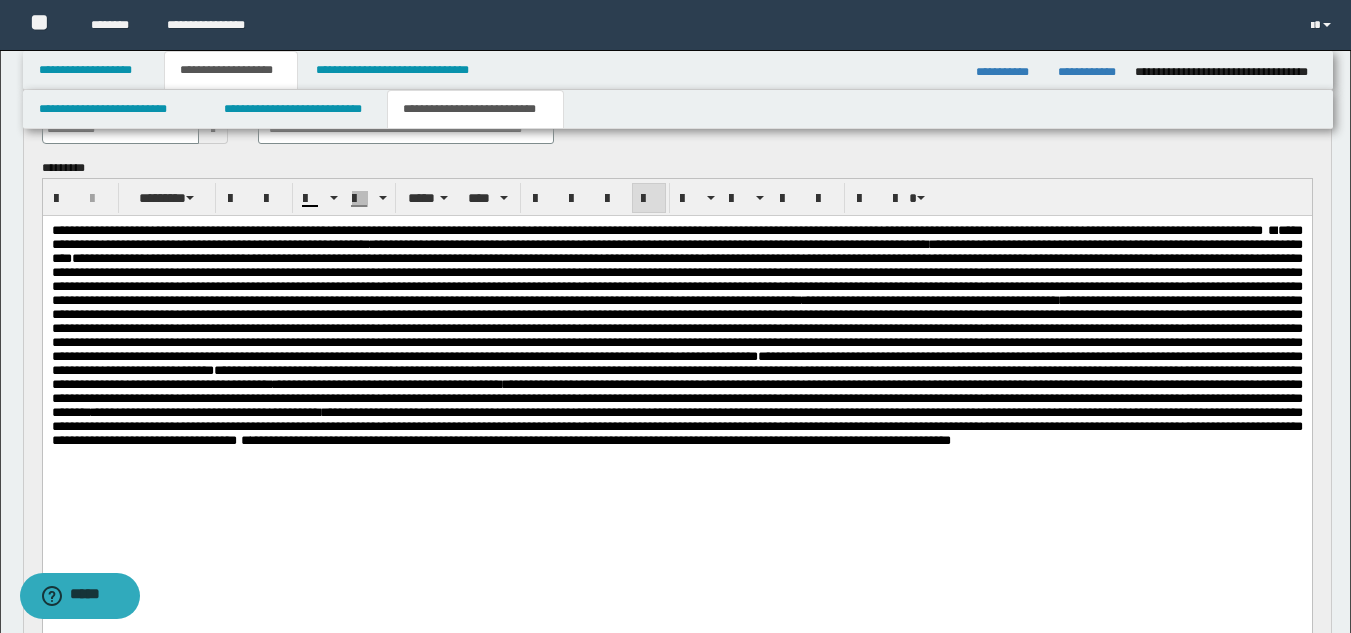 click on "**********" at bounding box center [676, 279] 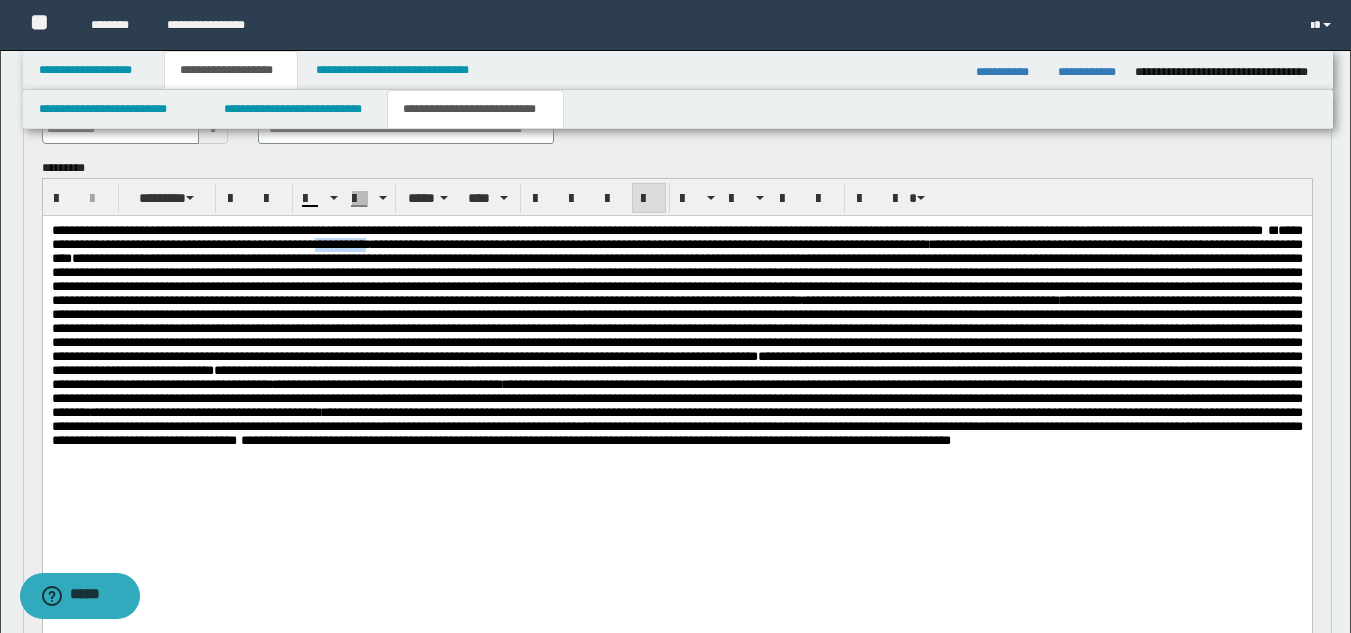 drag, startPoint x: 641, startPoint y: 251, endPoint x: 575, endPoint y: 253, distance: 66.0303 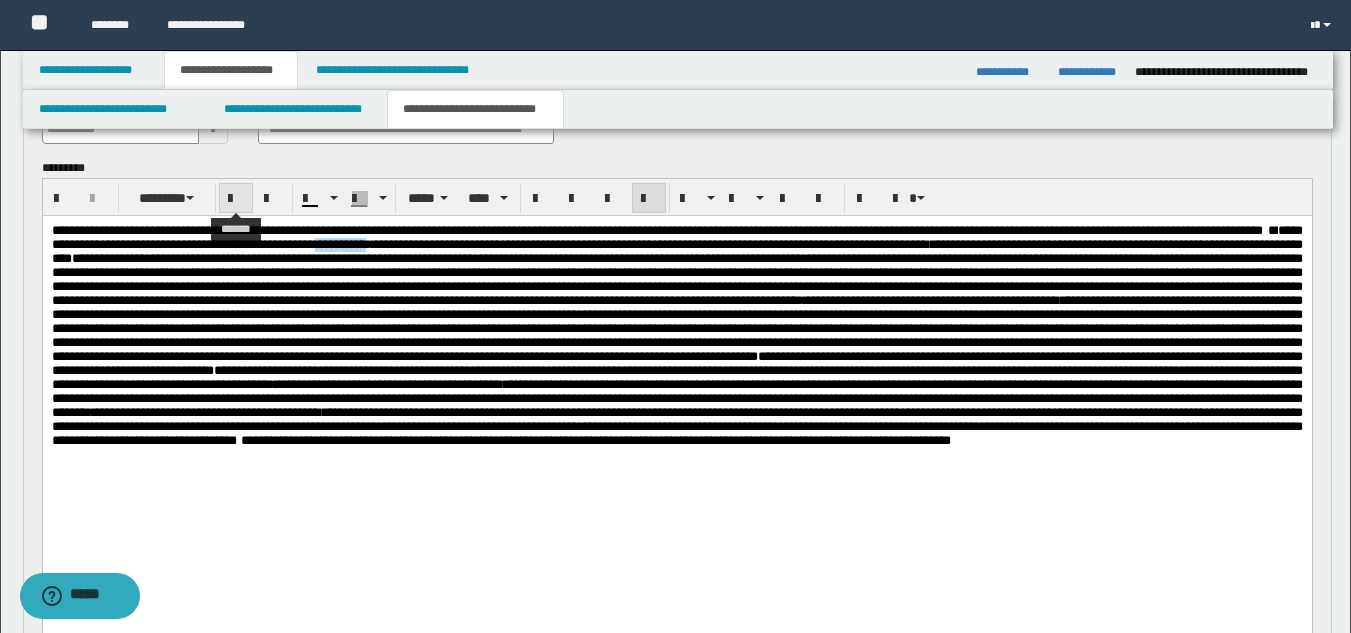 click at bounding box center (236, 199) 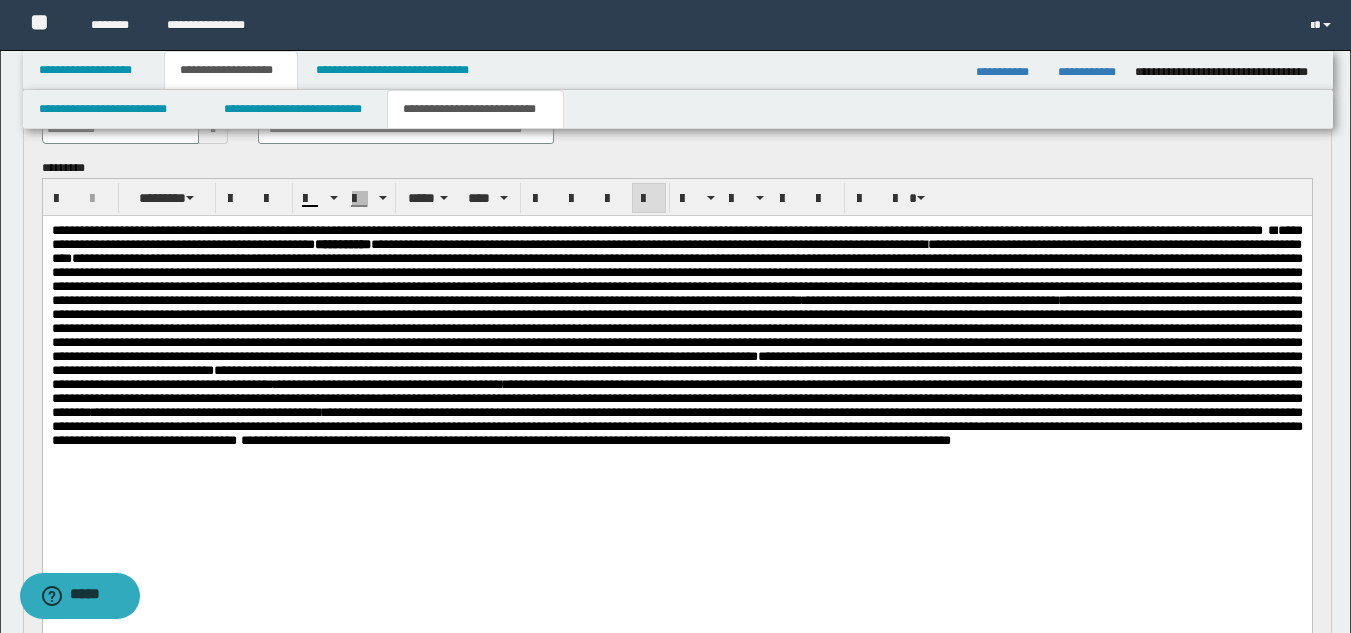 click on "**********" at bounding box center [676, 370] 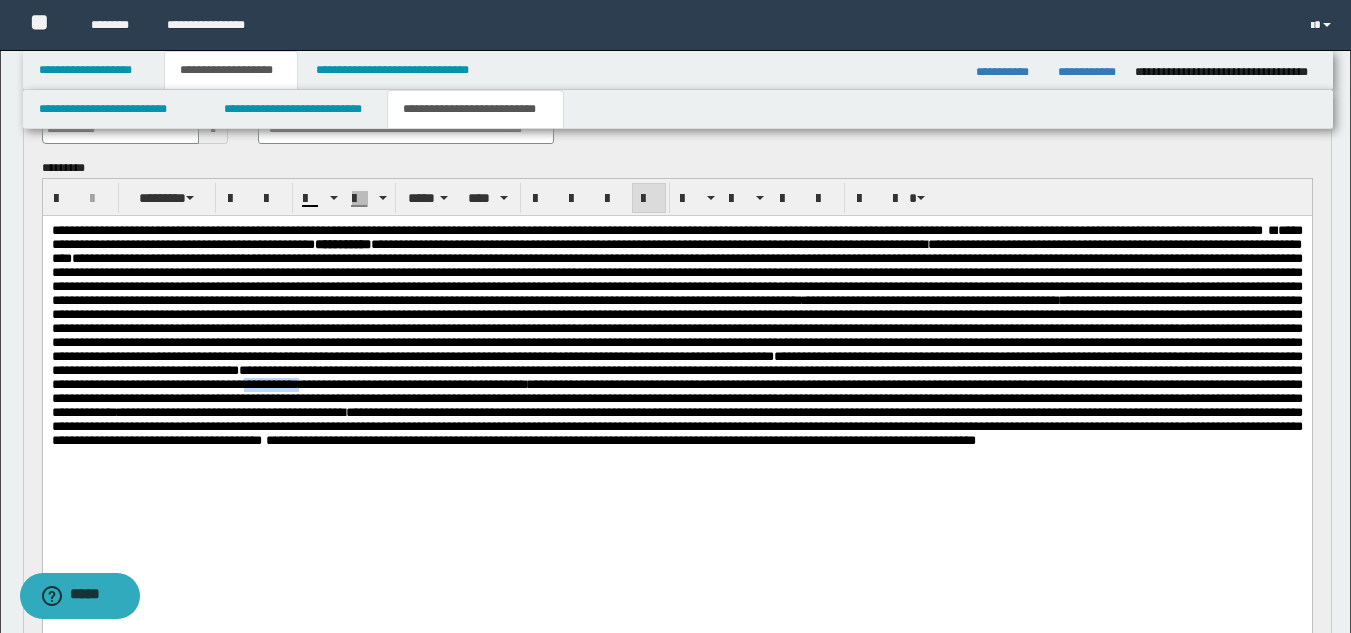 drag, startPoint x: 231, startPoint y: 452, endPoint x: 165, endPoint y: 455, distance: 66.068146 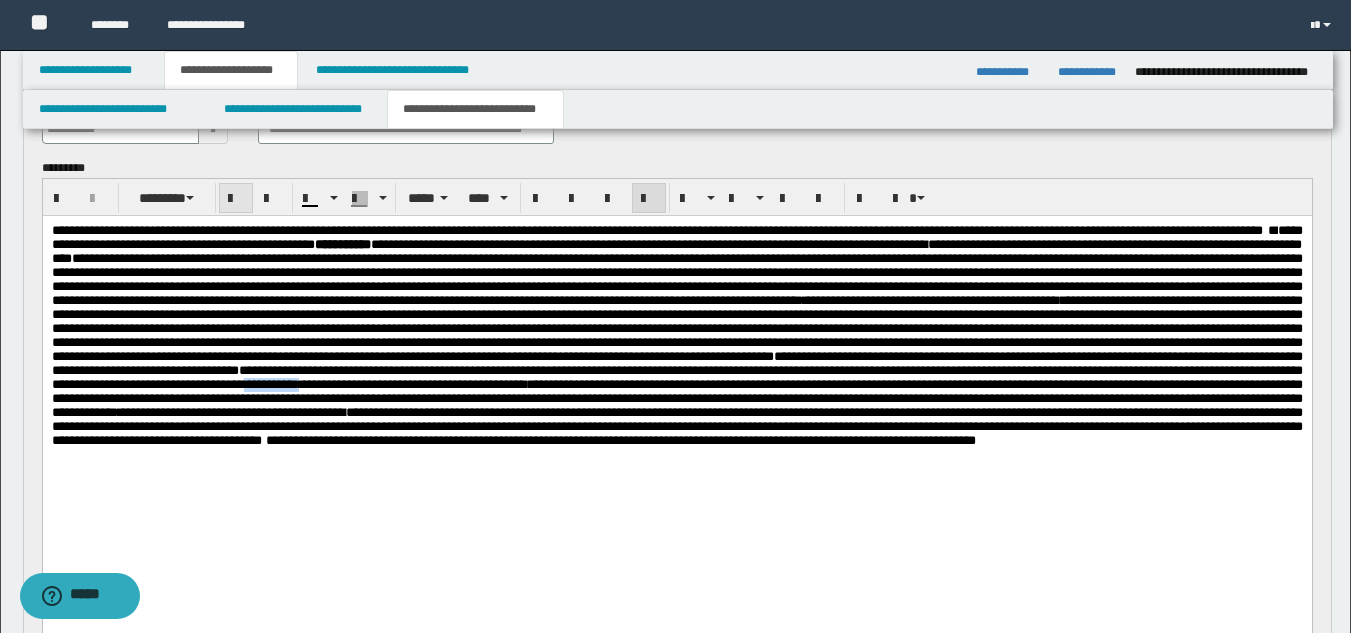 click at bounding box center (236, 199) 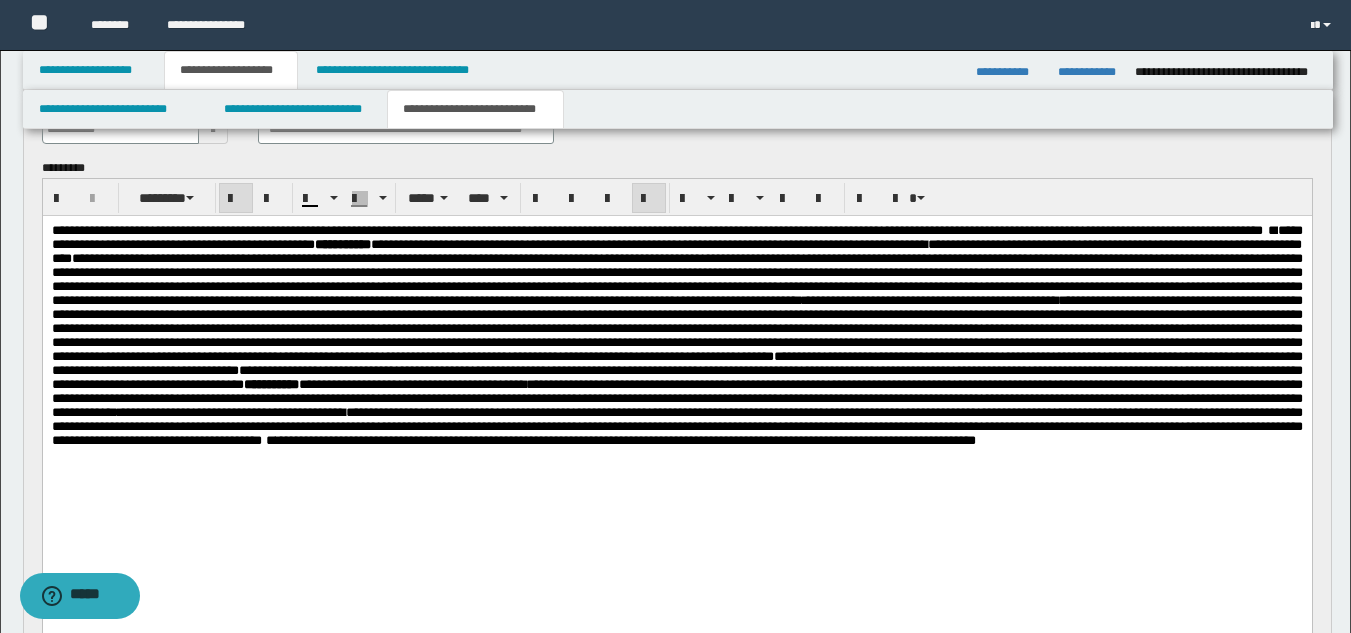 click on "**********" at bounding box center [676, 370] 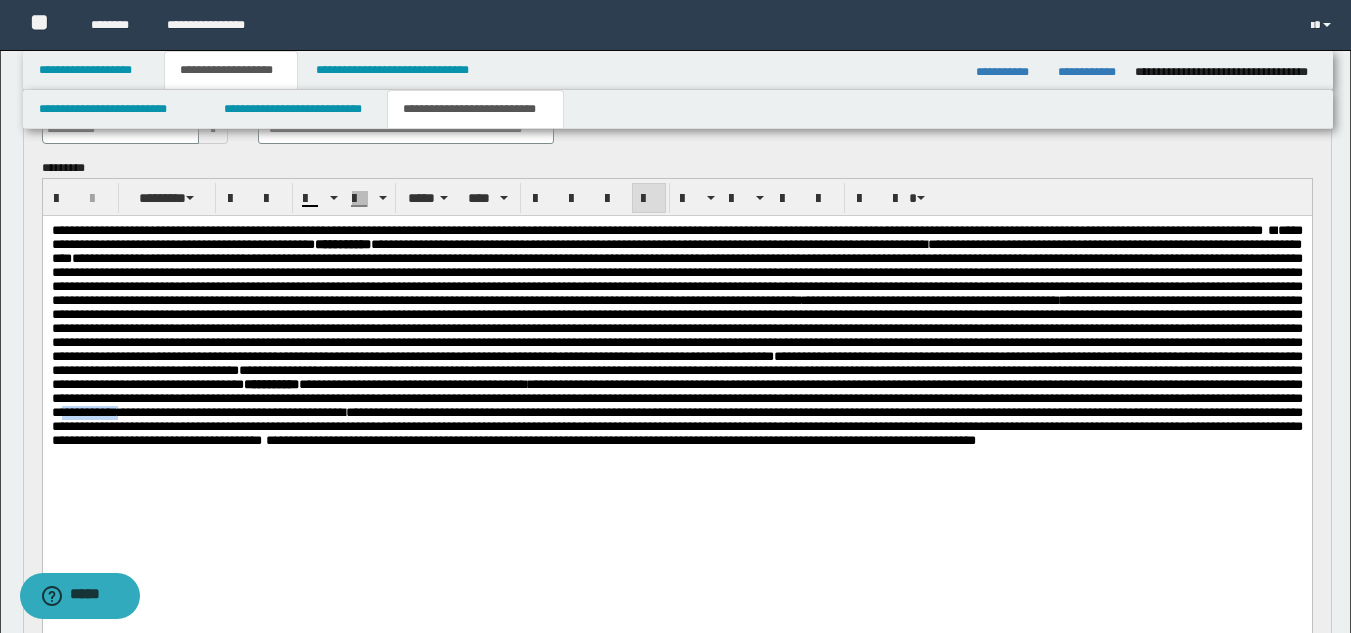 drag, startPoint x: 454, startPoint y: 487, endPoint x: 388, endPoint y: 489, distance: 66.0303 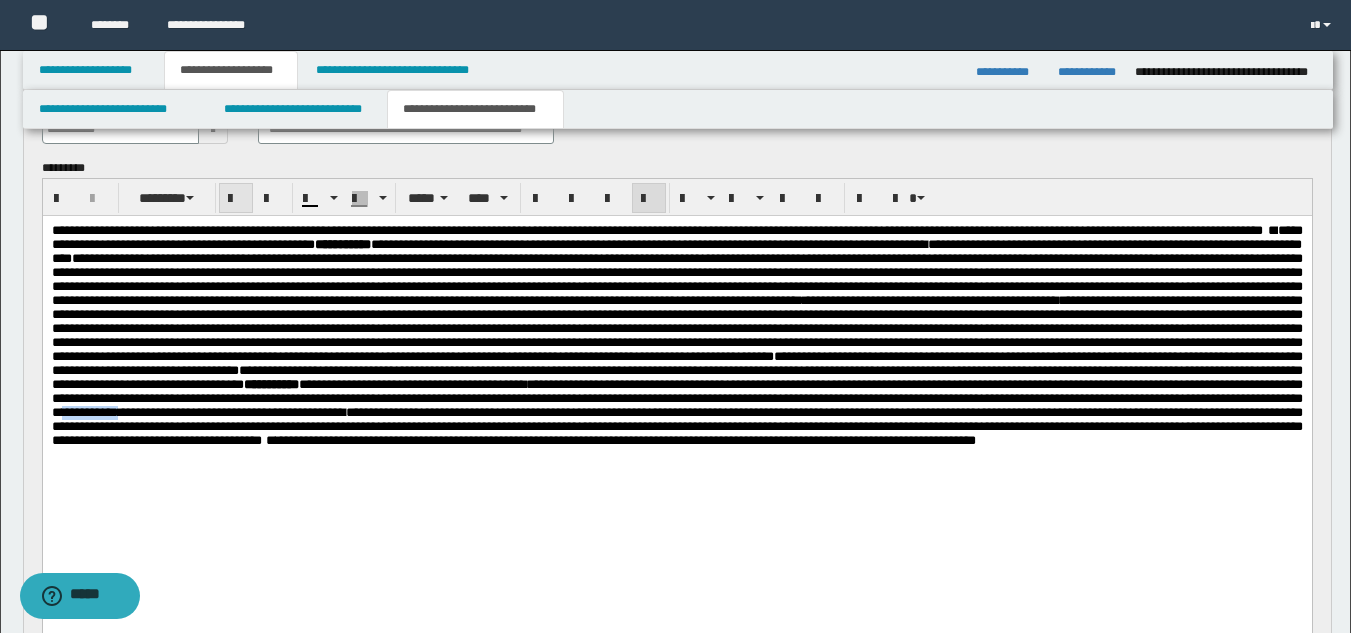 click at bounding box center (236, 199) 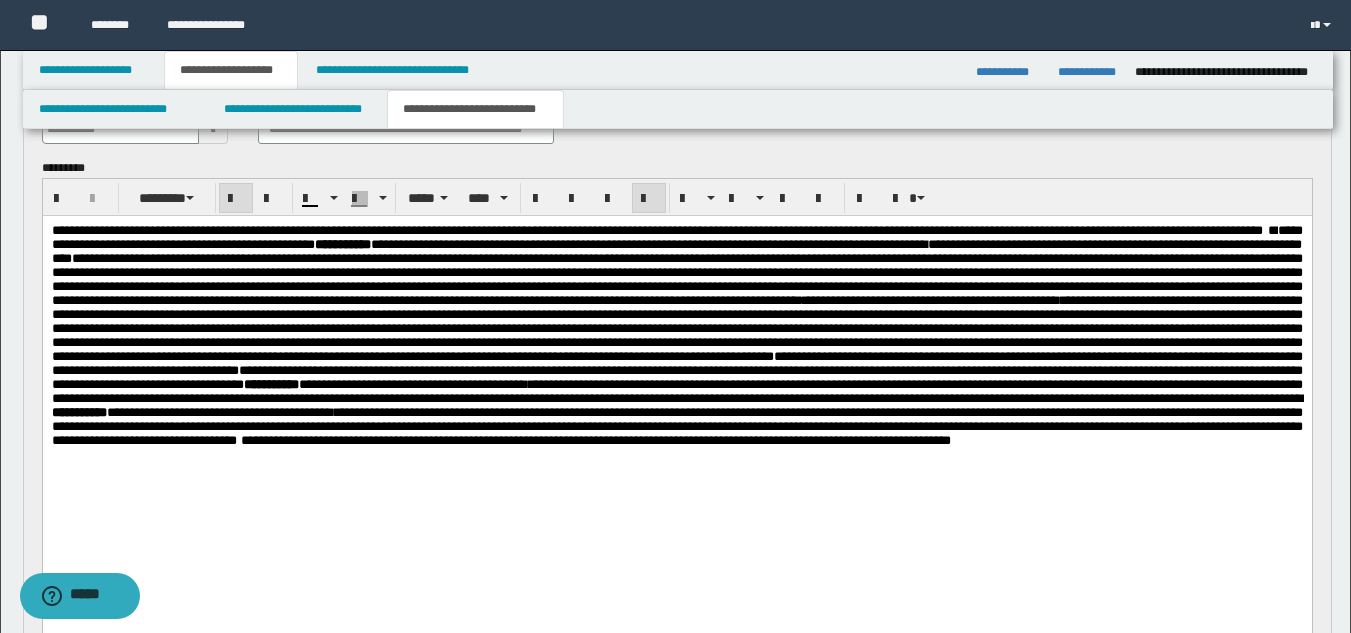 click on "**********" at bounding box center [678, 370] 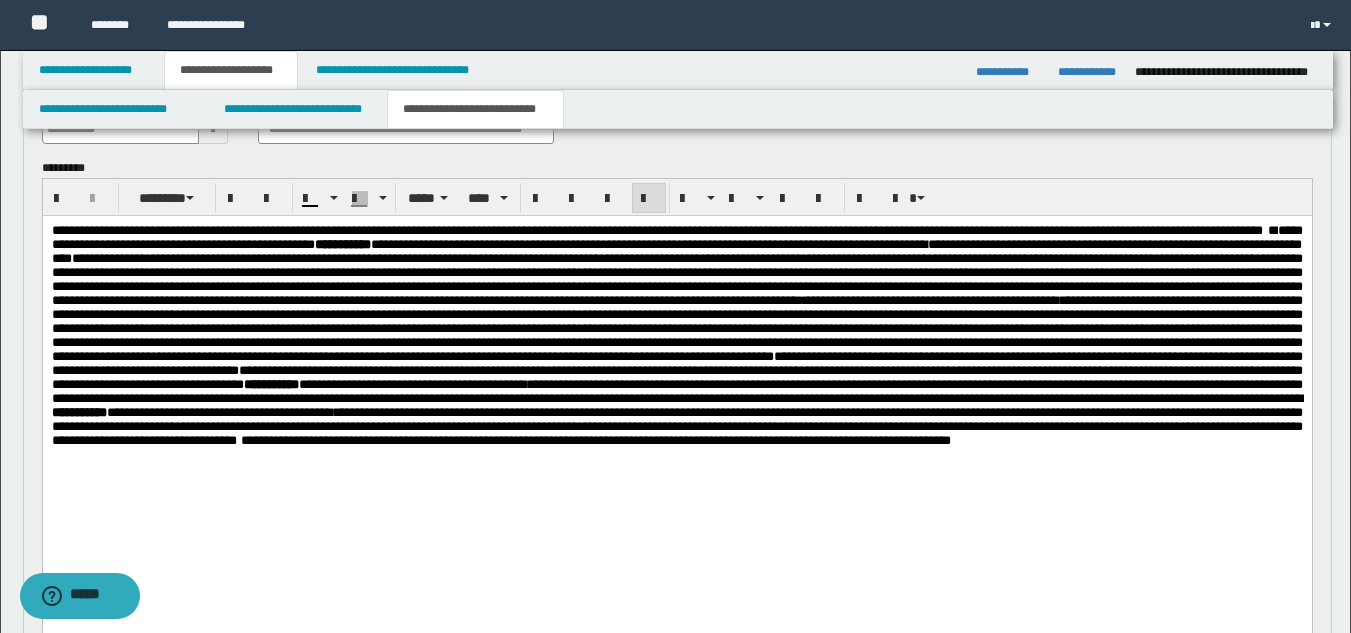 click on "**********" at bounding box center (676, 279) 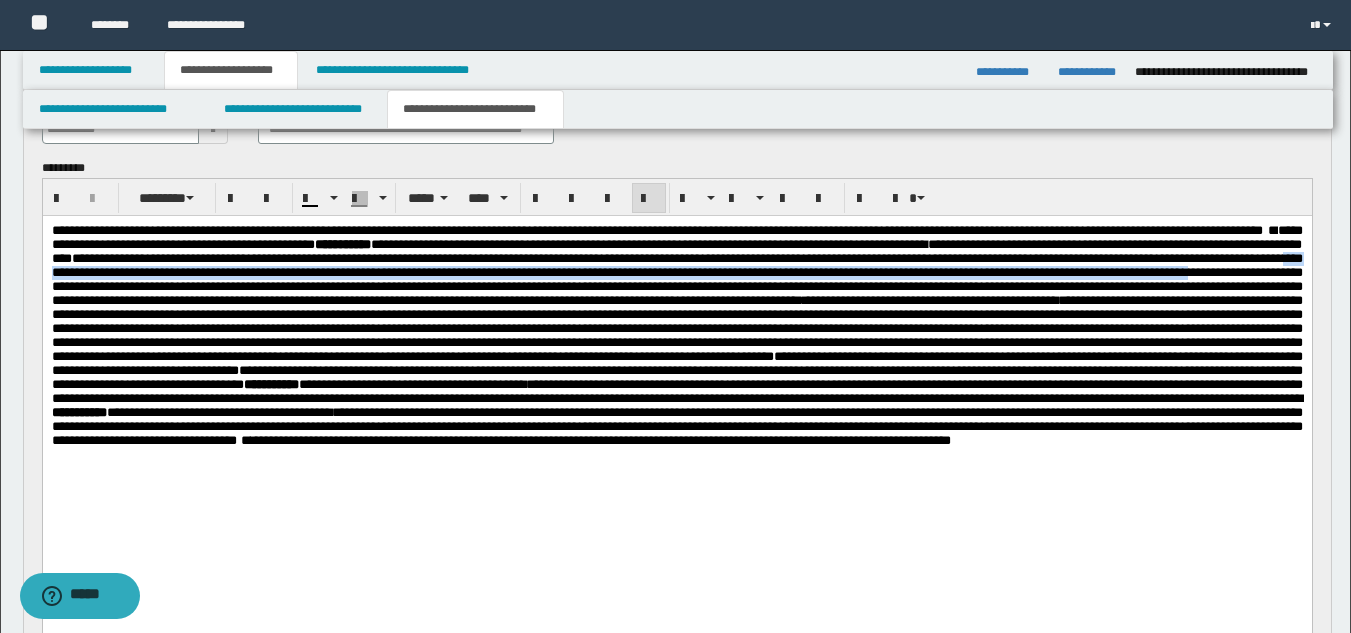 drag, startPoint x: 685, startPoint y: 281, endPoint x: 739, endPoint y: 300, distance: 57.245087 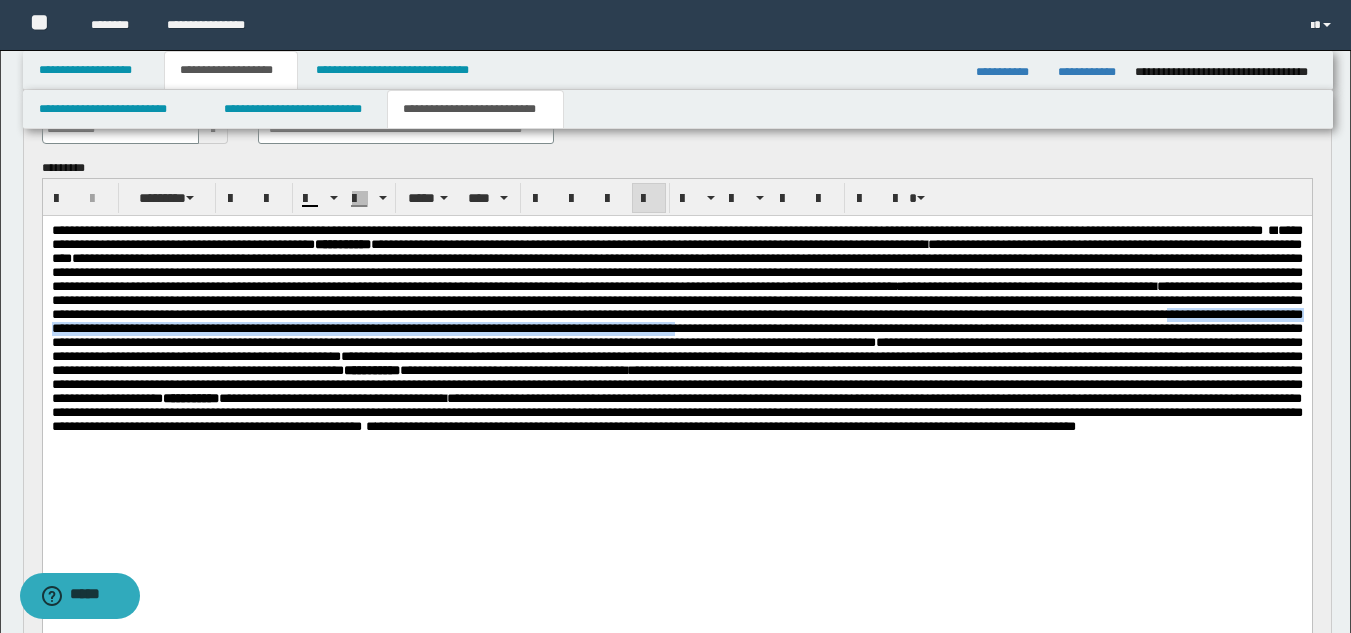drag, startPoint x: 1084, startPoint y: 365, endPoint x: 178, endPoint y: 367, distance: 906.0022 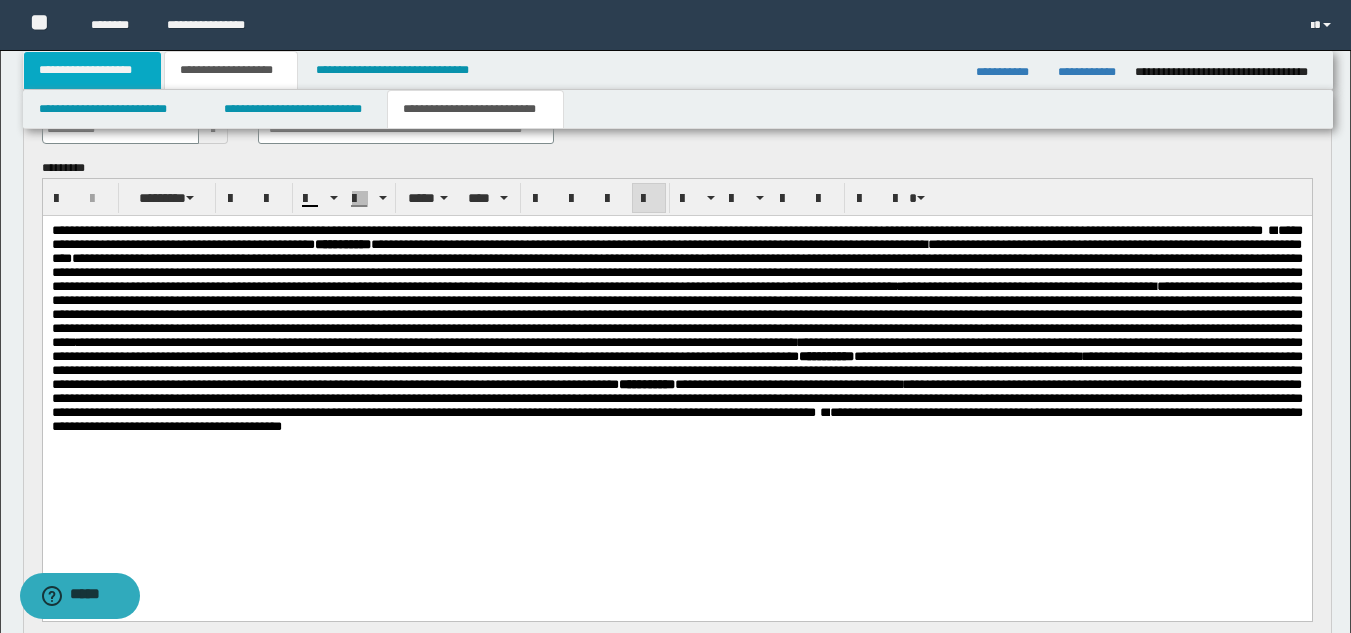 click on "**********" at bounding box center (92, 70) 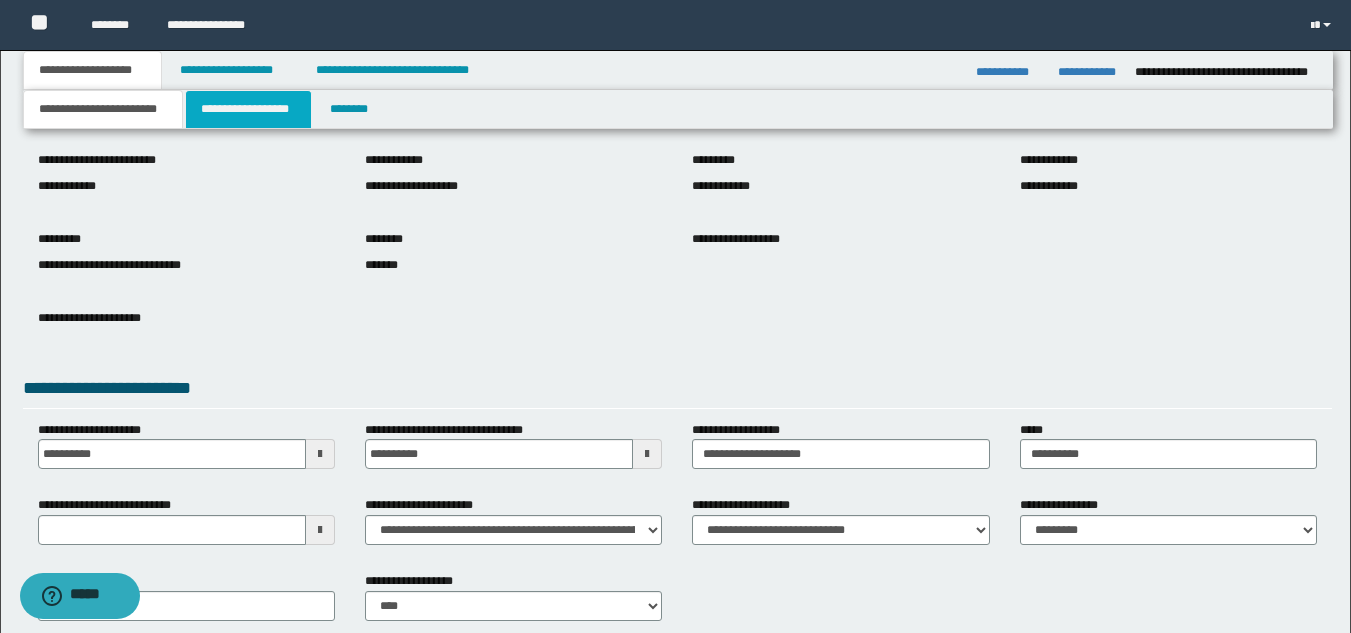 click on "**********" at bounding box center [248, 109] 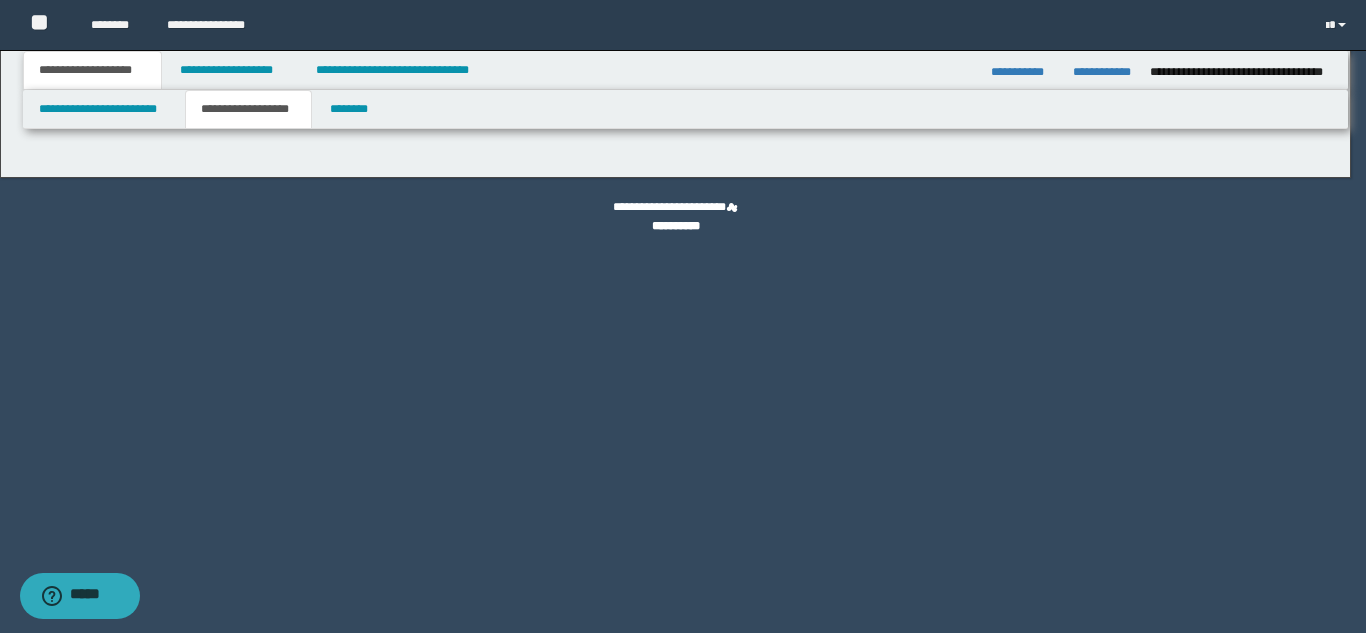 select on "*" 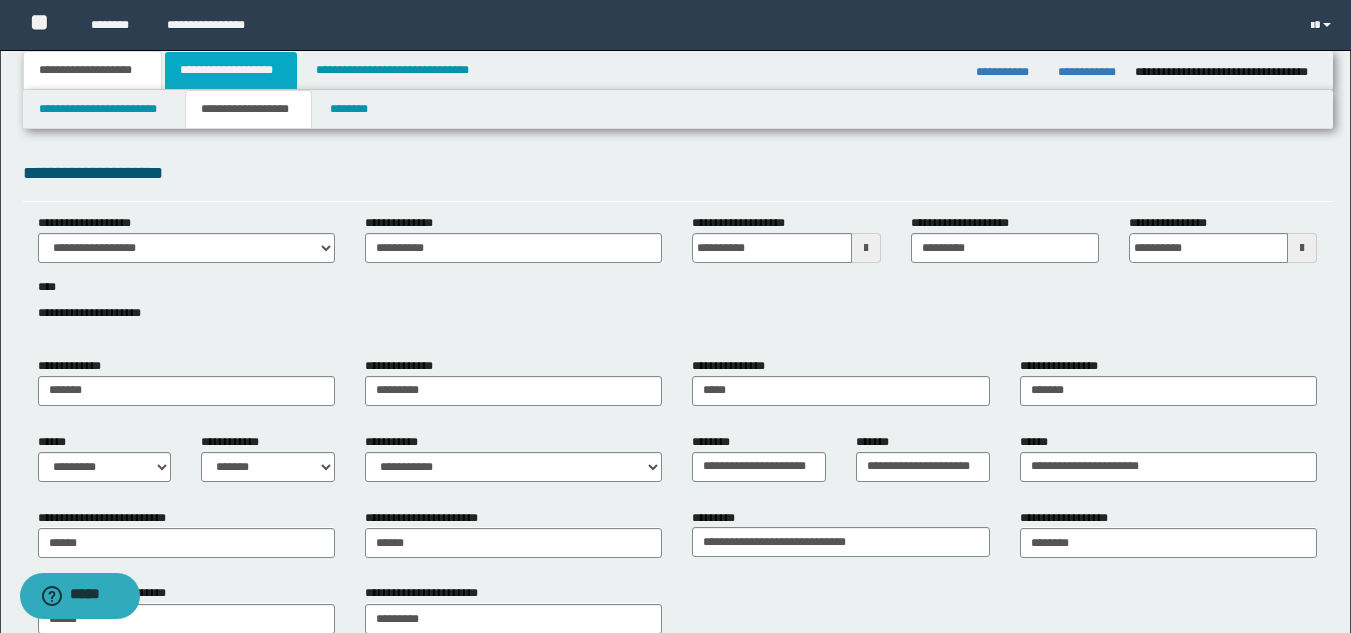 click on "**********" at bounding box center (231, 70) 